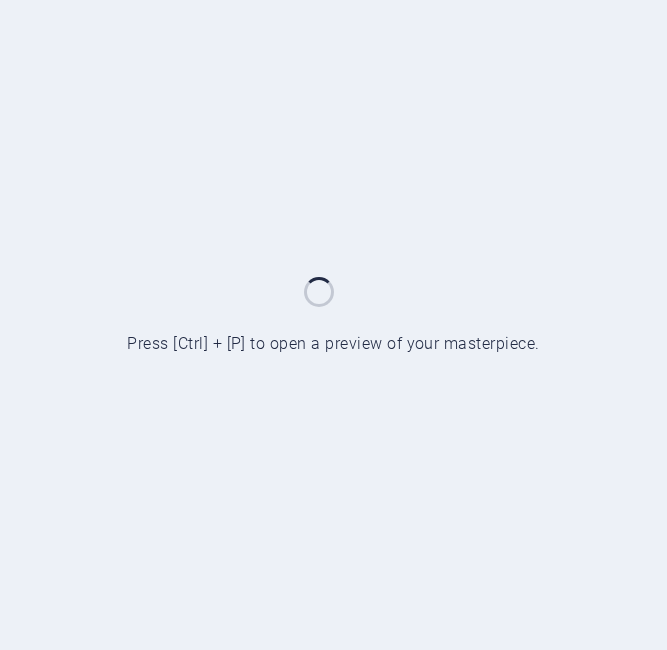 scroll, scrollTop: 0, scrollLeft: 0, axis: both 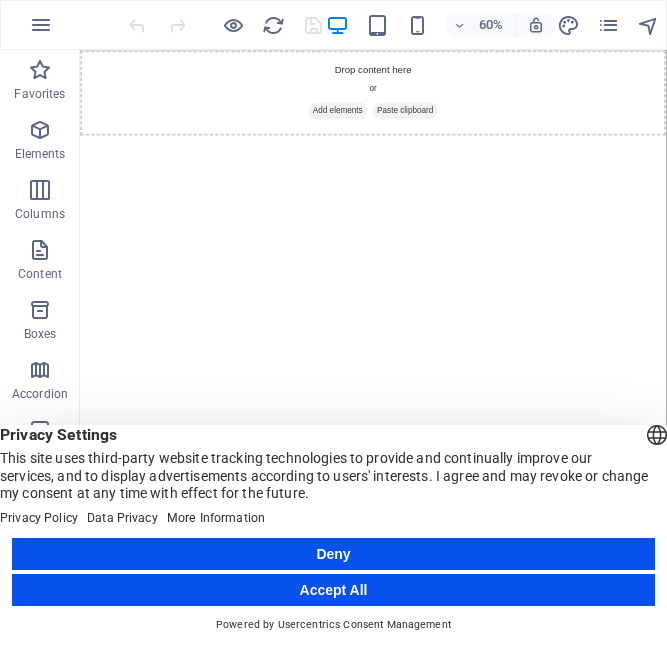 drag, startPoint x: 398, startPoint y: 587, endPoint x: 519, endPoint y: 869, distance: 306.86316 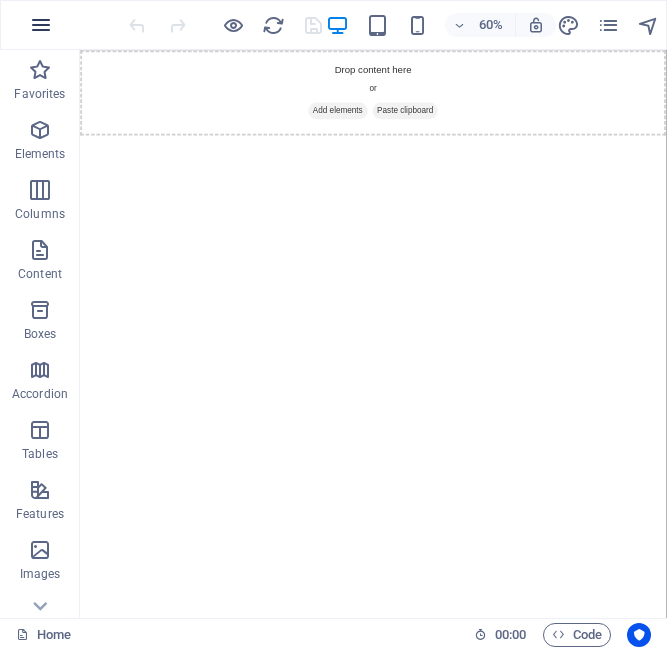 click at bounding box center [41, 25] 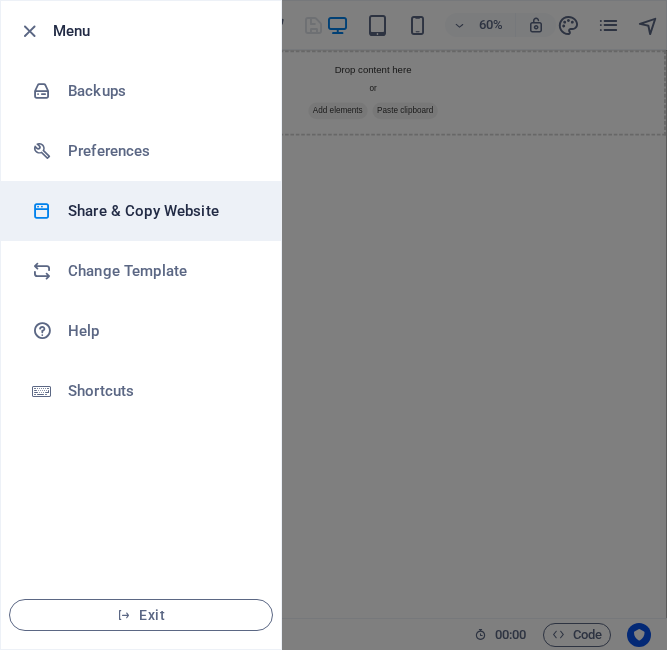 click on "Share & Copy Website" at bounding box center [160, 211] 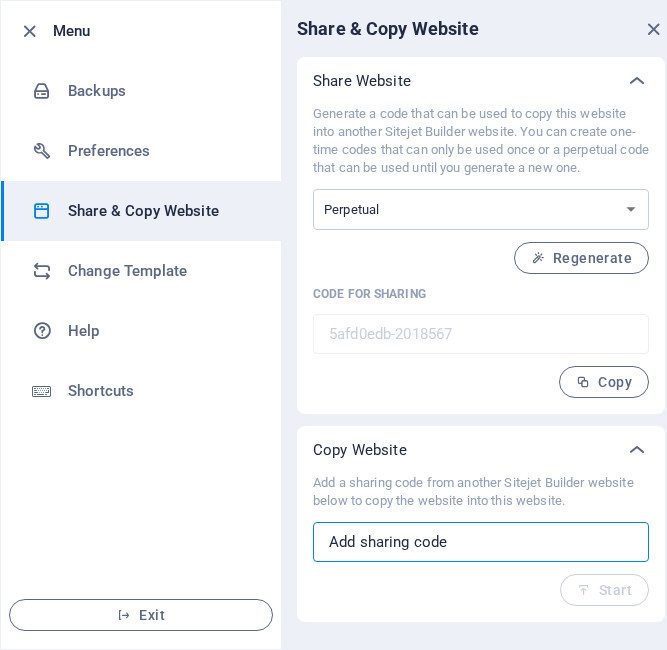 click at bounding box center (481, 542) 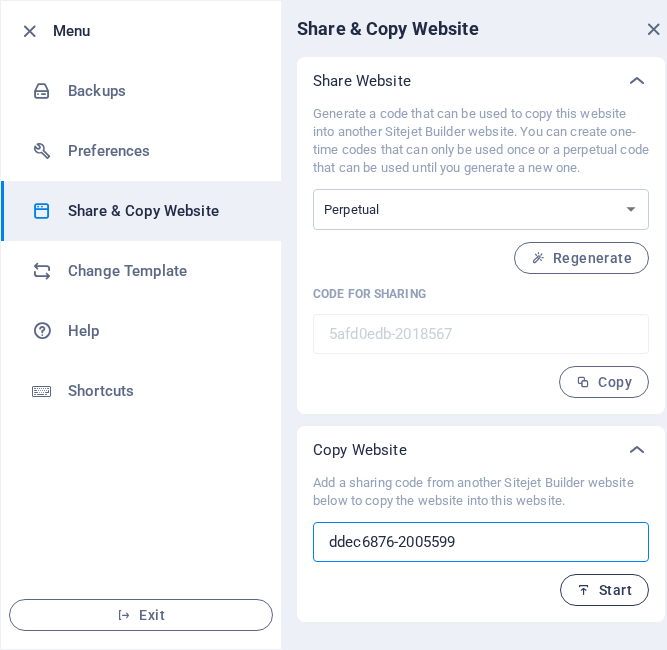 type on "ddec6876-2005599" 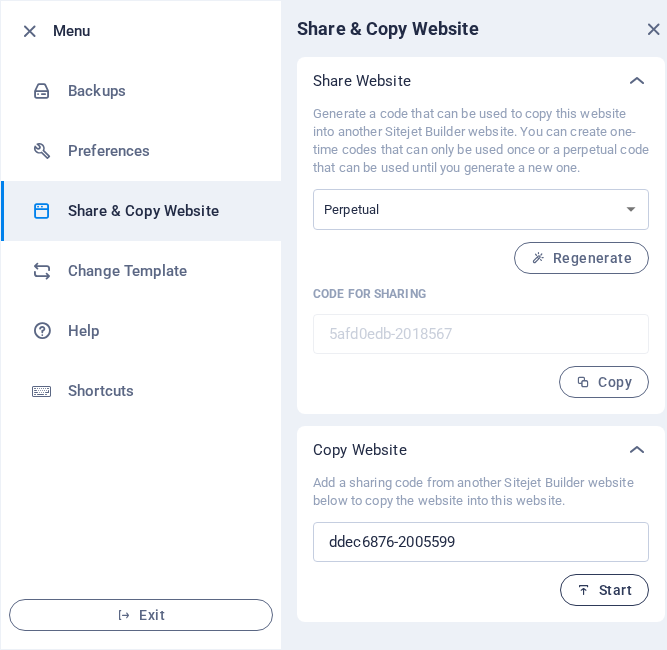 click on "Start" at bounding box center (604, 590) 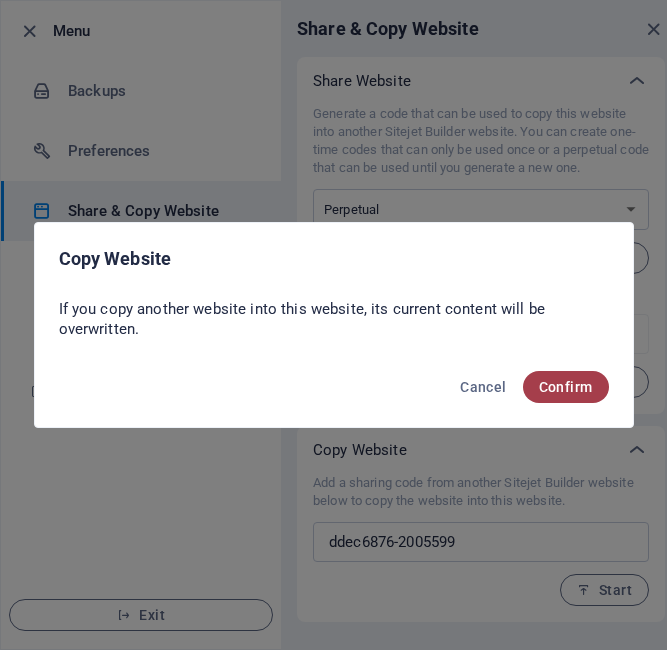 click on "Confirm" at bounding box center [566, 387] 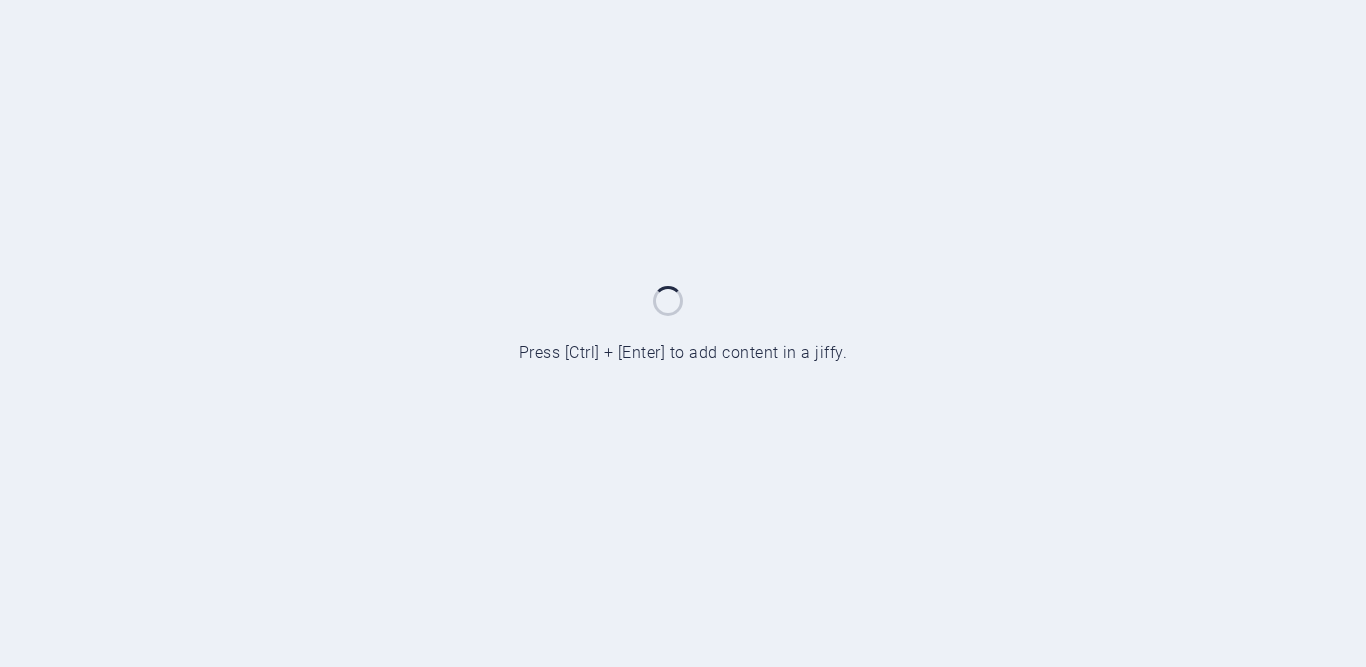 scroll, scrollTop: 0, scrollLeft: 0, axis: both 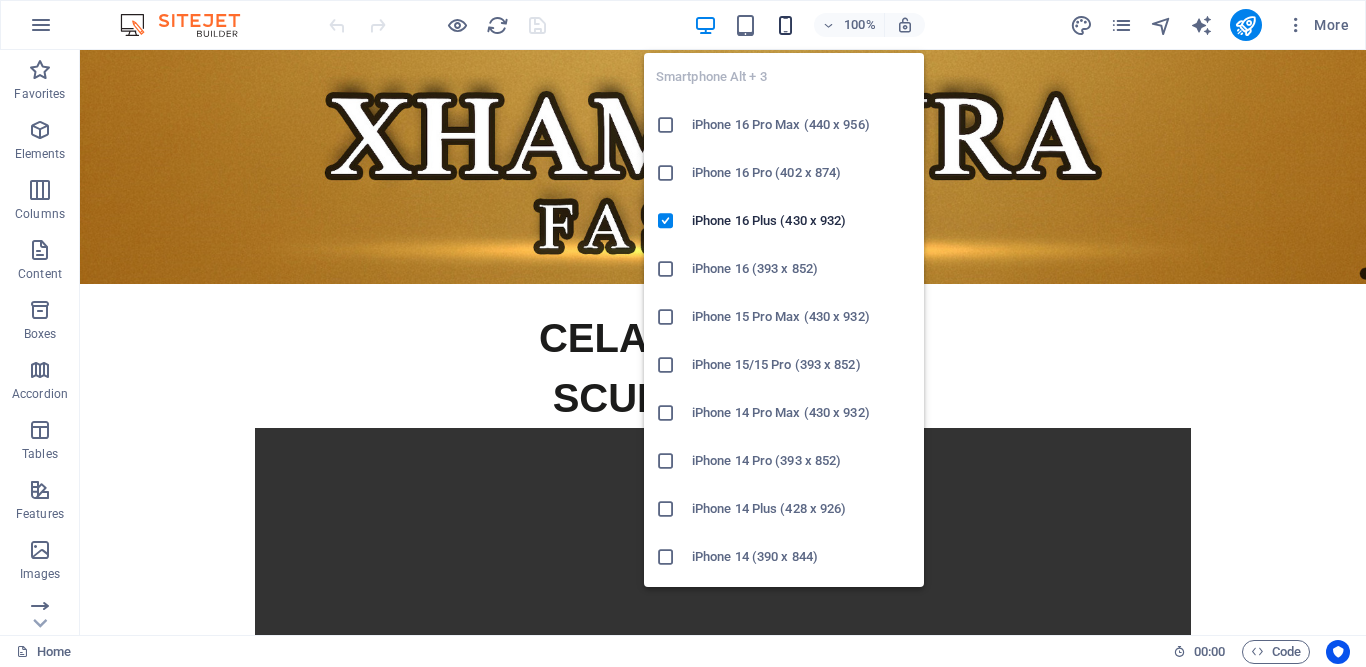 click at bounding box center (785, 25) 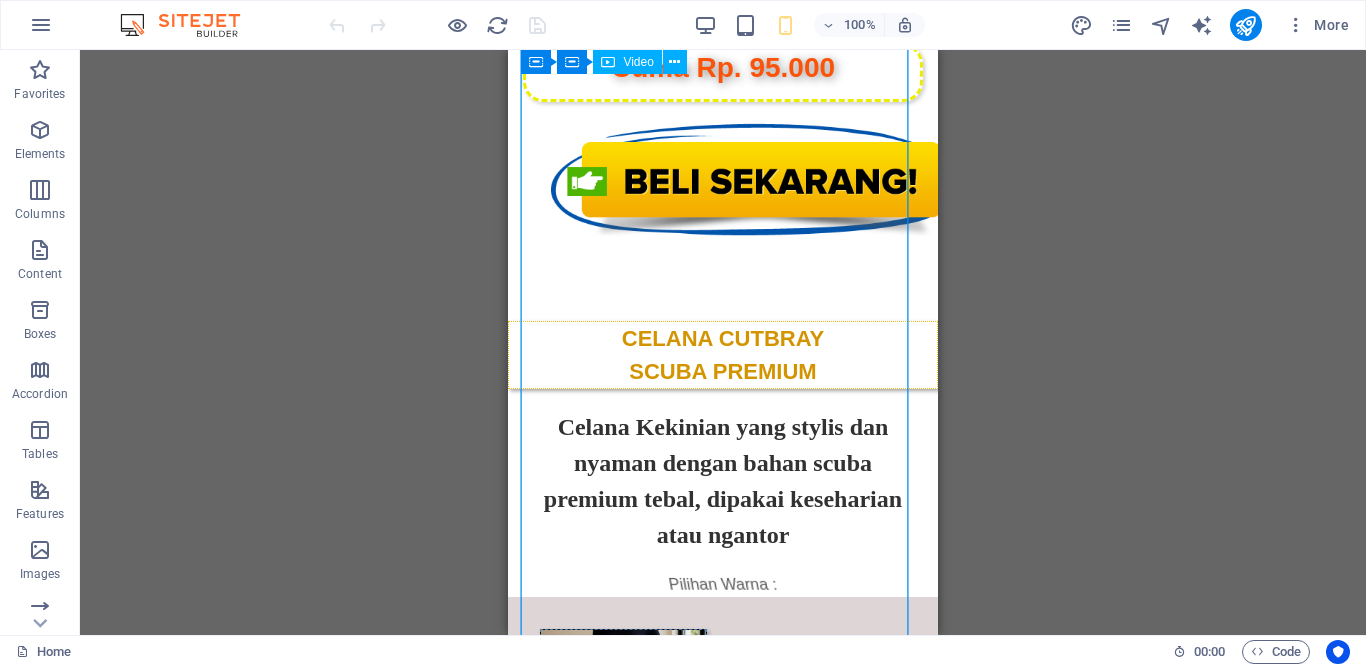 scroll, scrollTop: 0, scrollLeft: 0, axis: both 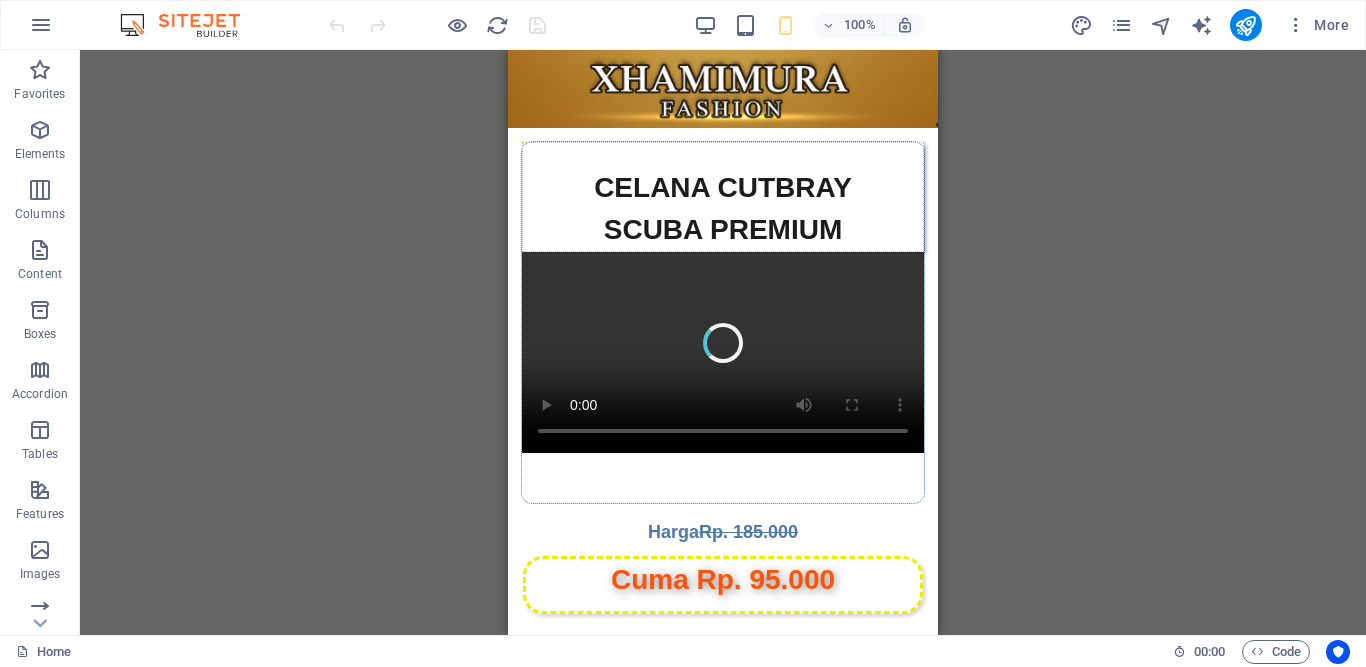 drag, startPoint x: 933, startPoint y: 397, endPoint x: 1472, endPoint y: 131, distance: 601.06323 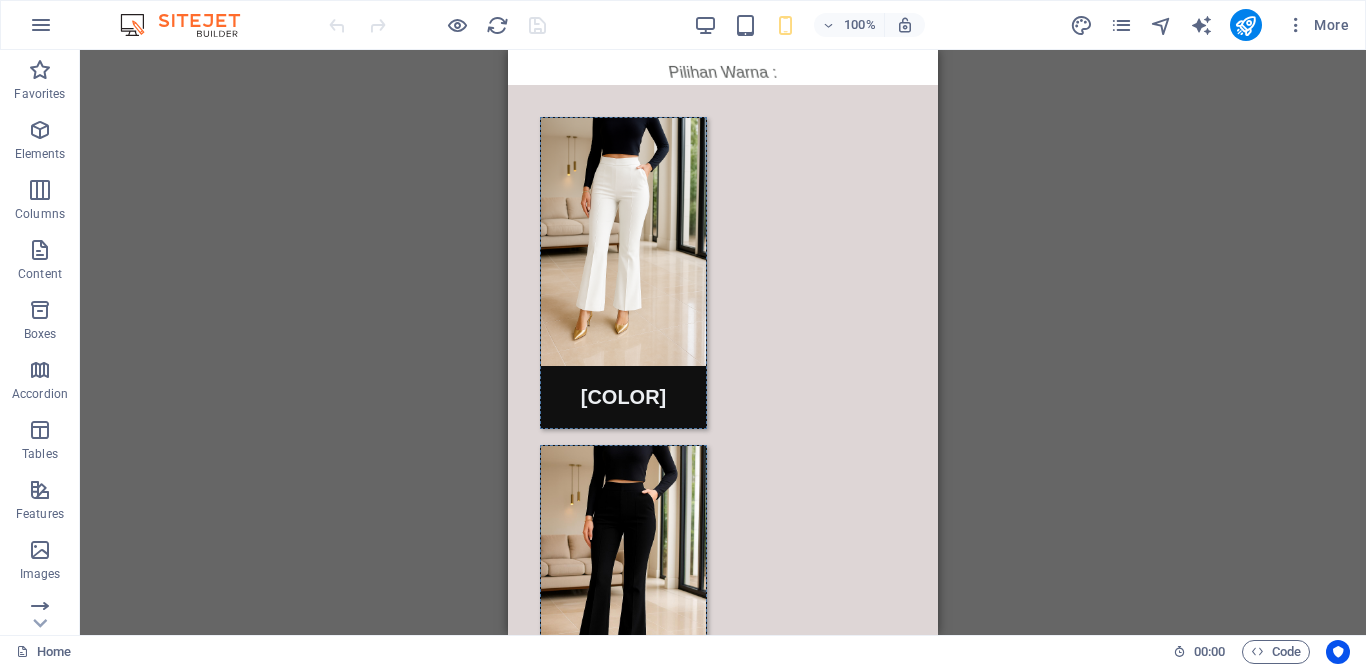 scroll, scrollTop: 0, scrollLeft: 0, axis: both 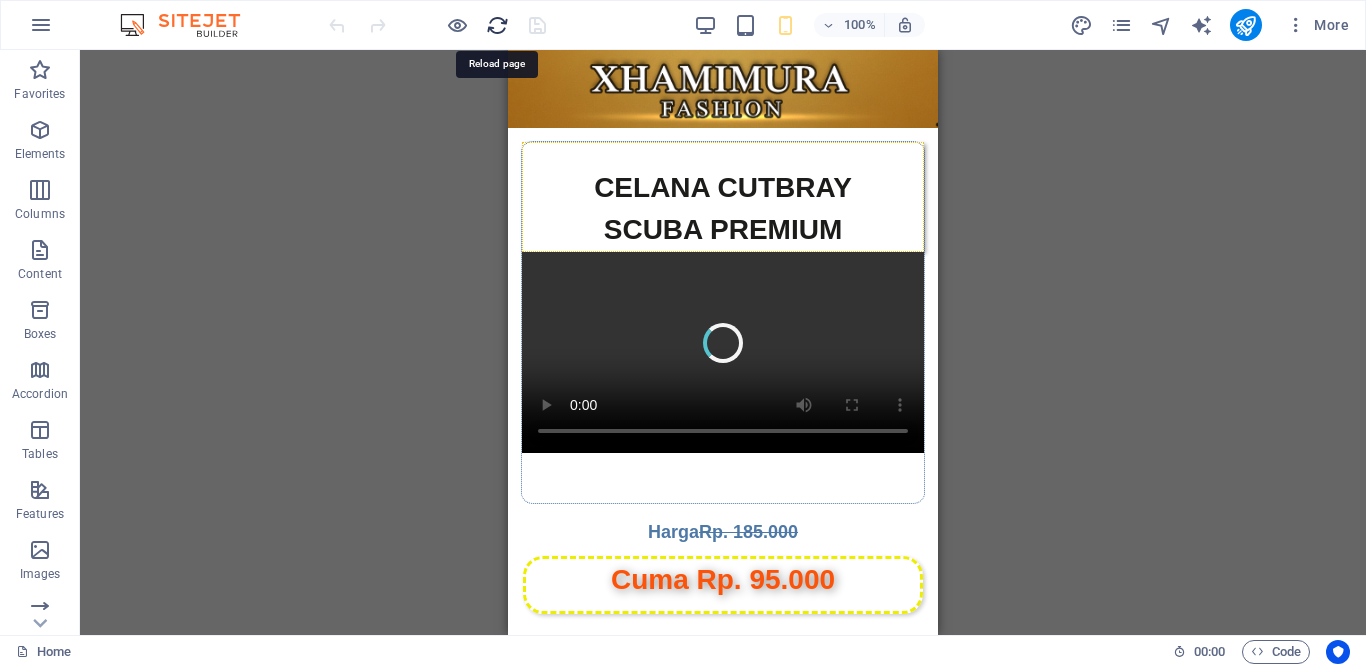 click at bounding box center [497, 25] 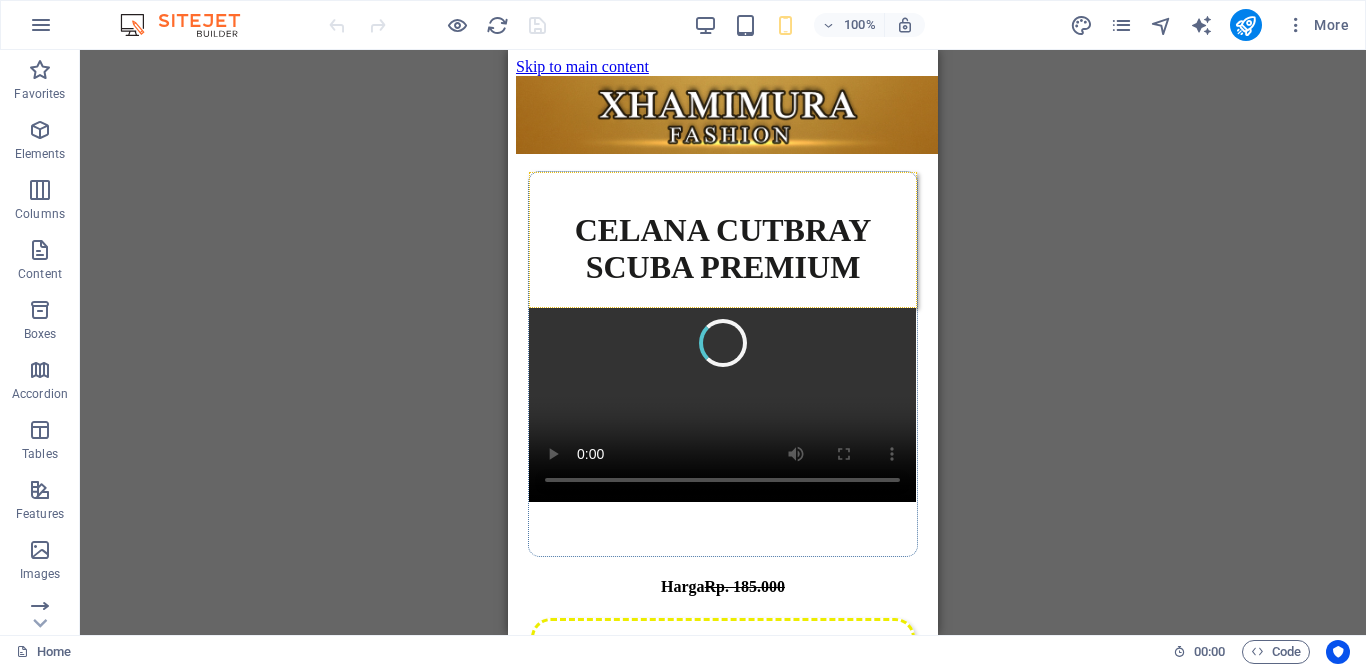 scroll, scrollTop: 0, scrollLeft: 0, axis: both 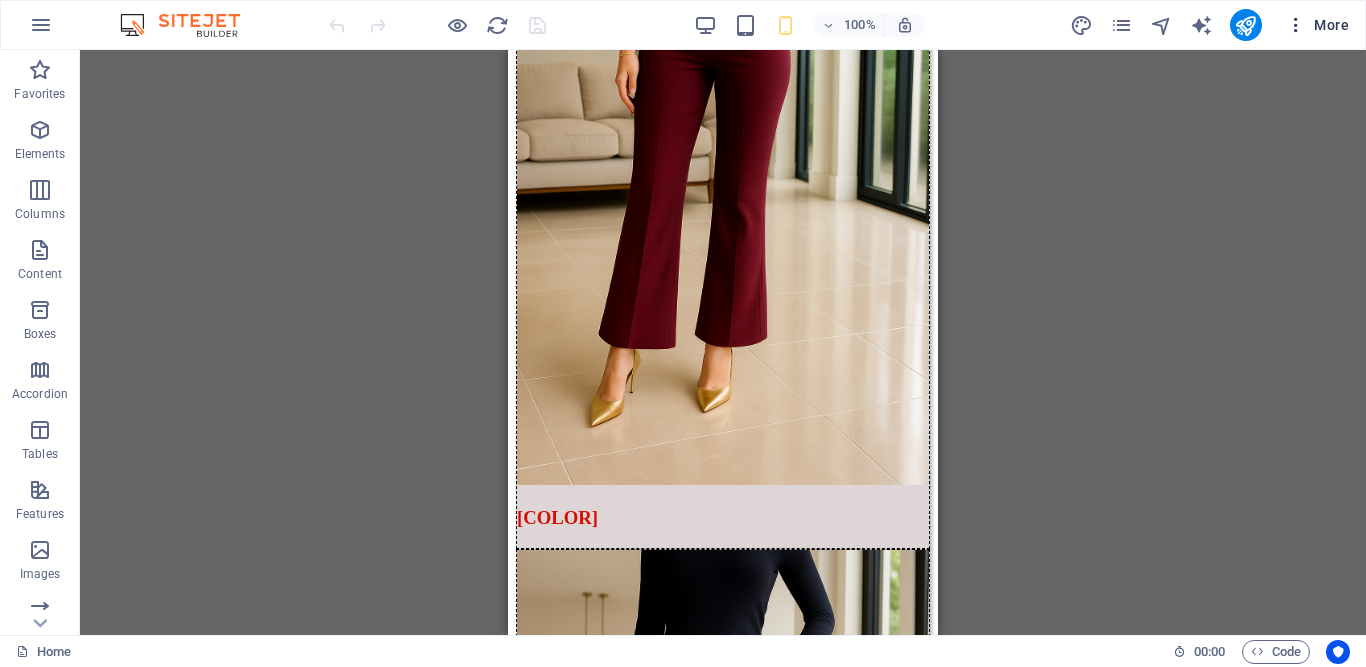 click at bounding box center [1296, 25] 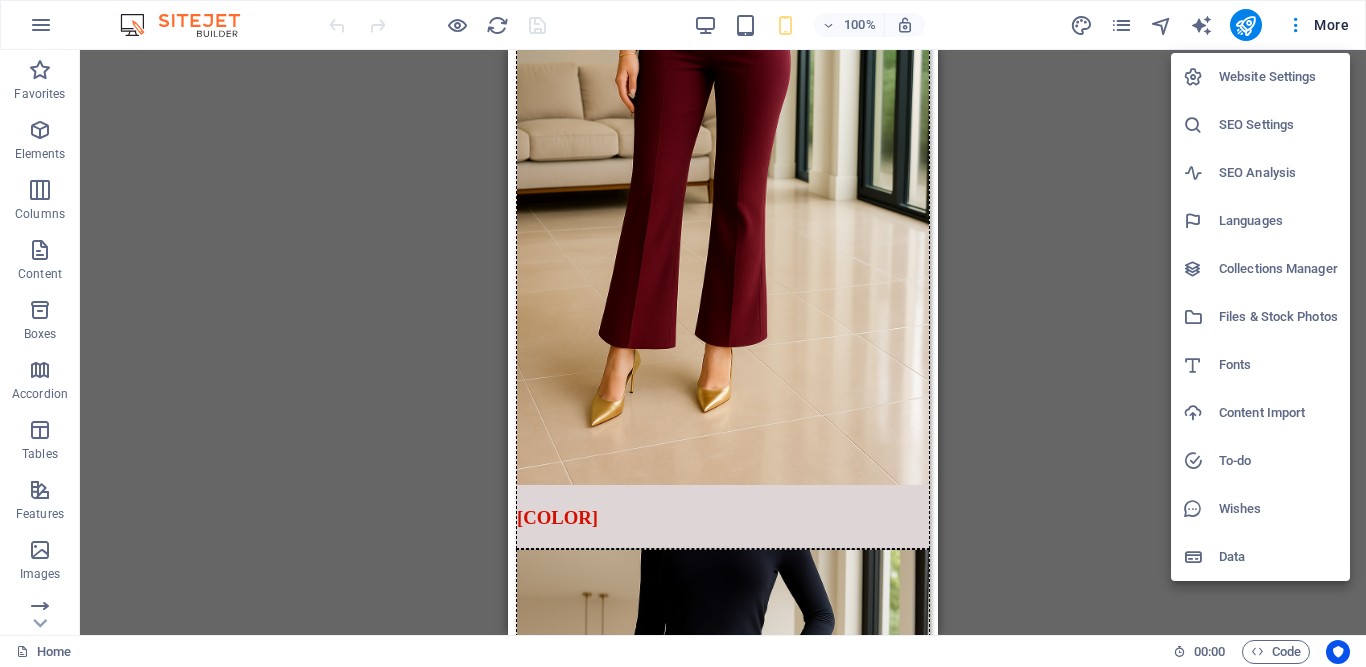 click on "Files & Stock Photos" at bounding box center [1278, 317] 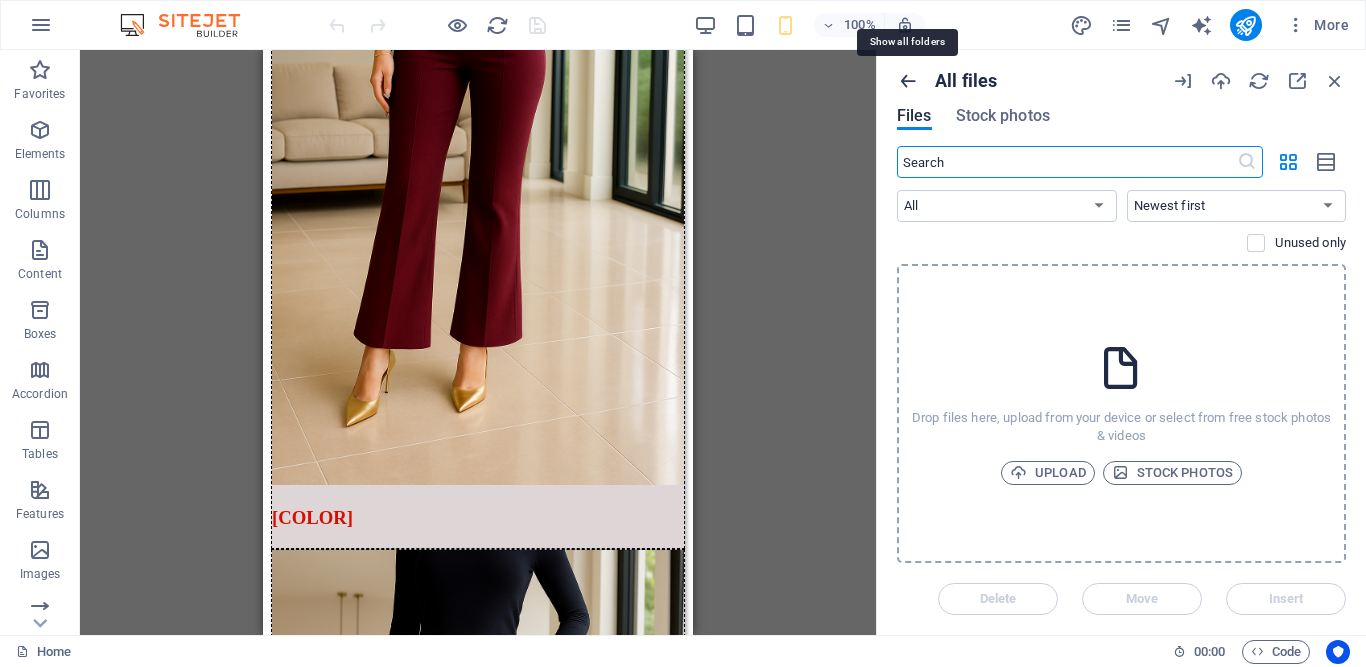 click at bounding box center (908, 81) 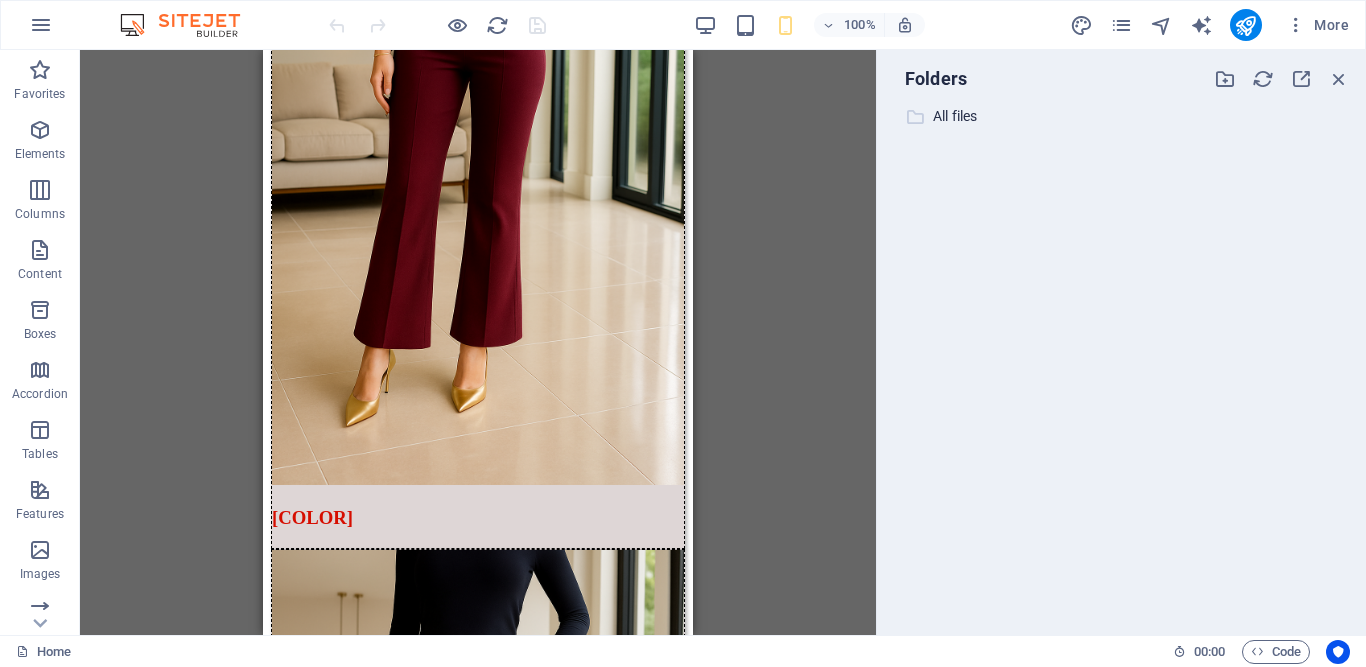 click on "All files" at bounding box center (1123, 116) 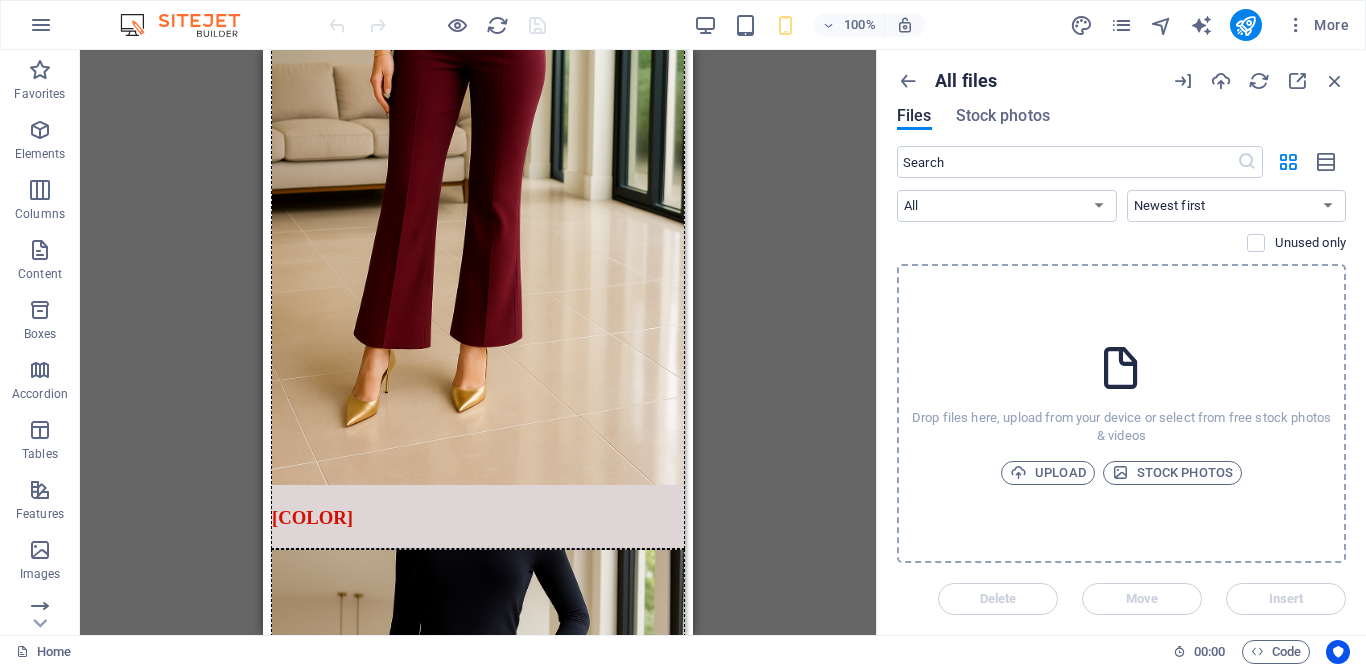 click on "Container   Container   Container   H1   Container   Container   Container   Container   HTML   Footer Skadi   Text image overlap   Spacer   Container   Cards   Container   Text   Container   Container   H1   Container   Container   Container   Video   H1   Container   Container   Image   Container   Spacer   Slider   Container   Logo" at bounding box center [478, 342] 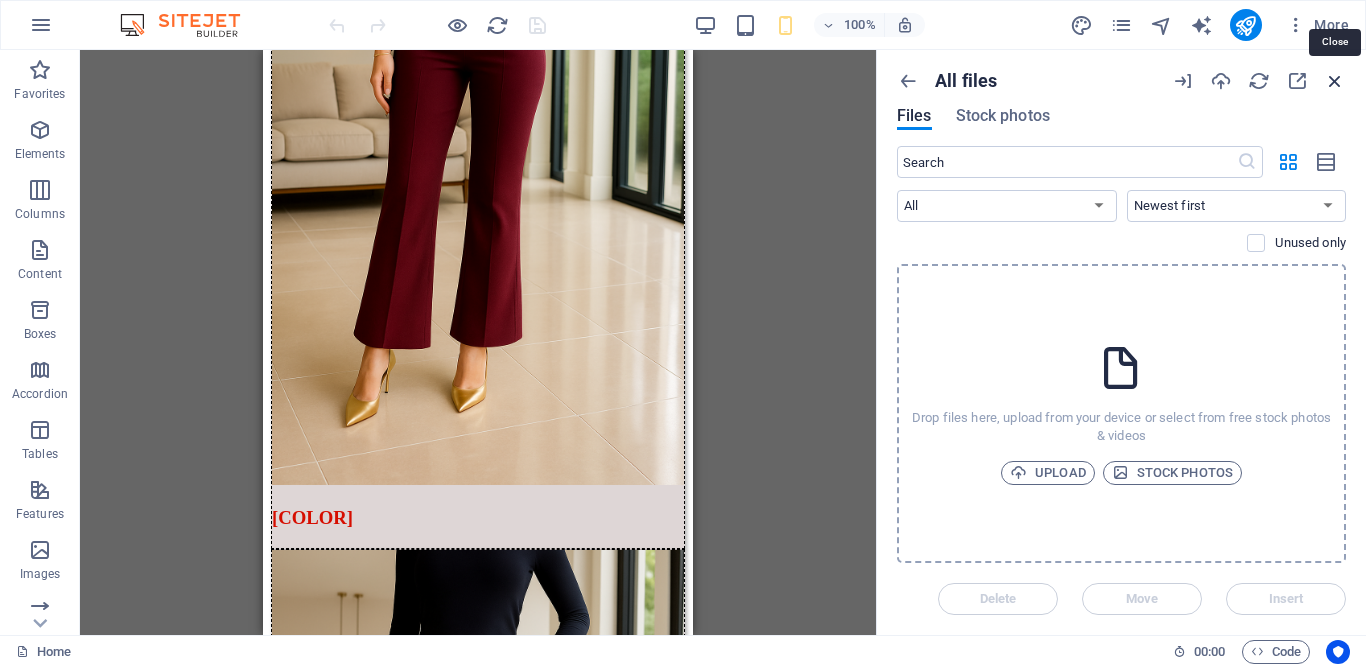 click at bounding box center [1335, 81] 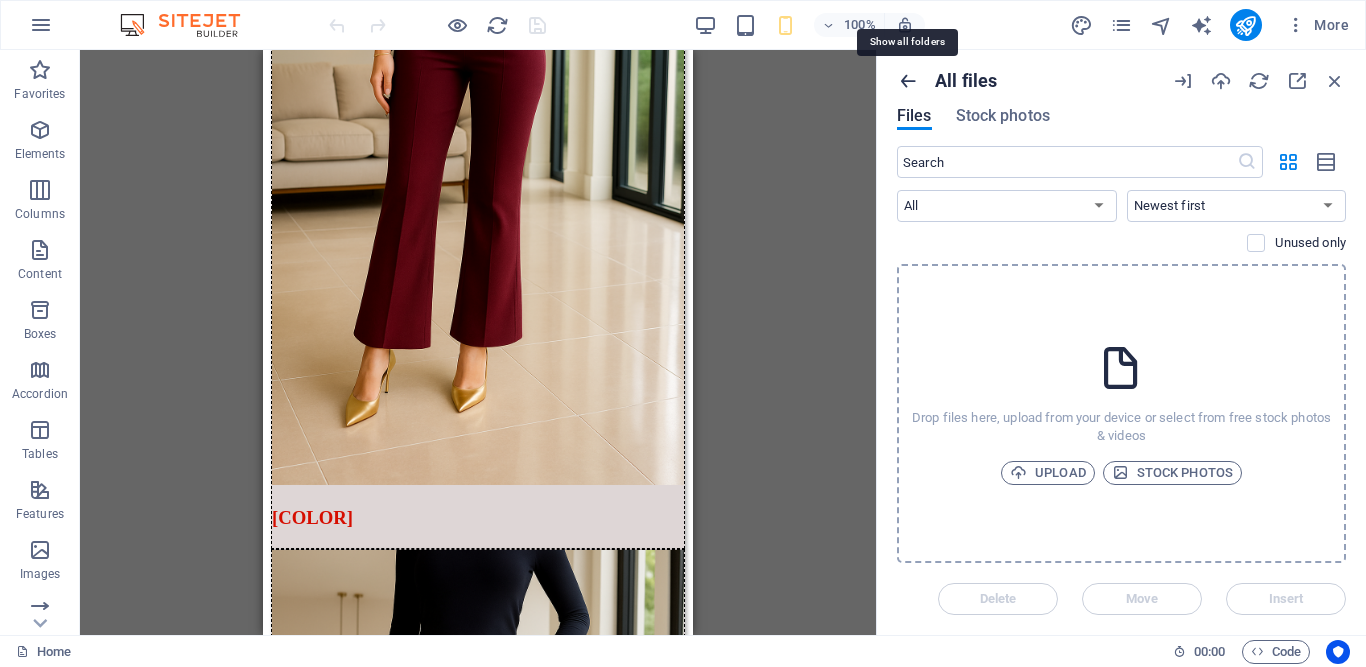 click at bounding box center [908, 81] 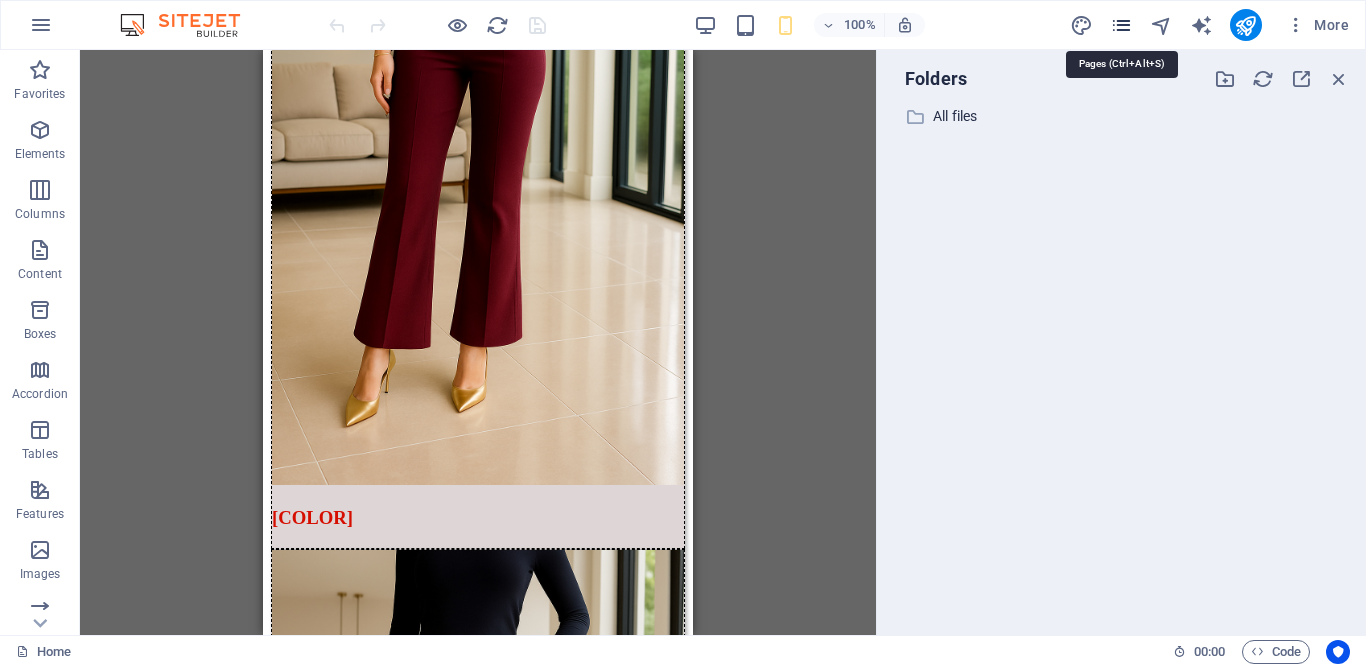 click at bounding box center [1121, 25] 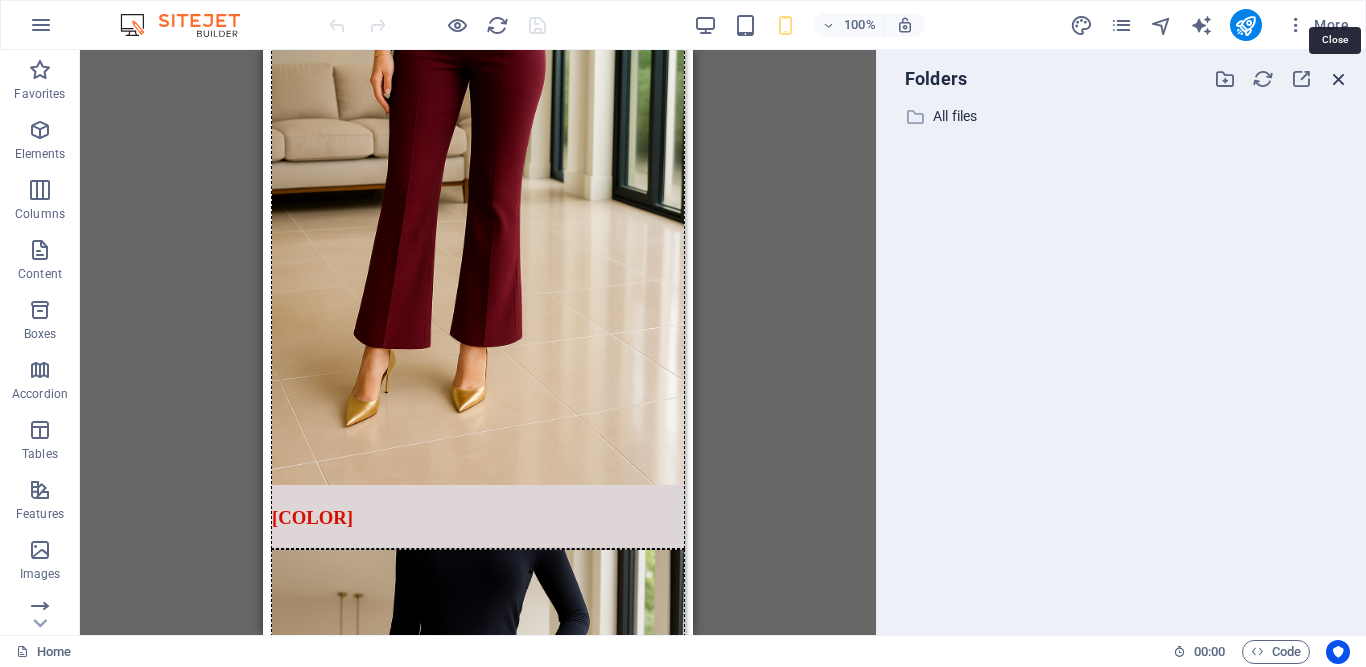 click at bounding box center (1339, 79) 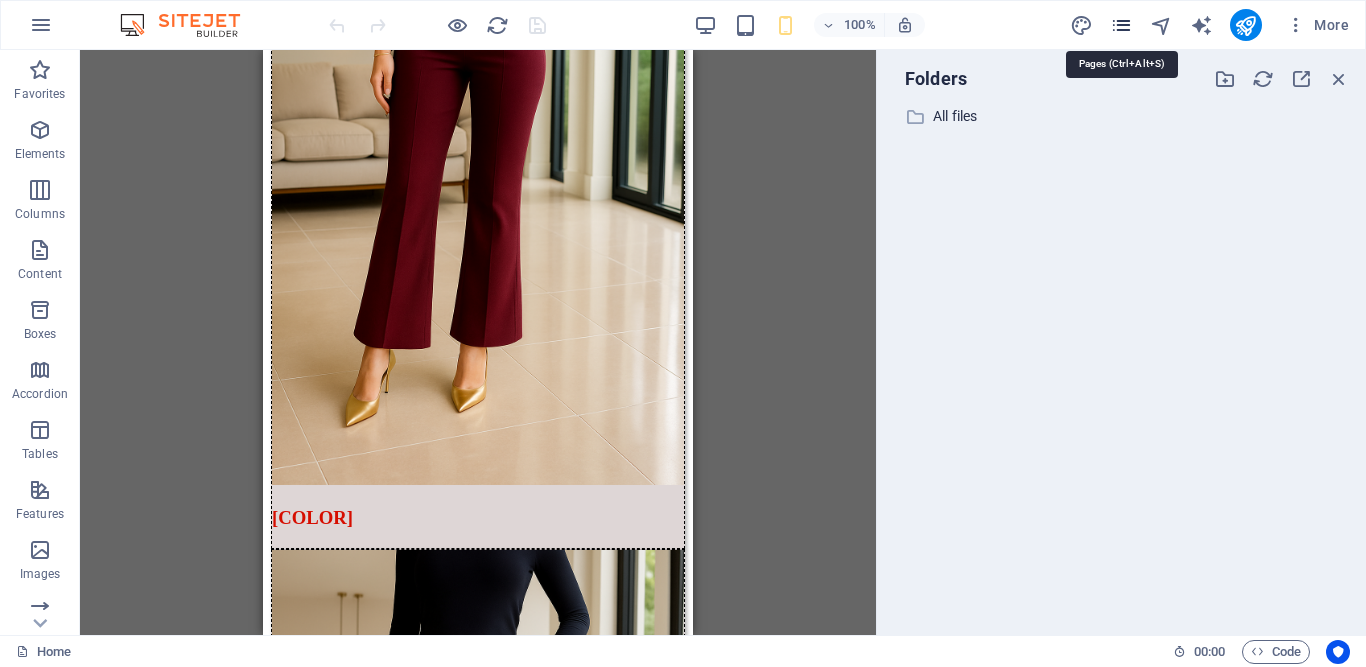 click at bounding box center [1121, 25] 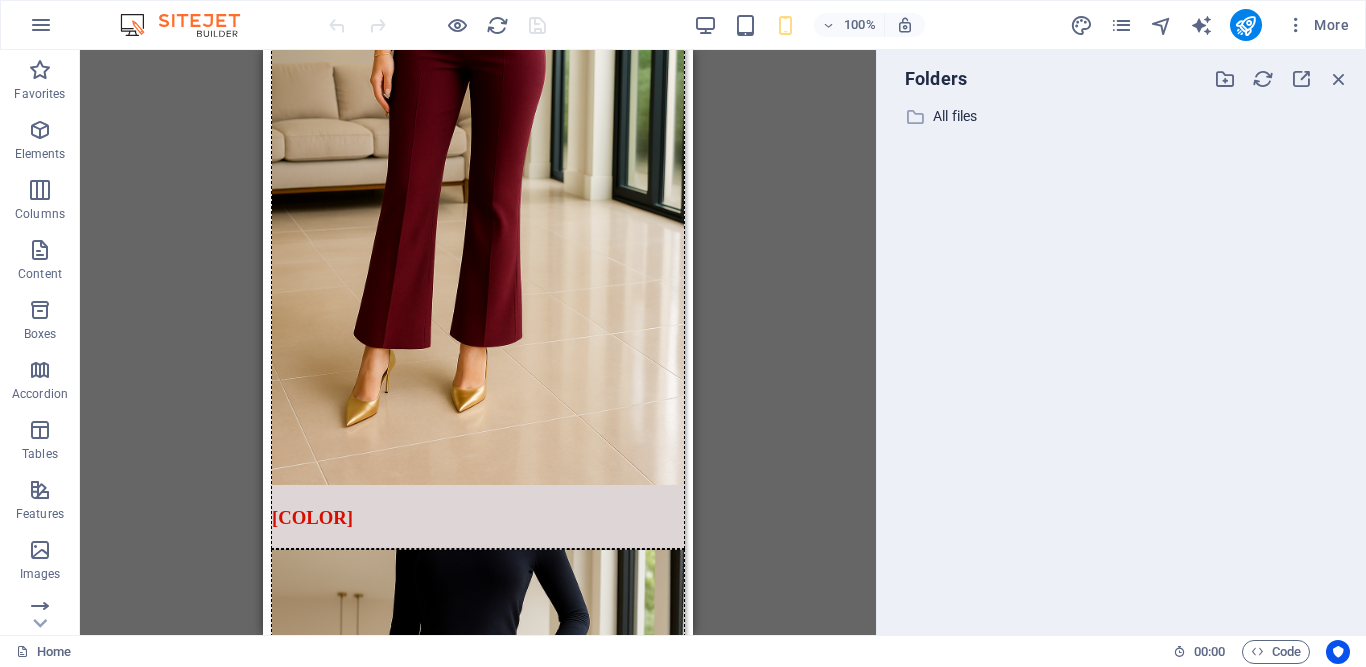click on "Container   Container   Container   H1   Container   Container   Container   Container   HTML   Footer Skadi   Text image overlap   Spacer   Container   Cards   Container   Text   Container   Container   H1   Container   Container   Container   Video   H1   Container   Container   Image   Container   Spacer   Slider   Container   Logo" at bounding box center [478, 342] 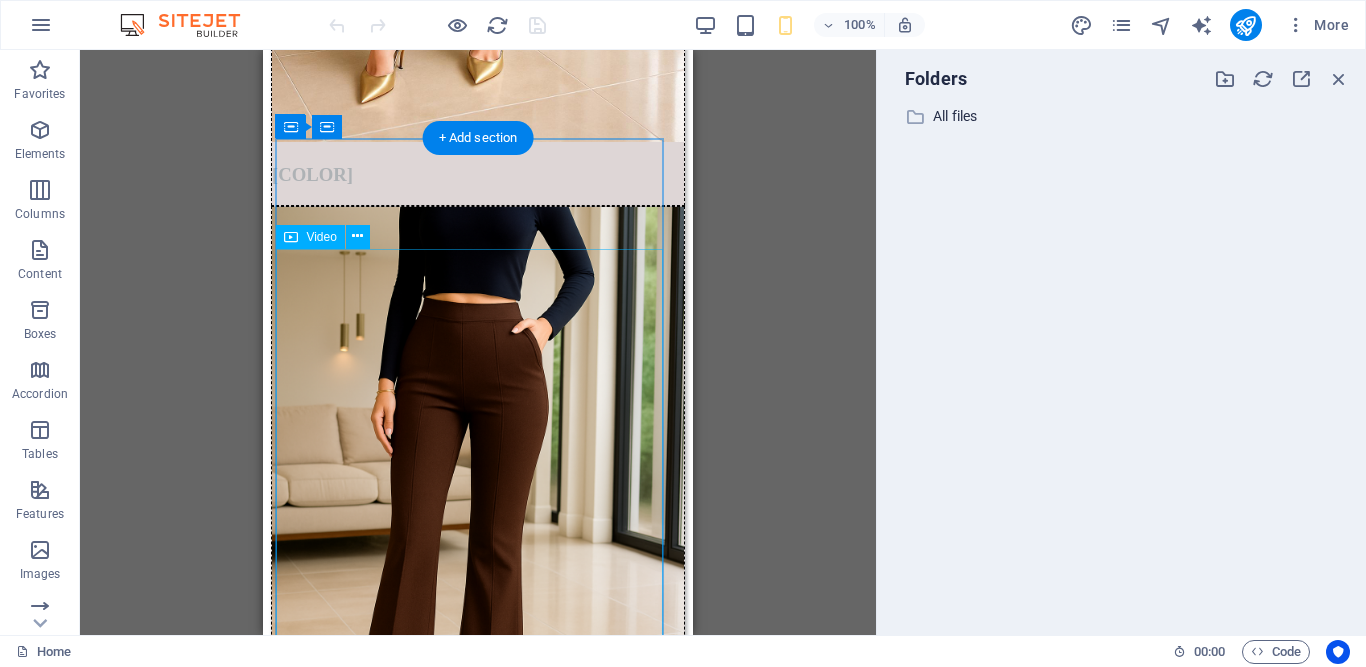scroll, scrollTop: 0, scrollLeft: 0, axis: both 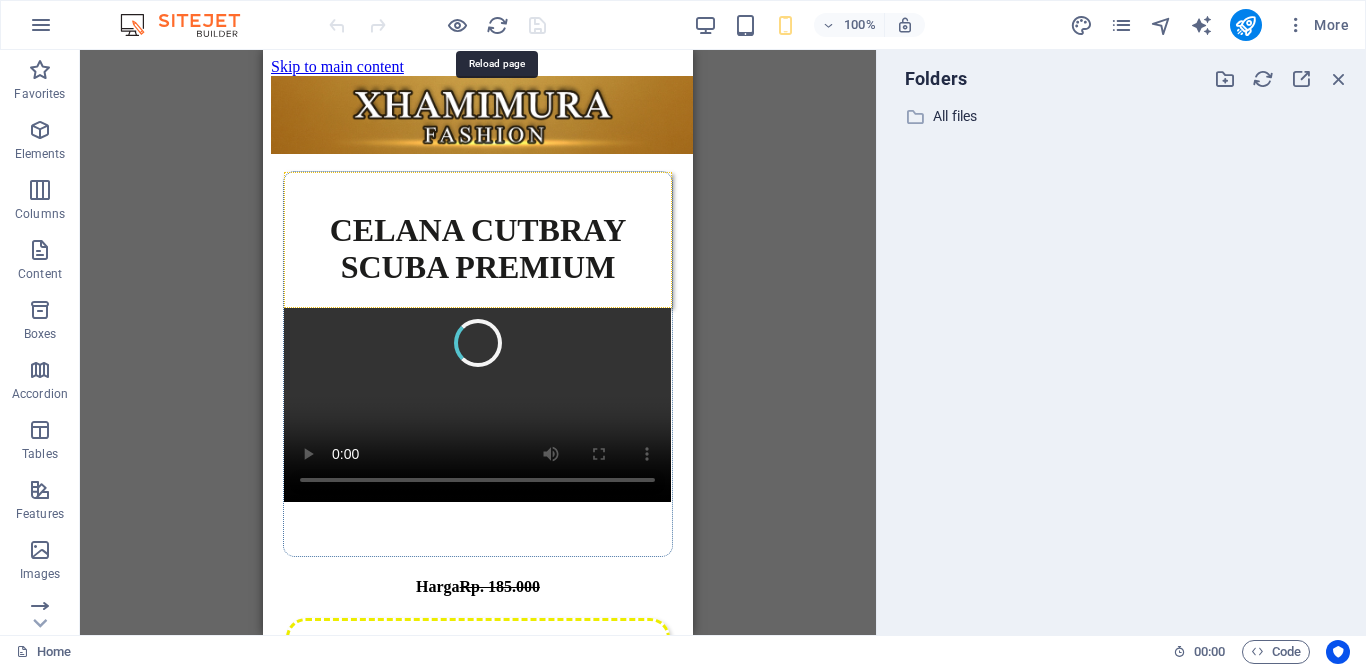 click at bounding box center [497, 25] 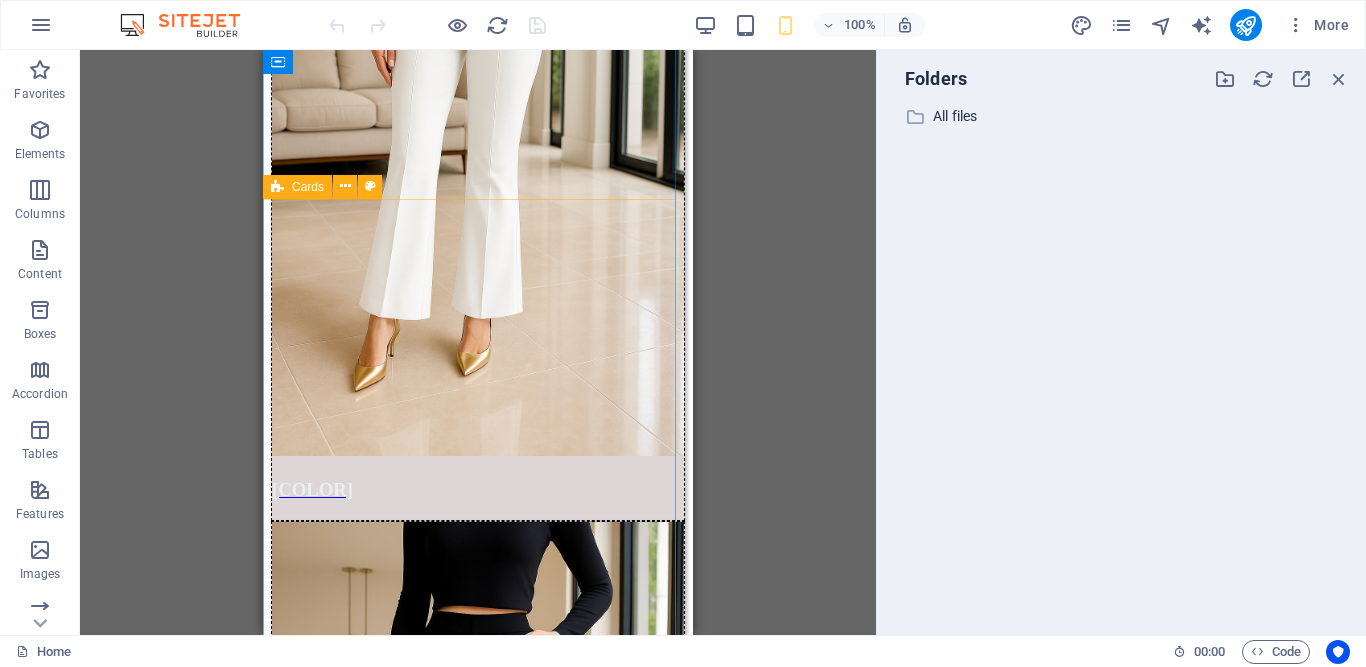 scroll, scrollTop: 1401, scrollLeft: 0, axis: vertical 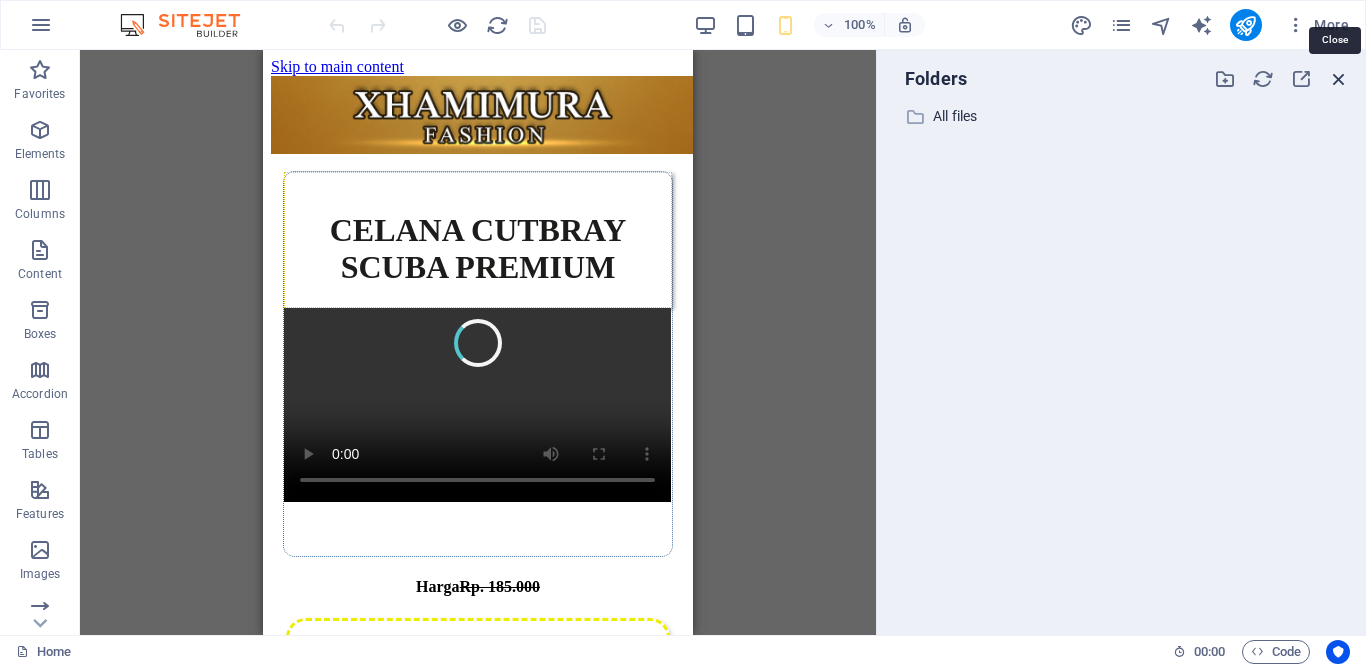 click at bounding box center (1339, 79) 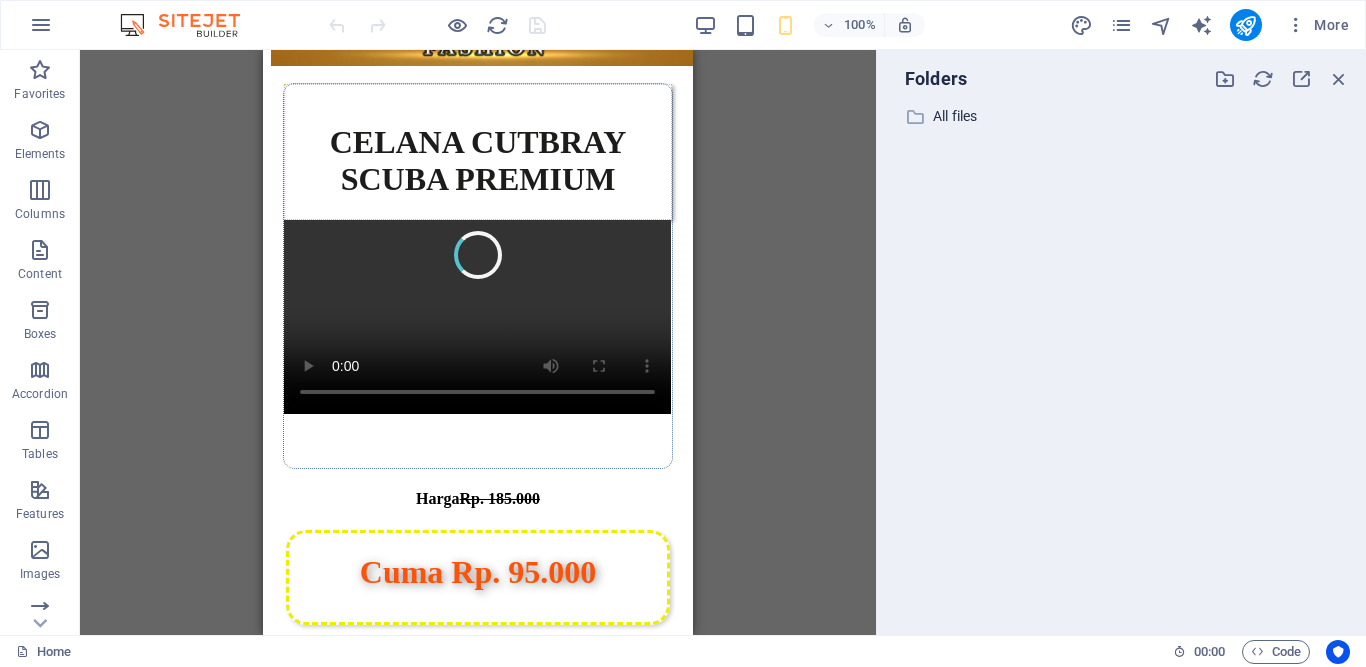 scroll, scrollTop: 659, scrollLeft: 0, axis: vertical 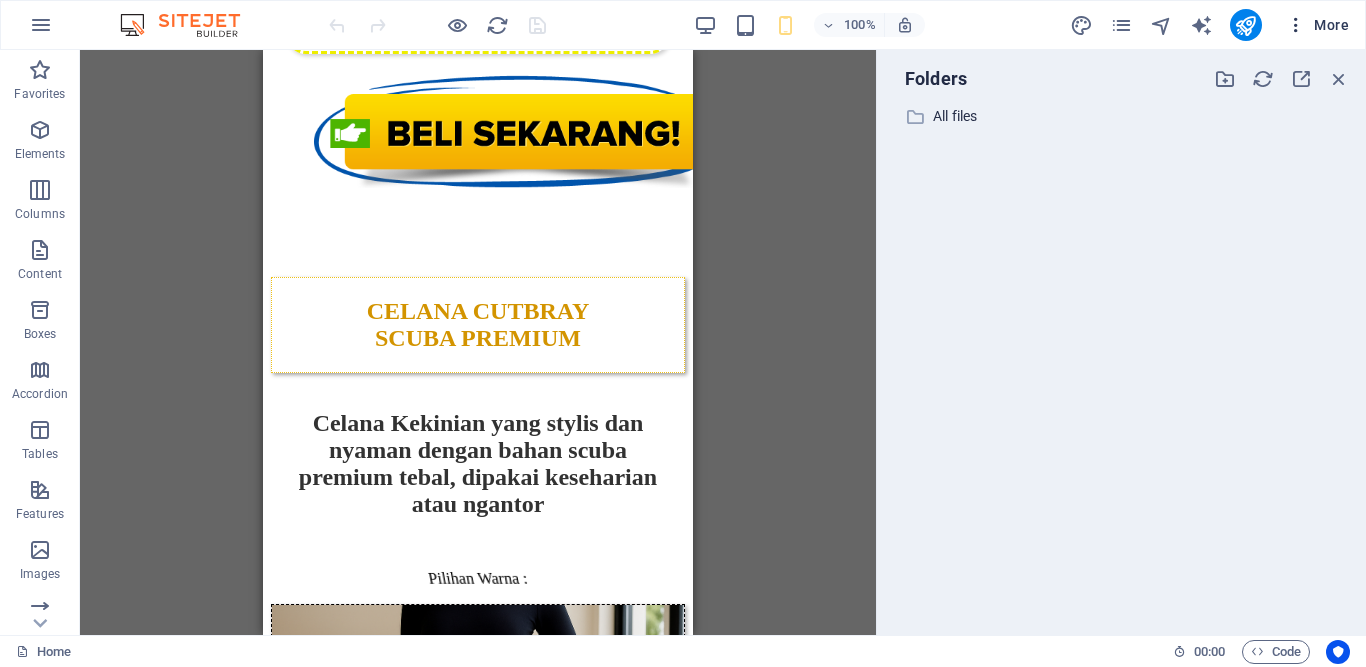 click at bounding box center (1296, 25) 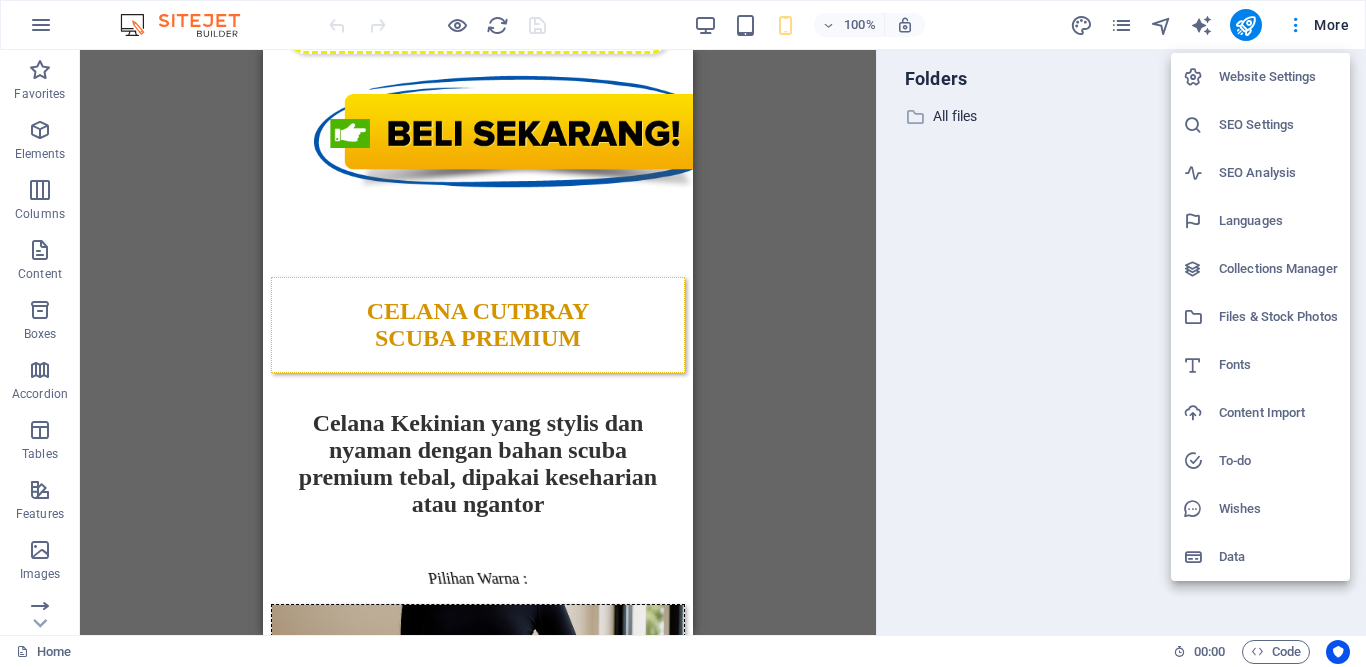 click on "Website Settings" at bounding box center (1278, 77) 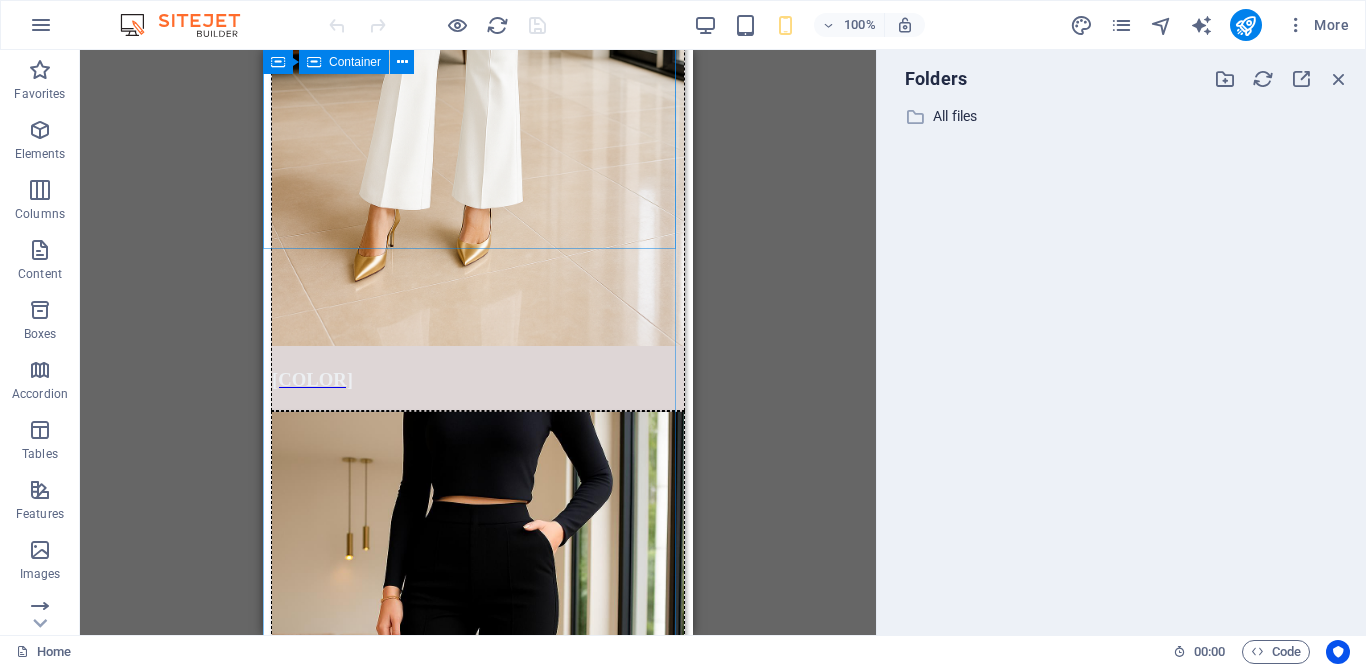 scroll, scrollTop: 1024, scrollLeft: 0, axis: vertical 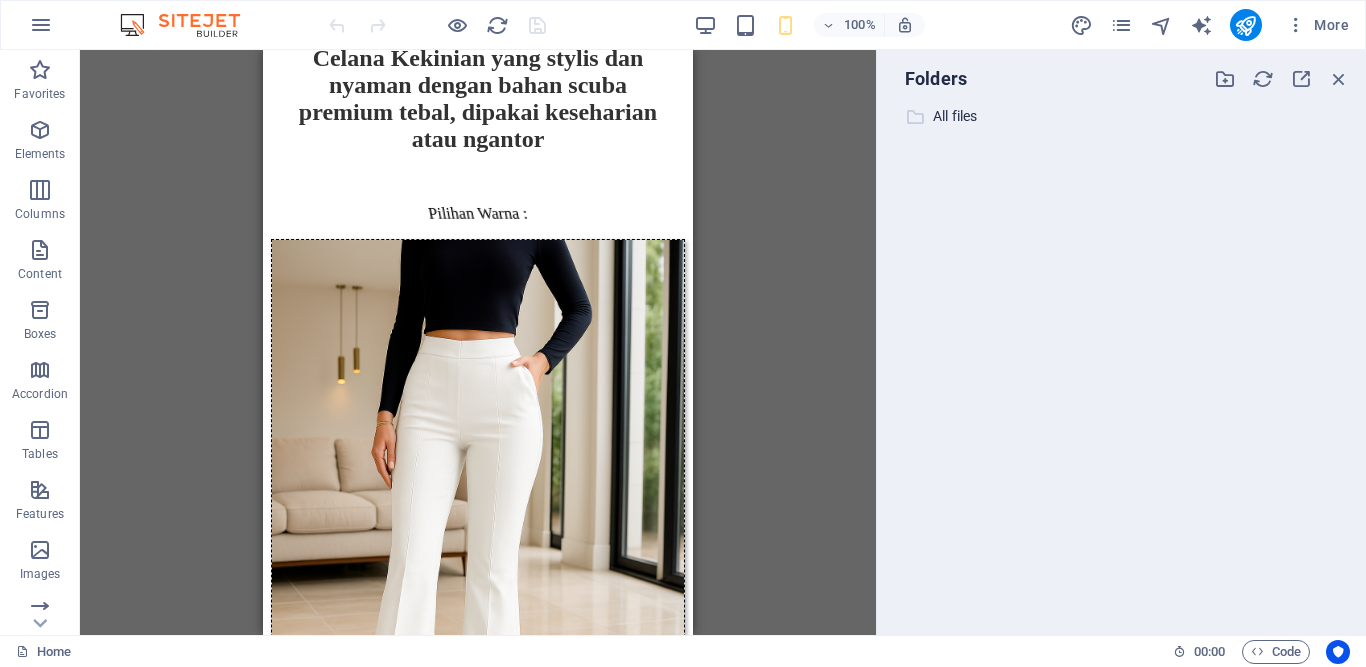click on "All files" at bounding box center [1123, 116] 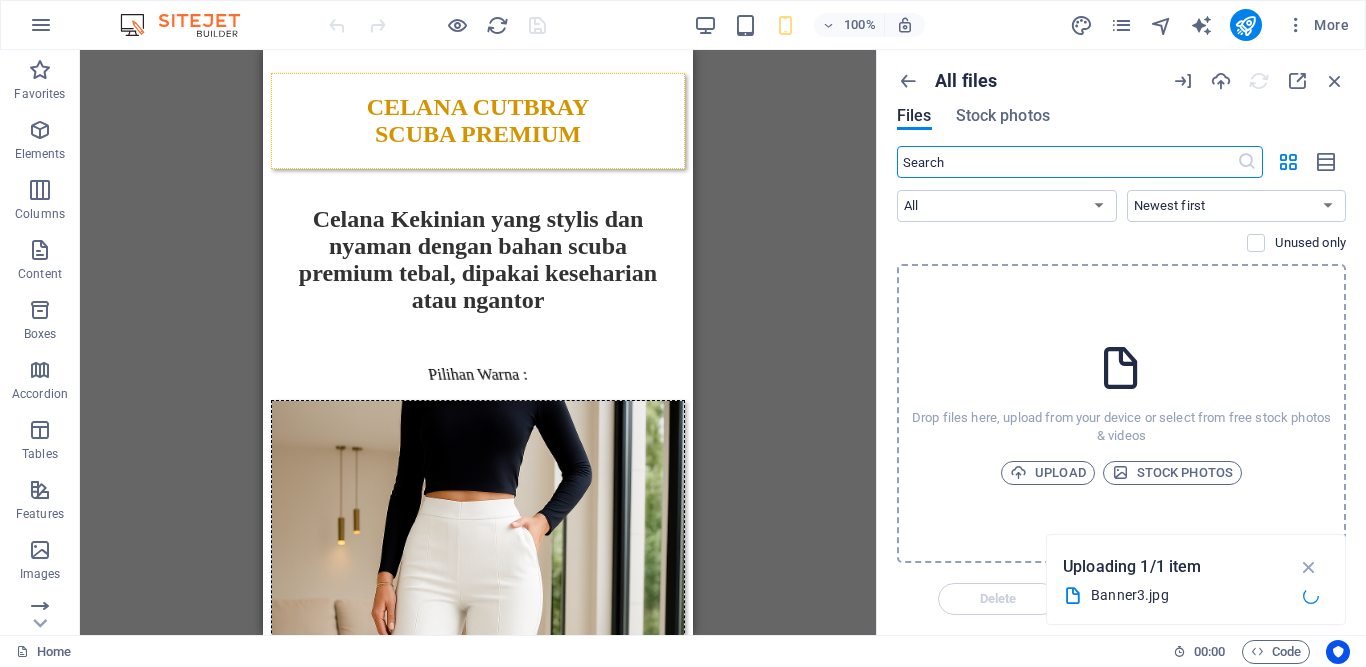scroll, scrollTop: 0, scrollLeft: 0, axis: both 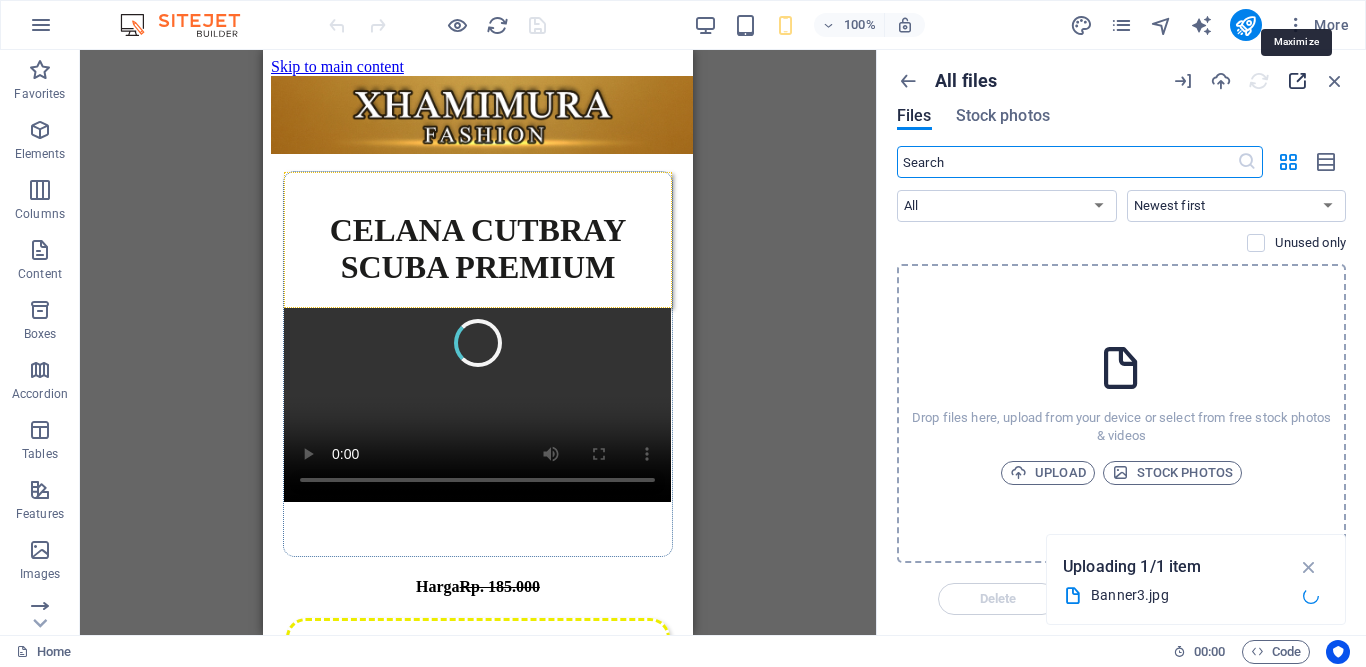 click at bounding box center [1297, 81] 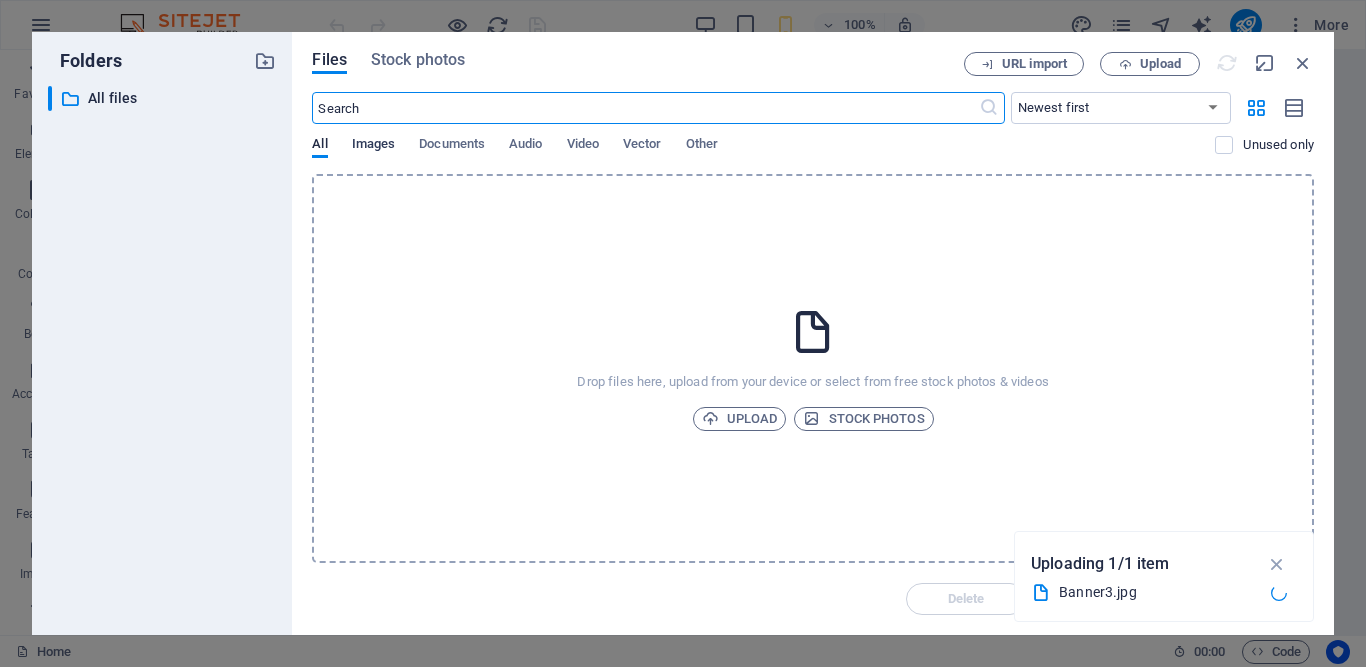 click on "Images" at bounding box center (374, 146) 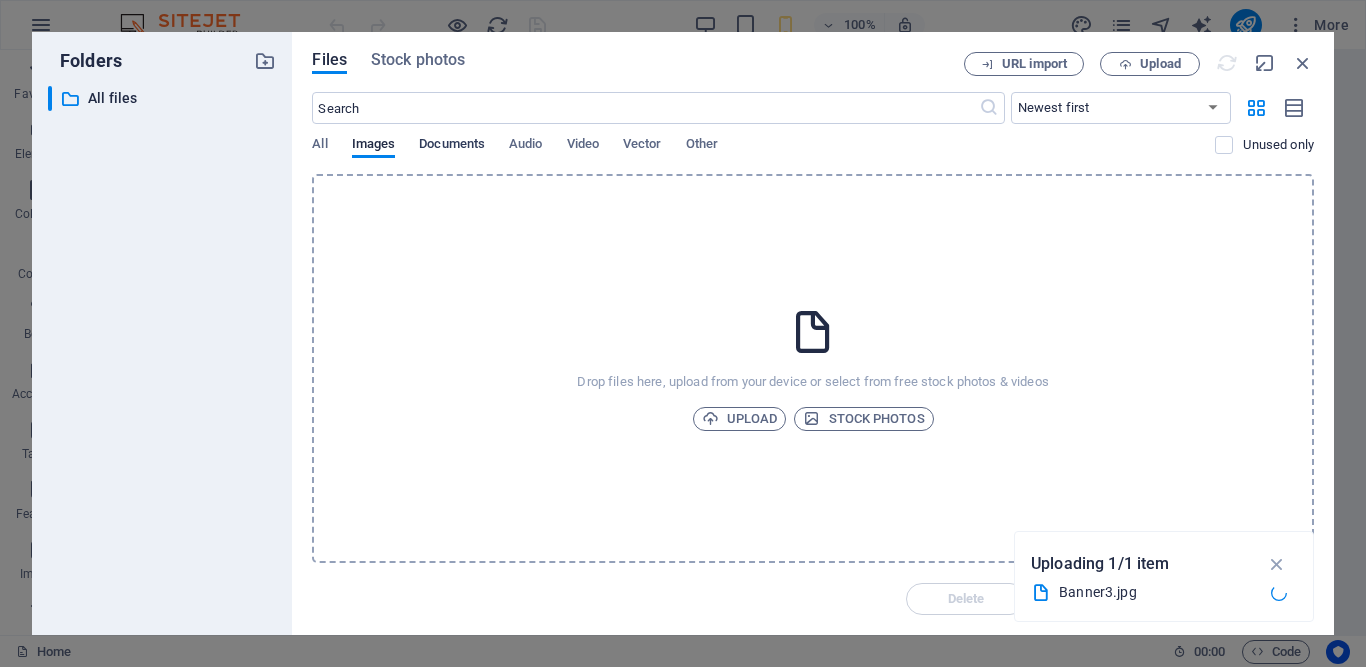 click on "Documents" at bounding box center (452, 146) 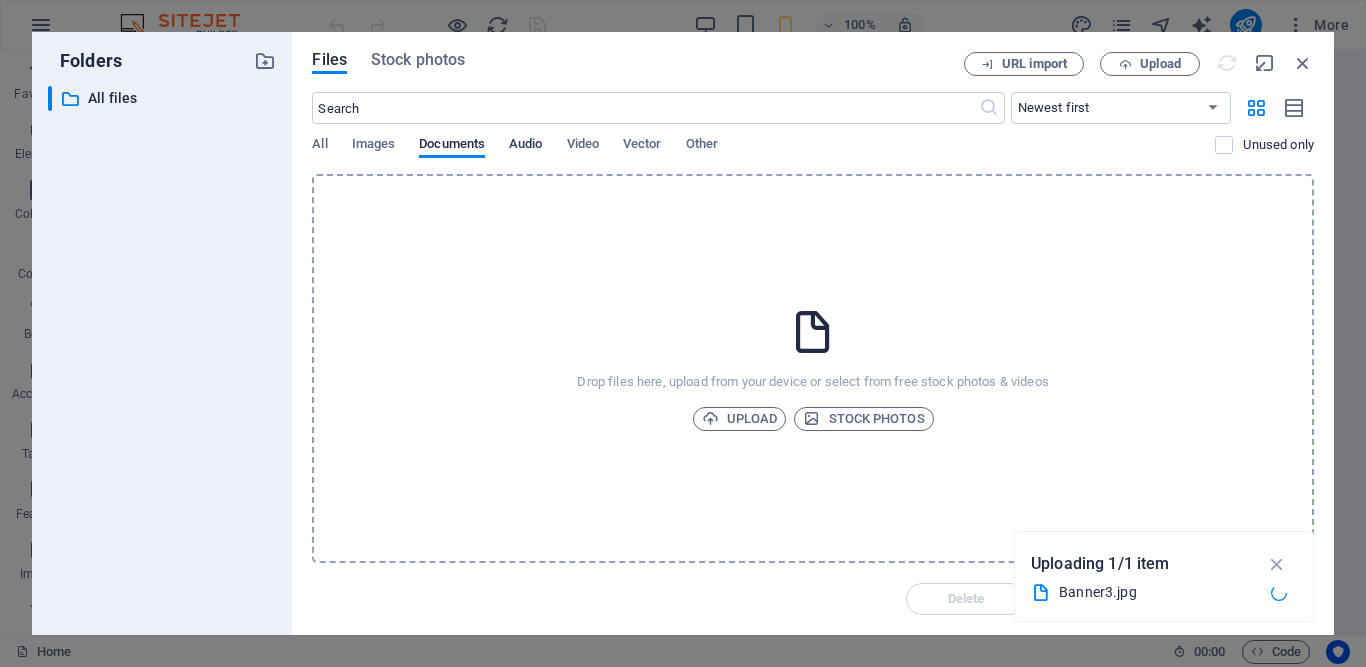 click on "Audio" at bounding box center [525, 146] 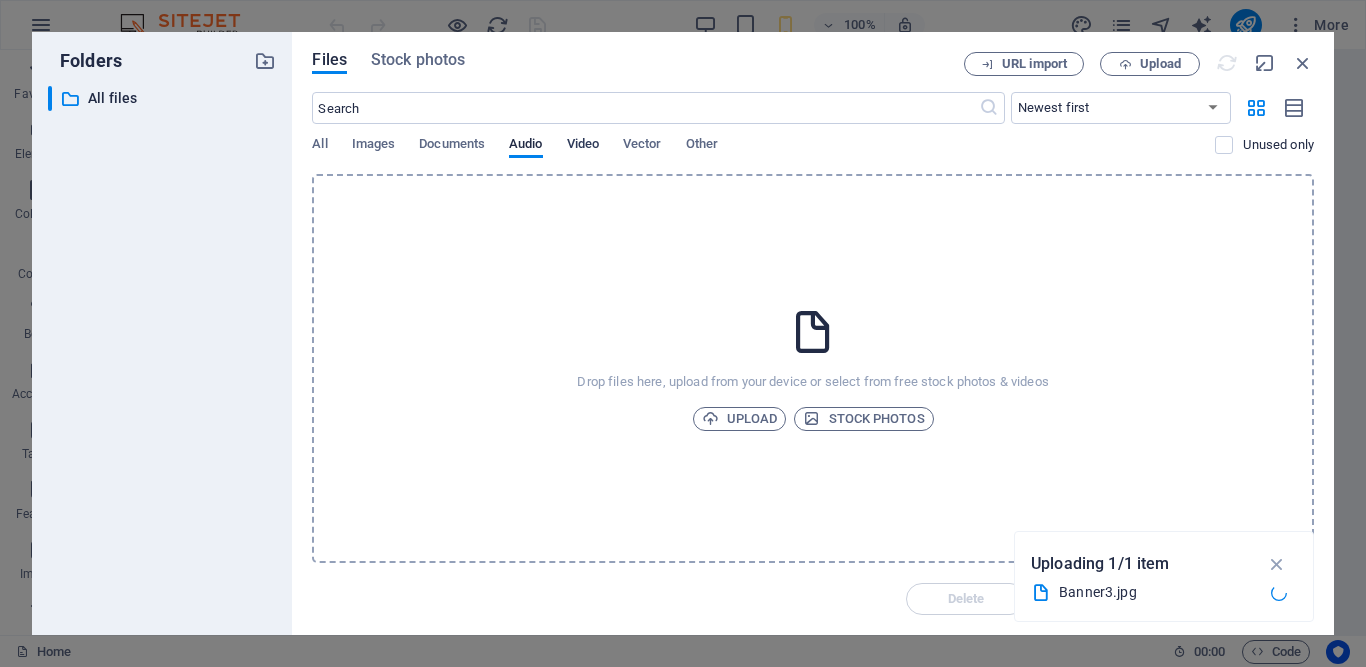 click on "Video" at bounding box center (583, 146) 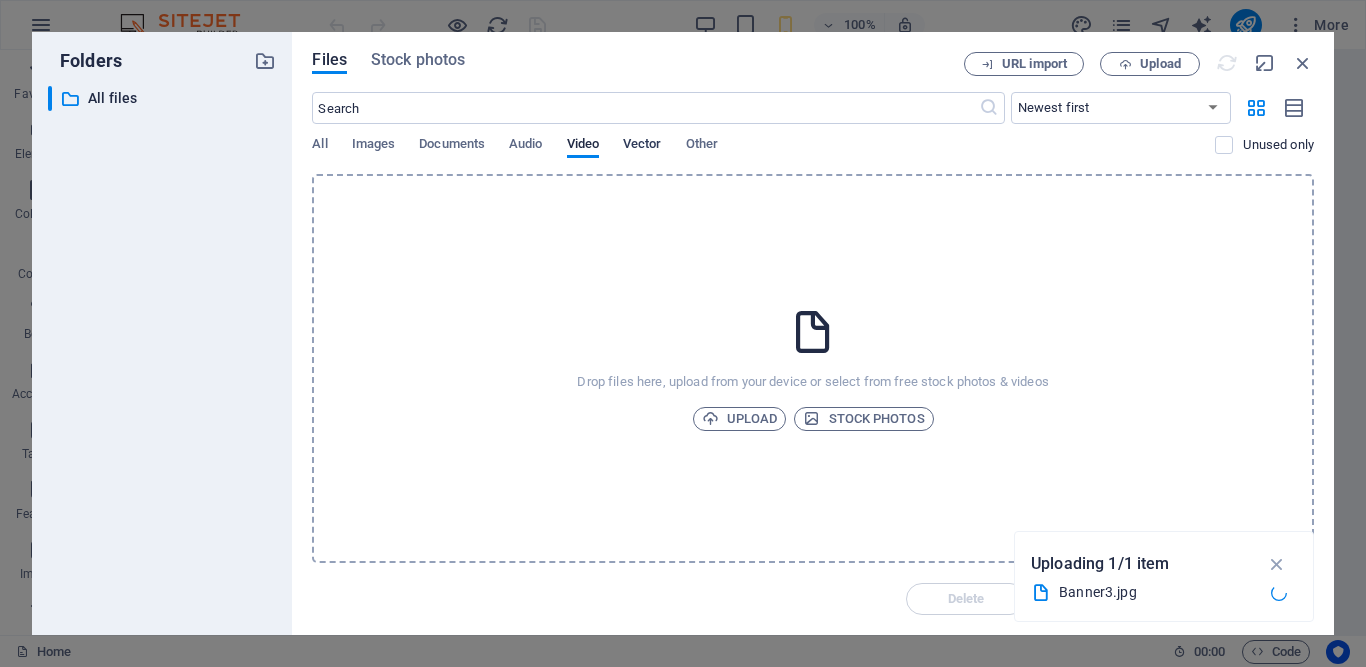 click on "Vector" at bounding box center [642, 146] 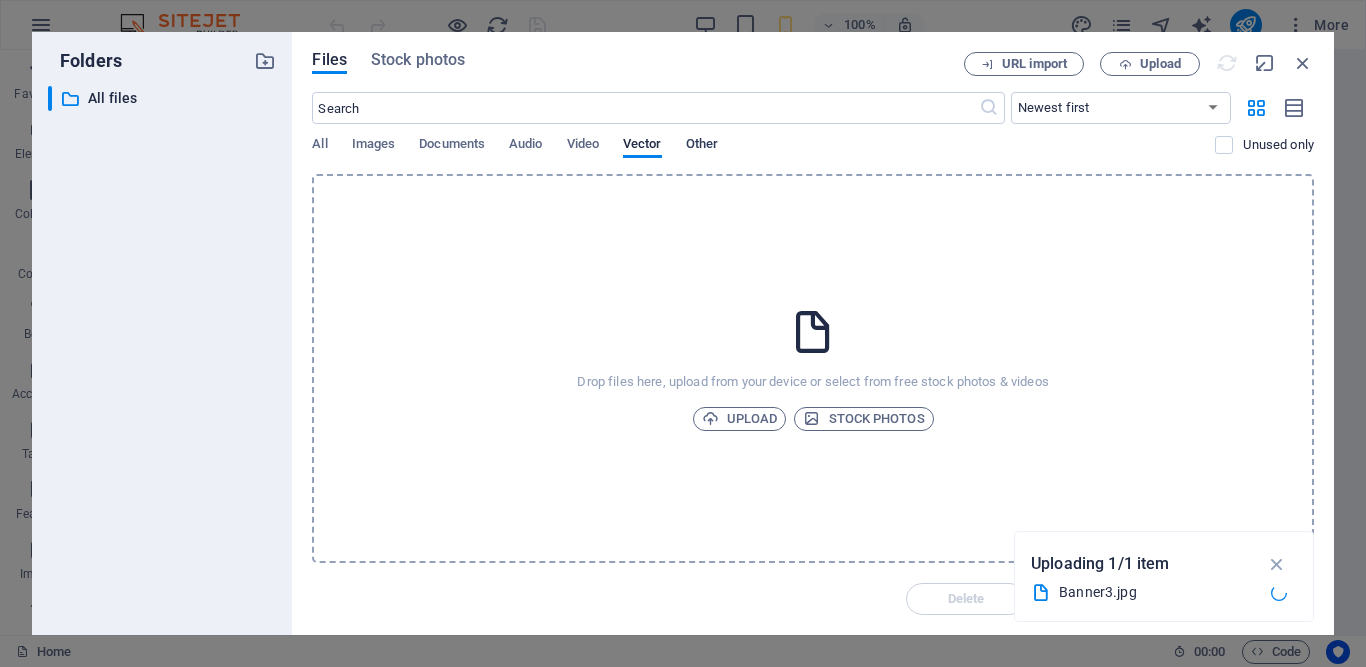 click on "Other" at bounding box center (702, 146) 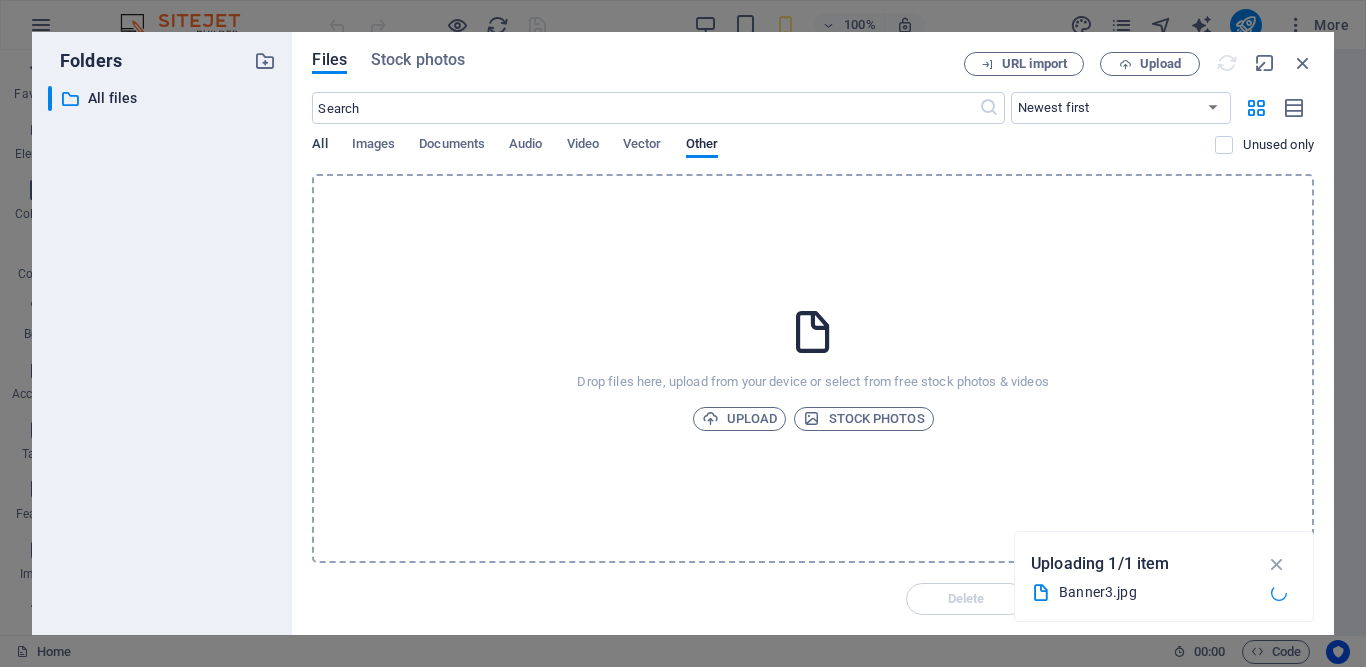 click on "All" at bounding box center [319, 146] 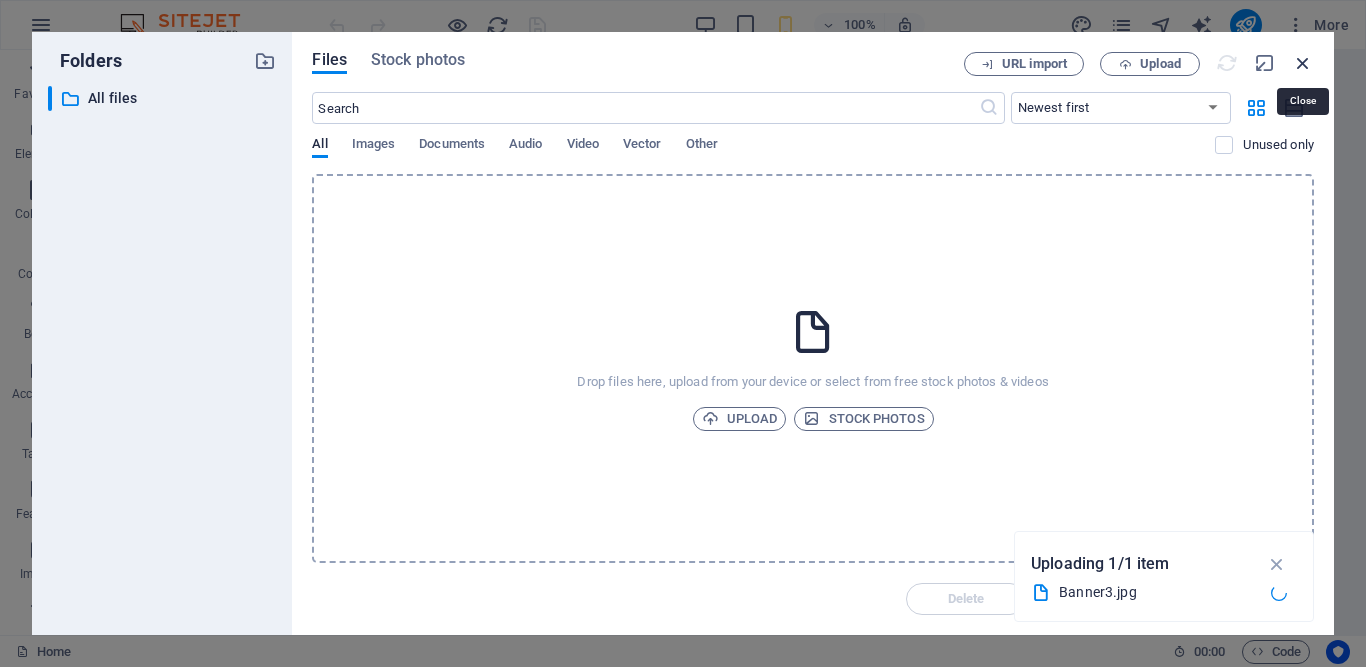 click at bounding box center (1303, 63) 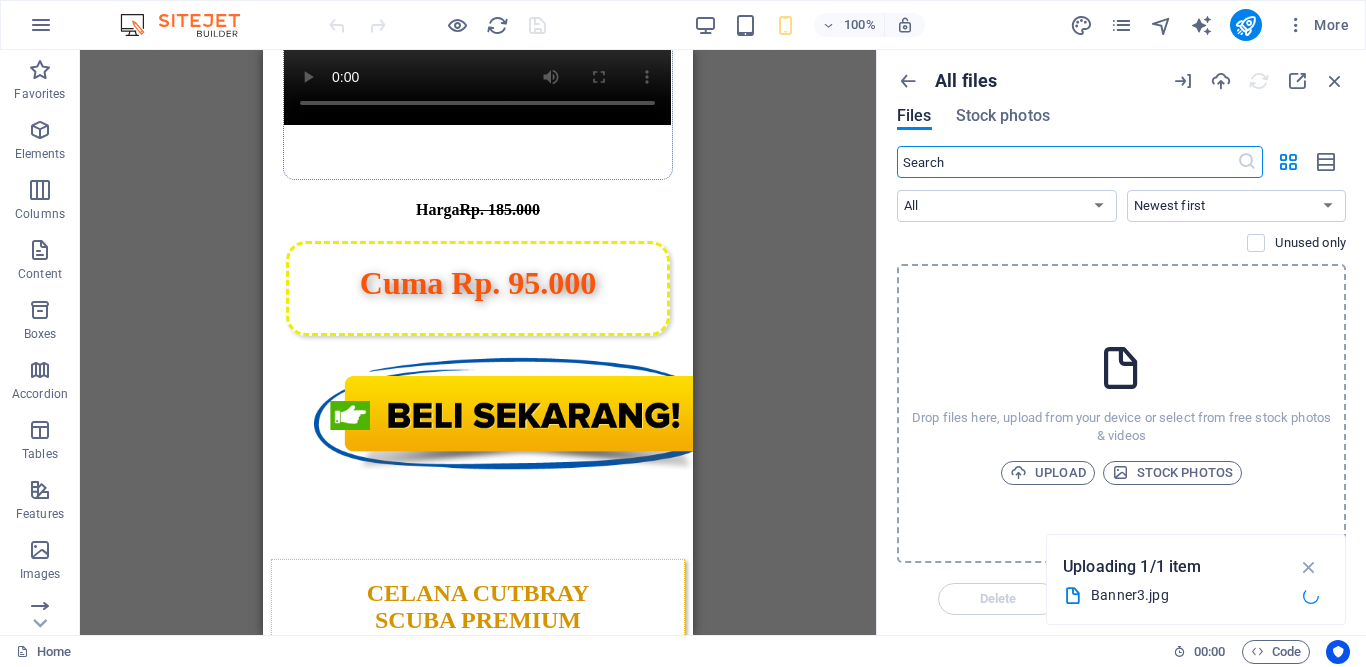 scroll, scrollTop: 0, scrollLeft: 0, axis: both 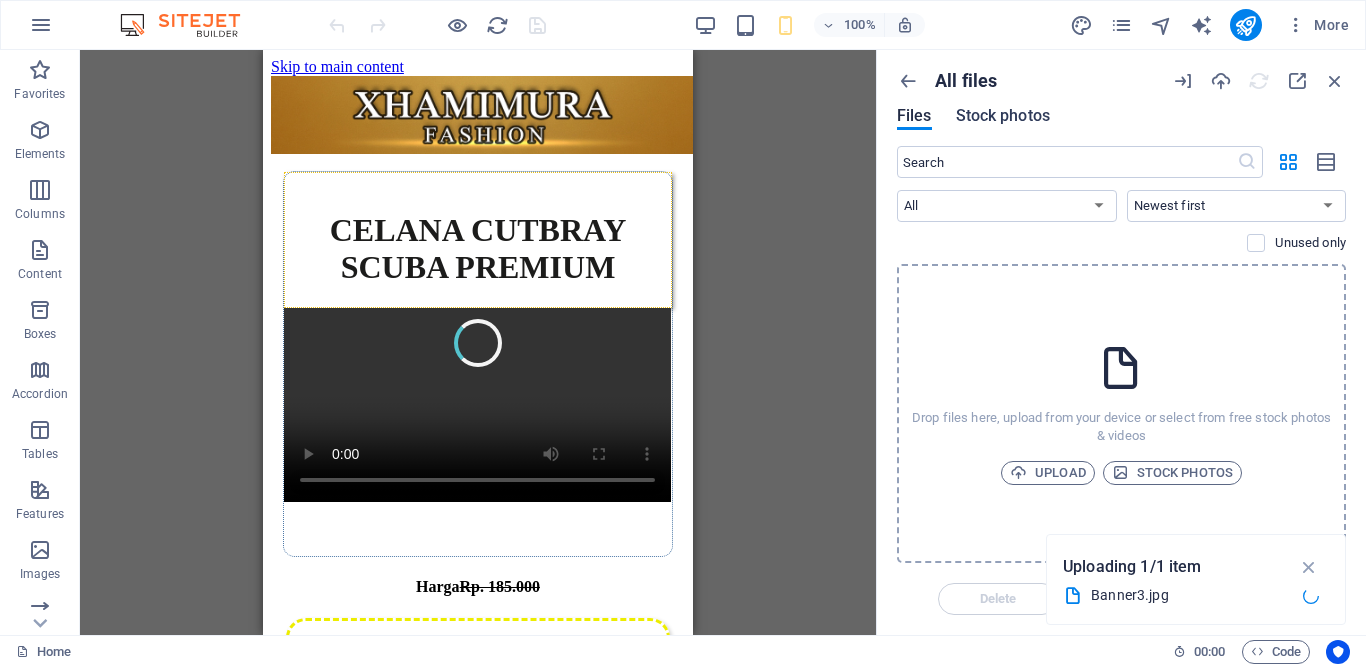 click on "Stock photos" at bounding box center [1003, 116] 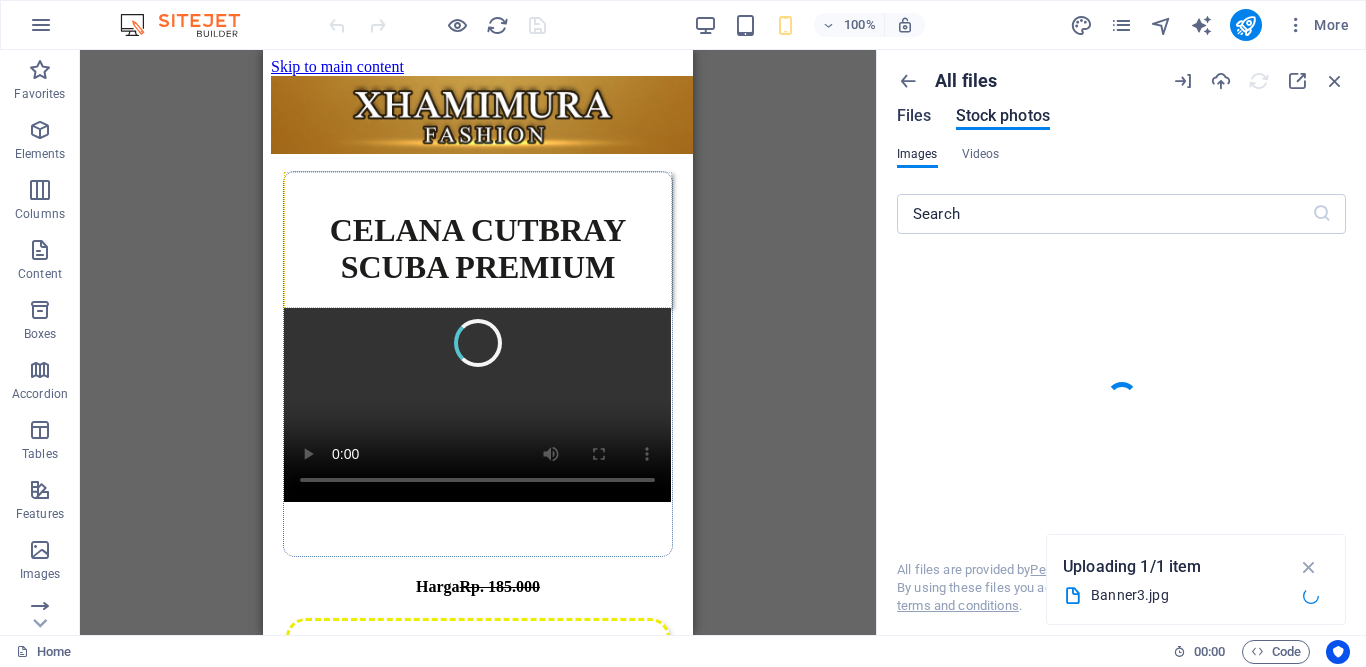 click on "Files" at bounding box center (914, 116) 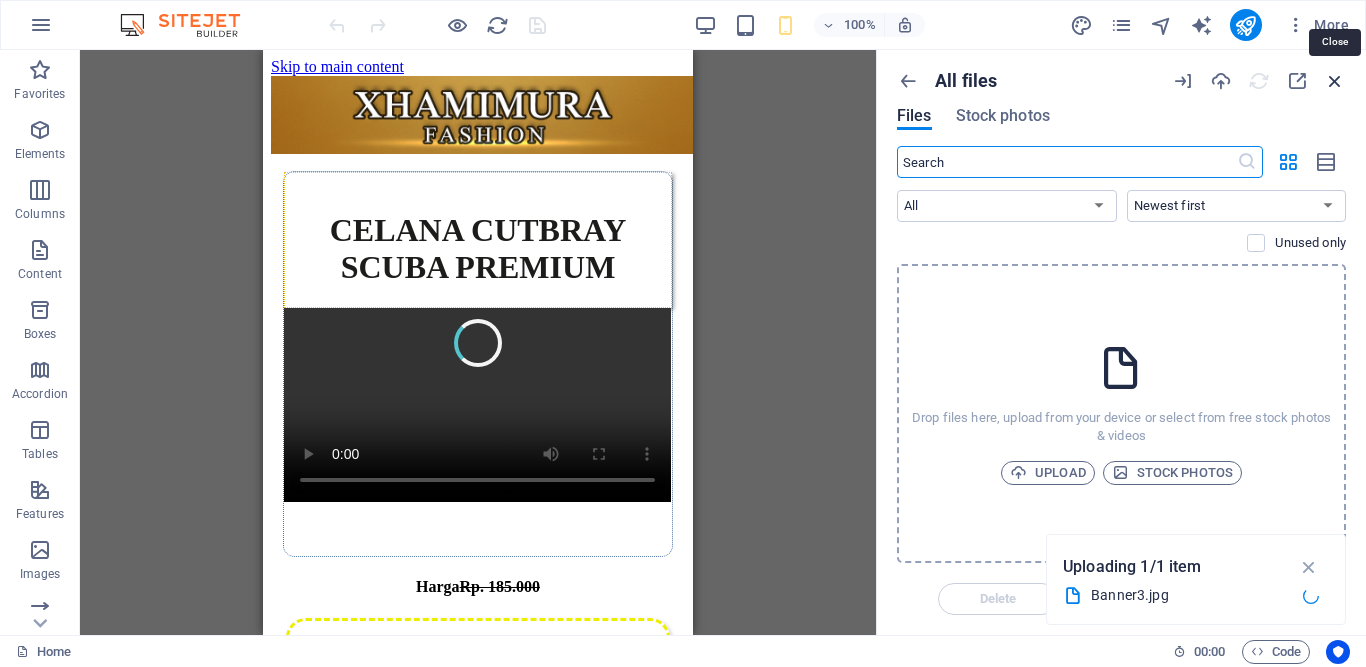 click at bounding box center (1335, 81) 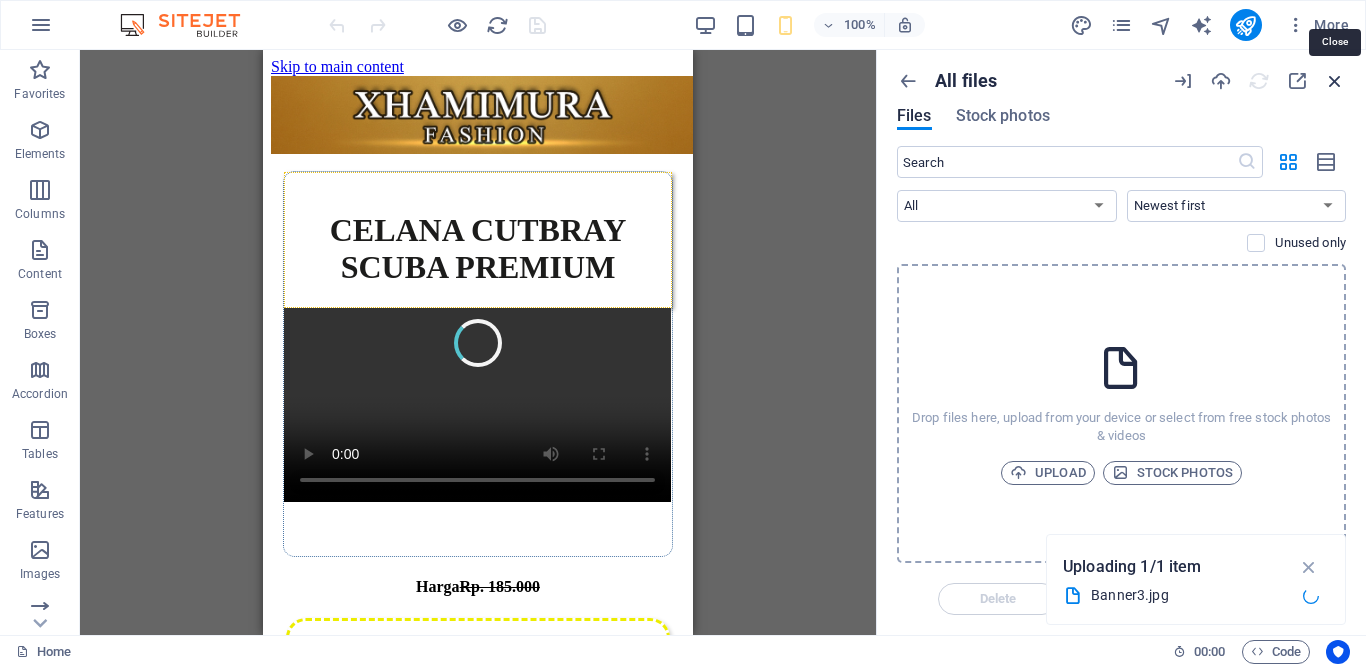click at bounding box center [1335, 81] 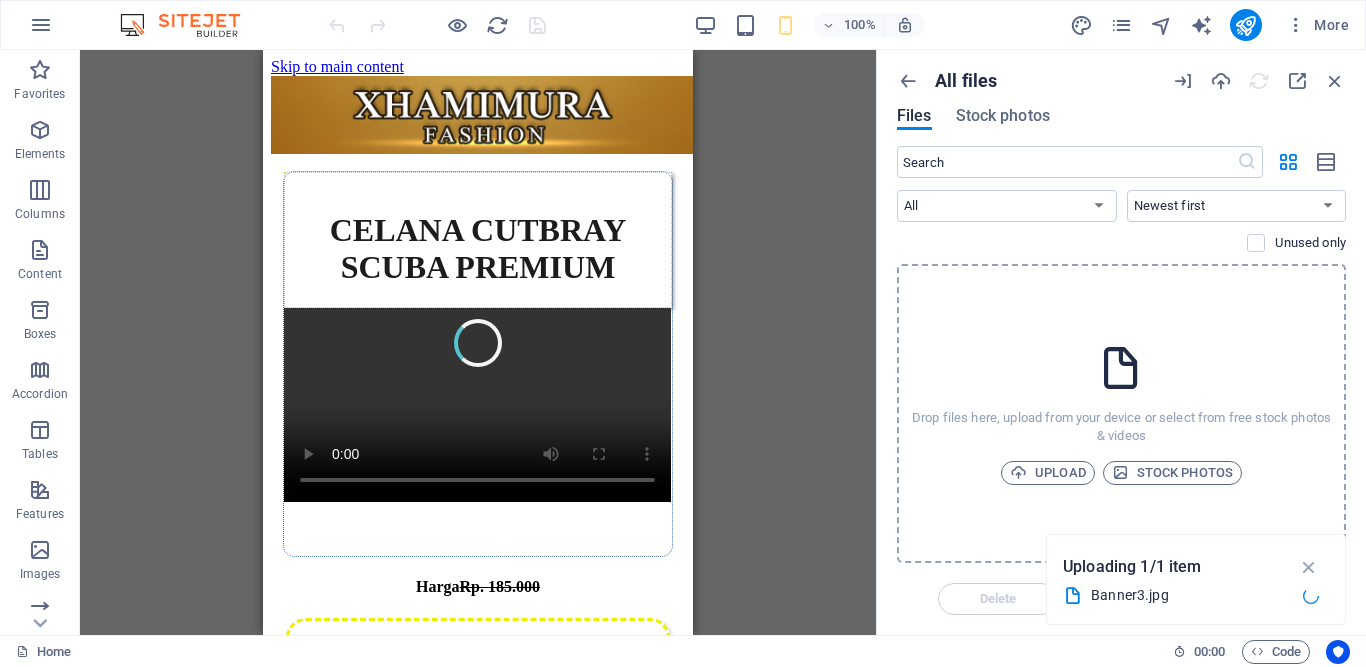 click on "Container   Container   Container   H1   Container   Container   Container   Container   Container   Container   HTML   Footer Skadi   Text image overlap   Spacer   Cards   Container   Text   Container   Container   H1   Container   Container   Video   H1   Container   Container   Image   Container   Spacer   Text image overlap   Slider   Container   Footer Skadi   Logo   H3   Container   Image   Container   Container   Container   Container   H4   Image   Container   Image   Container   H3   Container   Container   Text image overlap   Slider   Image   Image   Container   Image   Container   Image   Container   Spacer   H2   Slider   Text image overlap   Image   Text   Slider   Text image overlap   Image   HTML   Spacer   Text   Slider   Image" at bounding box center [478, 342] 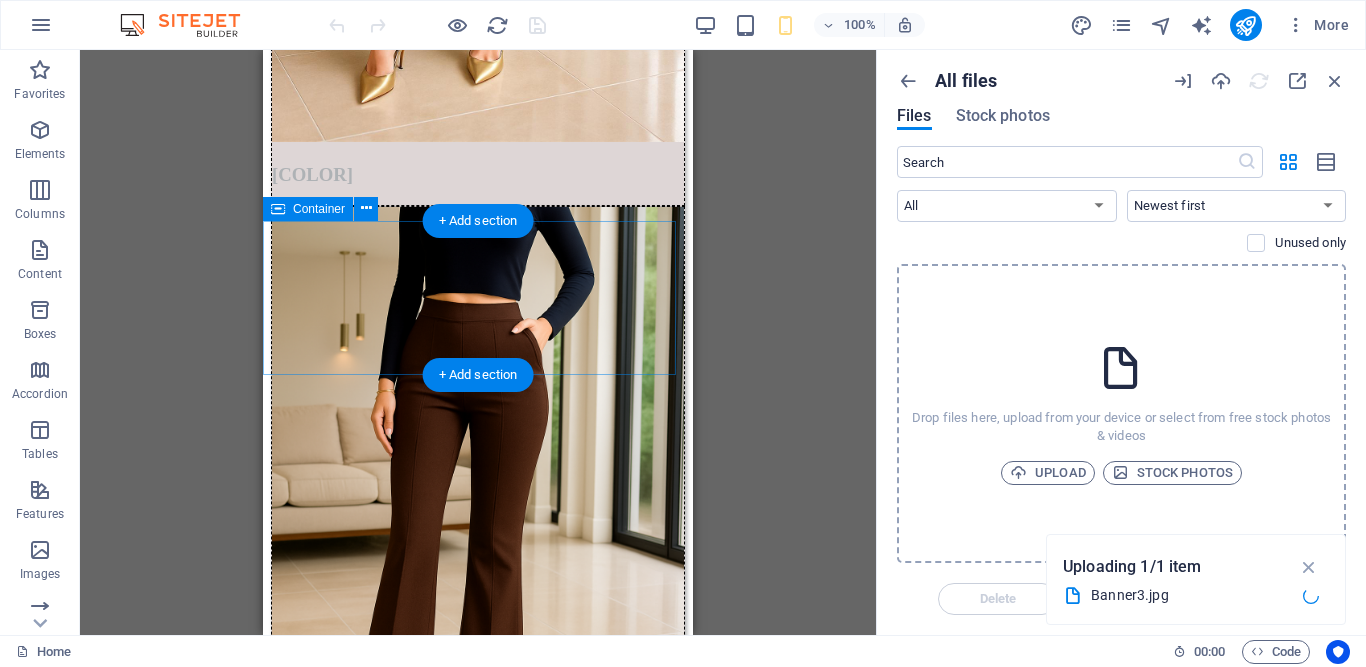 scroll, scrollTop: 3448, scrollLeft: 0, axis: vertical 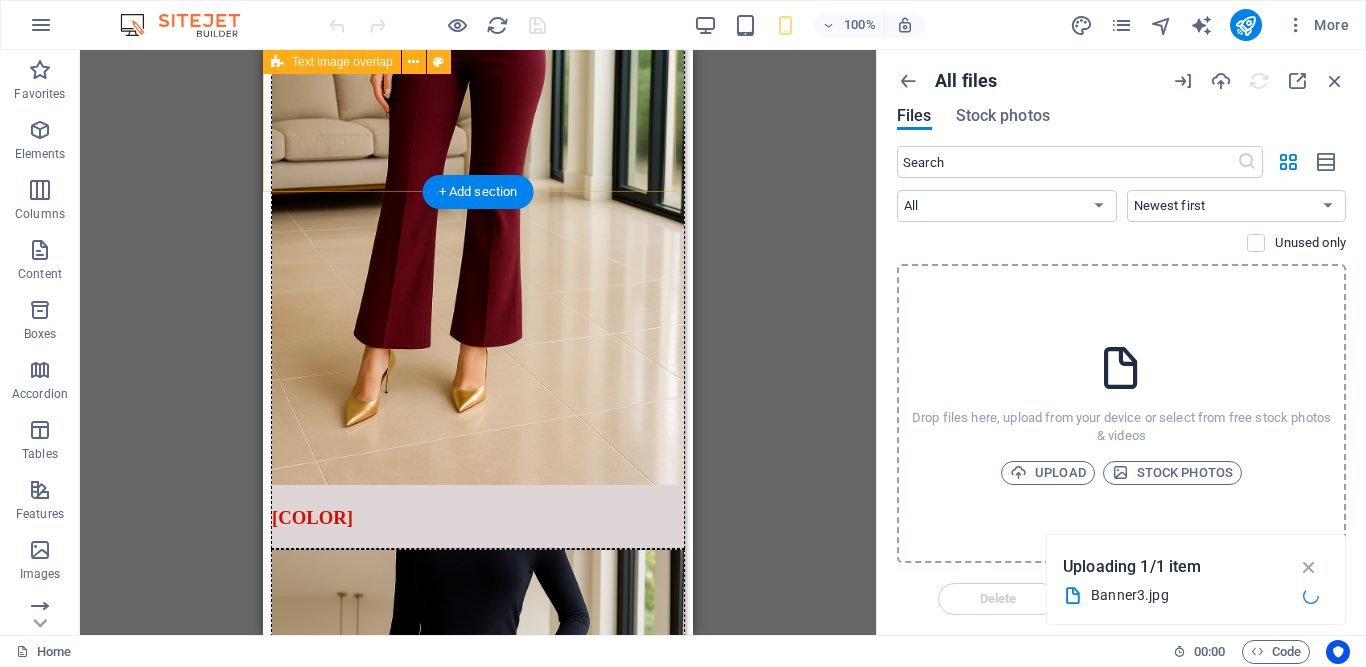 click at bounding box center (478, 5558) 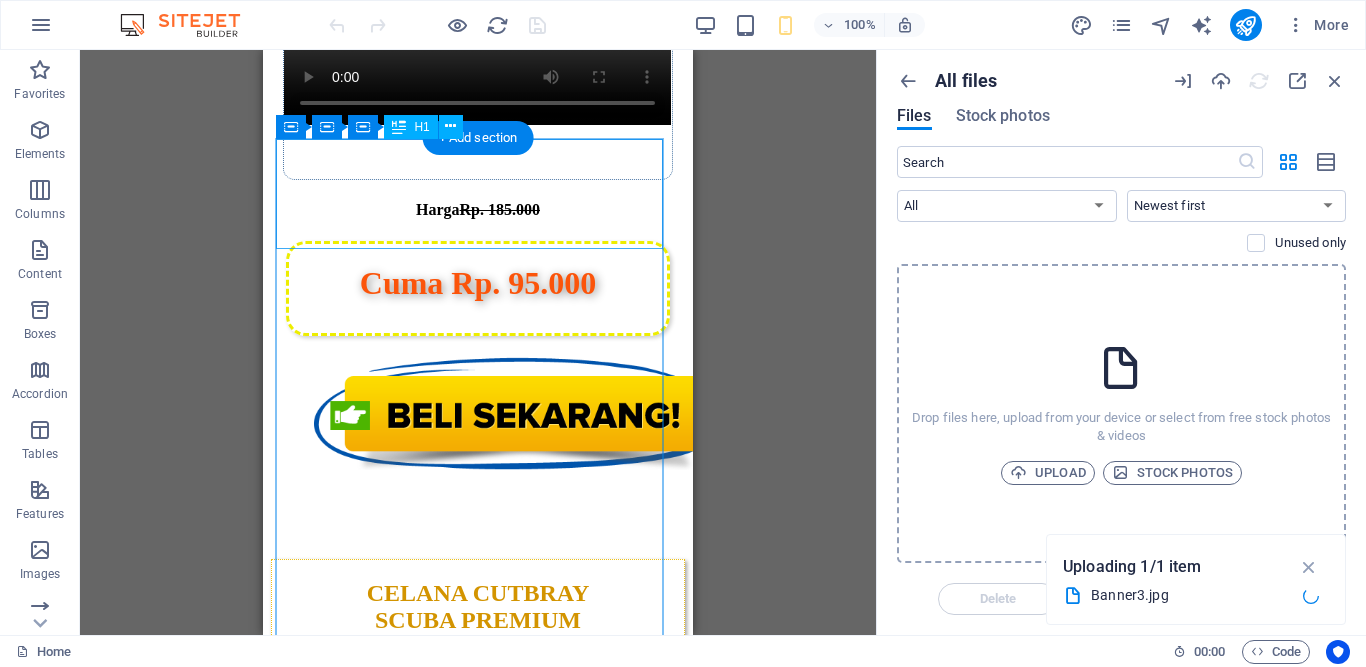 scroll, scrollTop: 0, scrollLeft: 0, axis: both 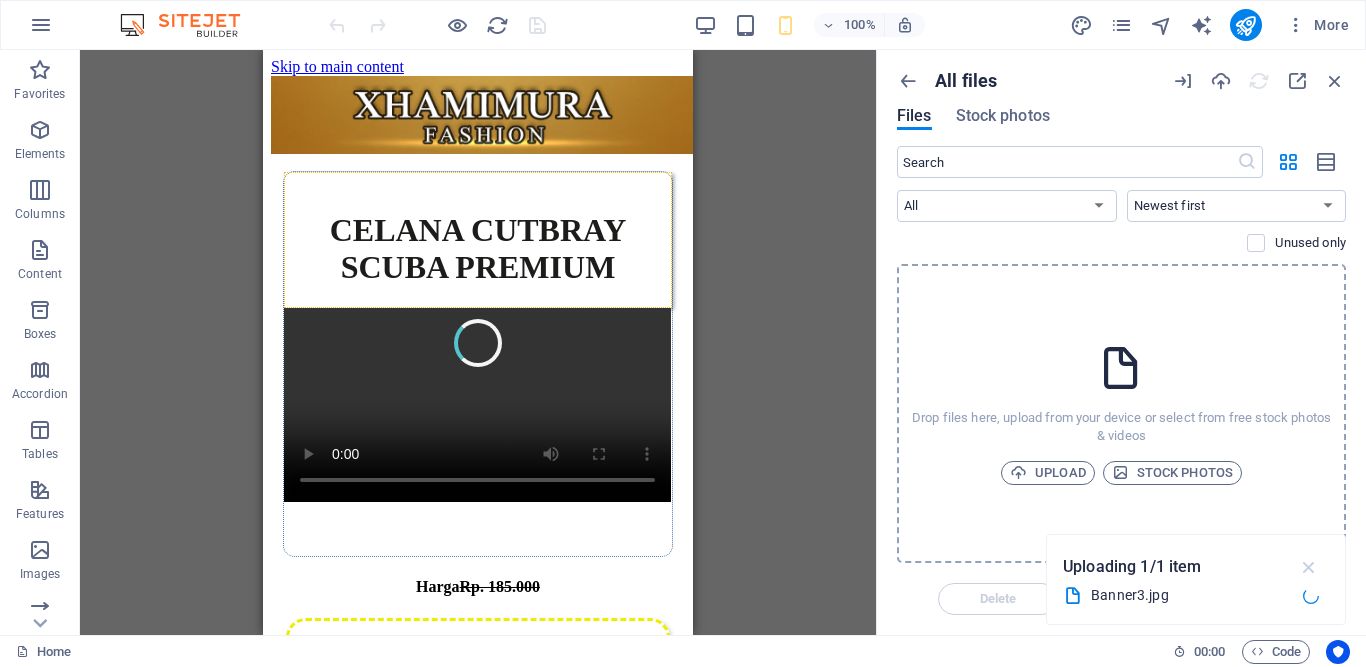 click at bounding box center [1309, 567] 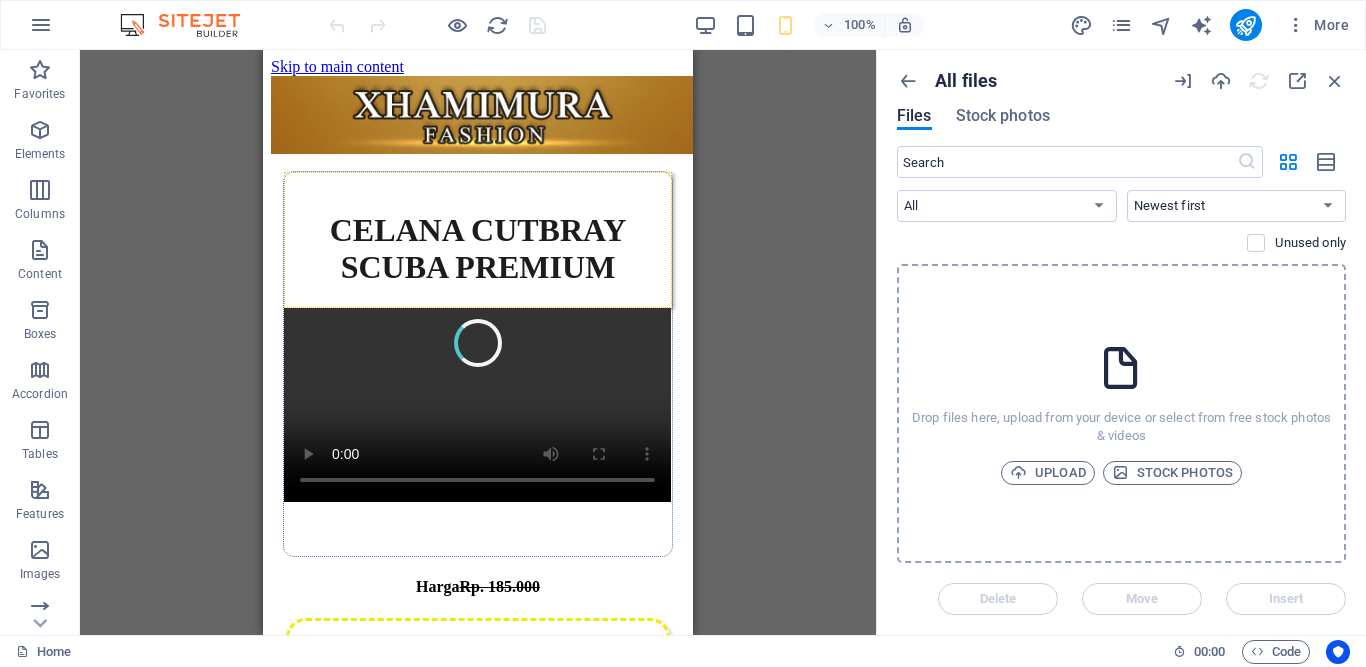 scroll, scrollTop: 512, scrollLeft: 0, axis: vertical 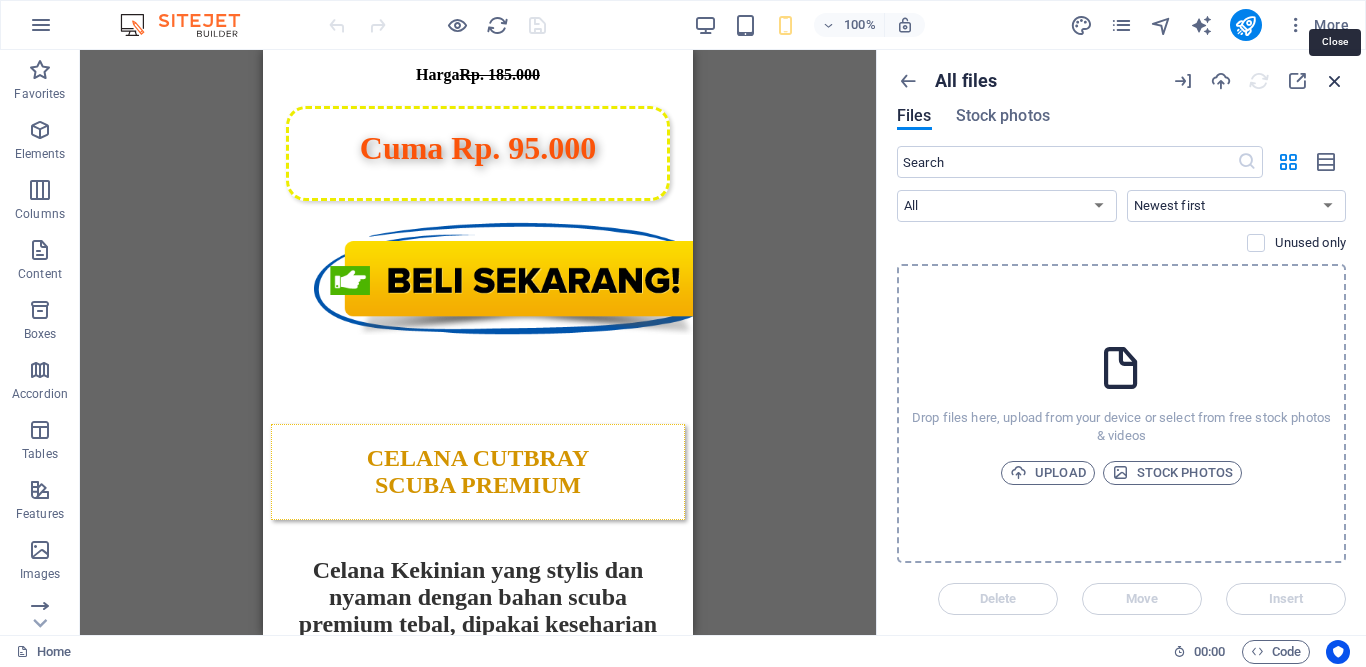 click at bounding box center [1335, 81] 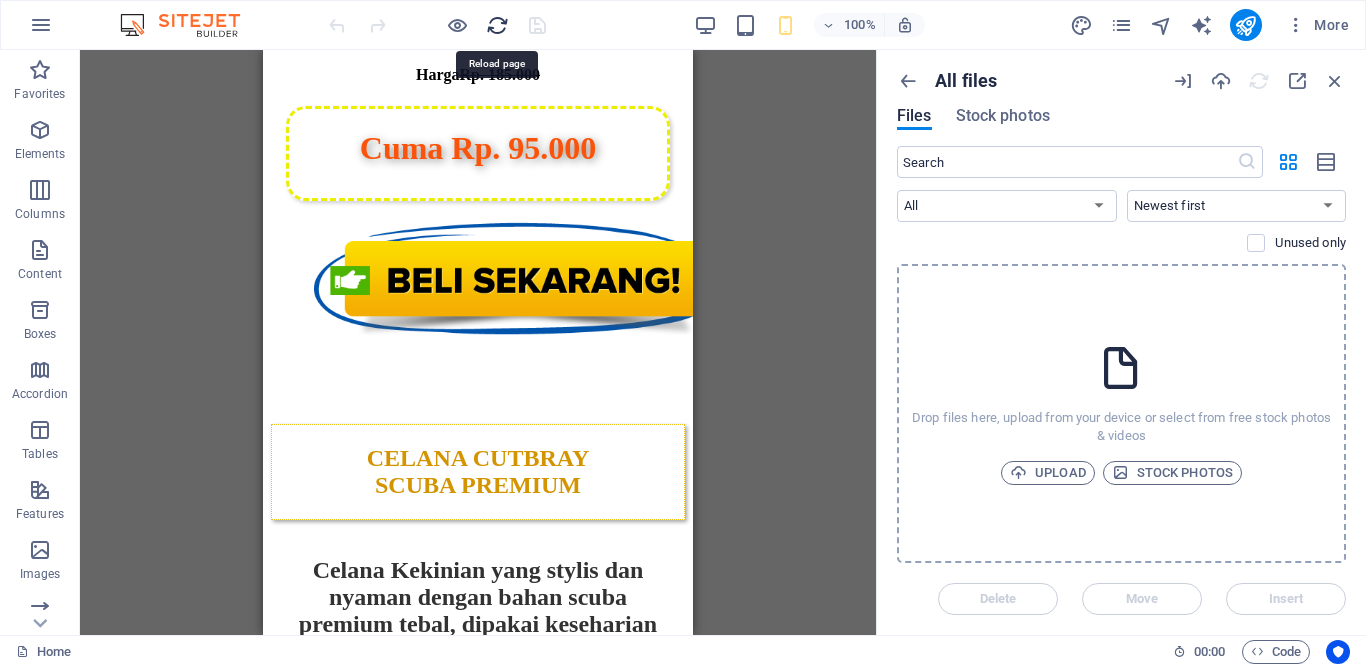 scroll, scrollTop: 1536, scrollLeft: 0, axis: vertical 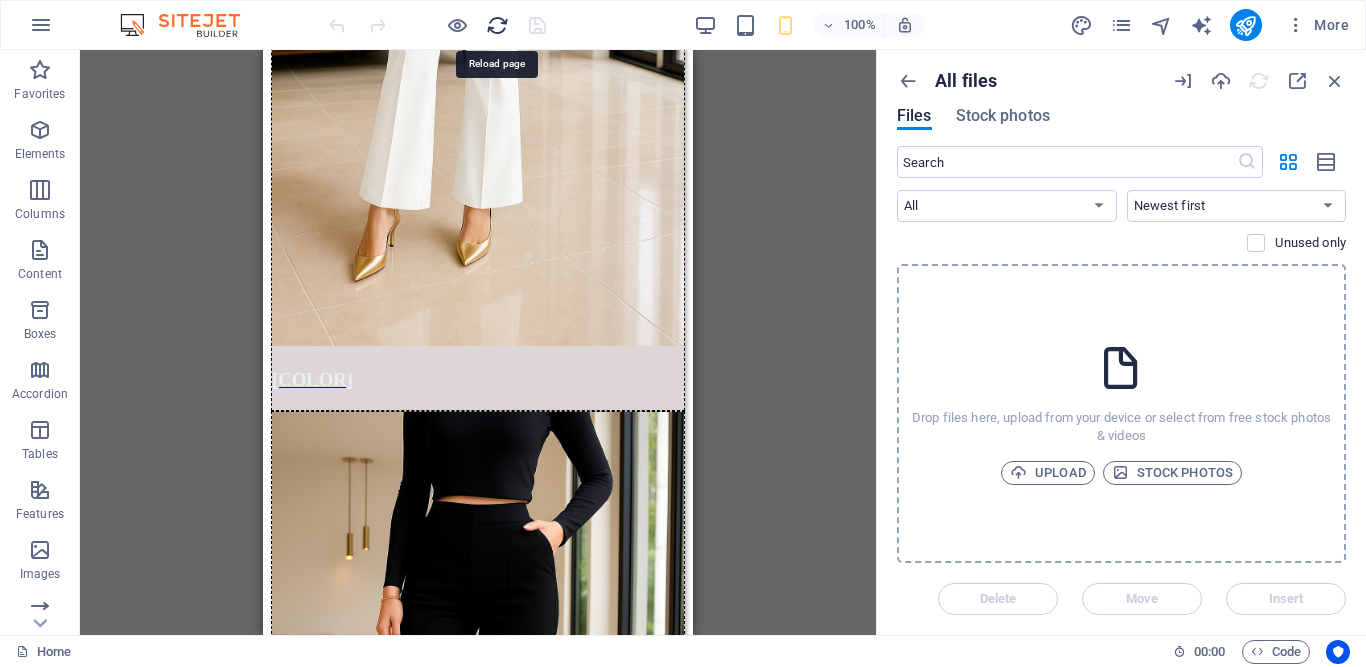 click at bounding box center [497, 25] 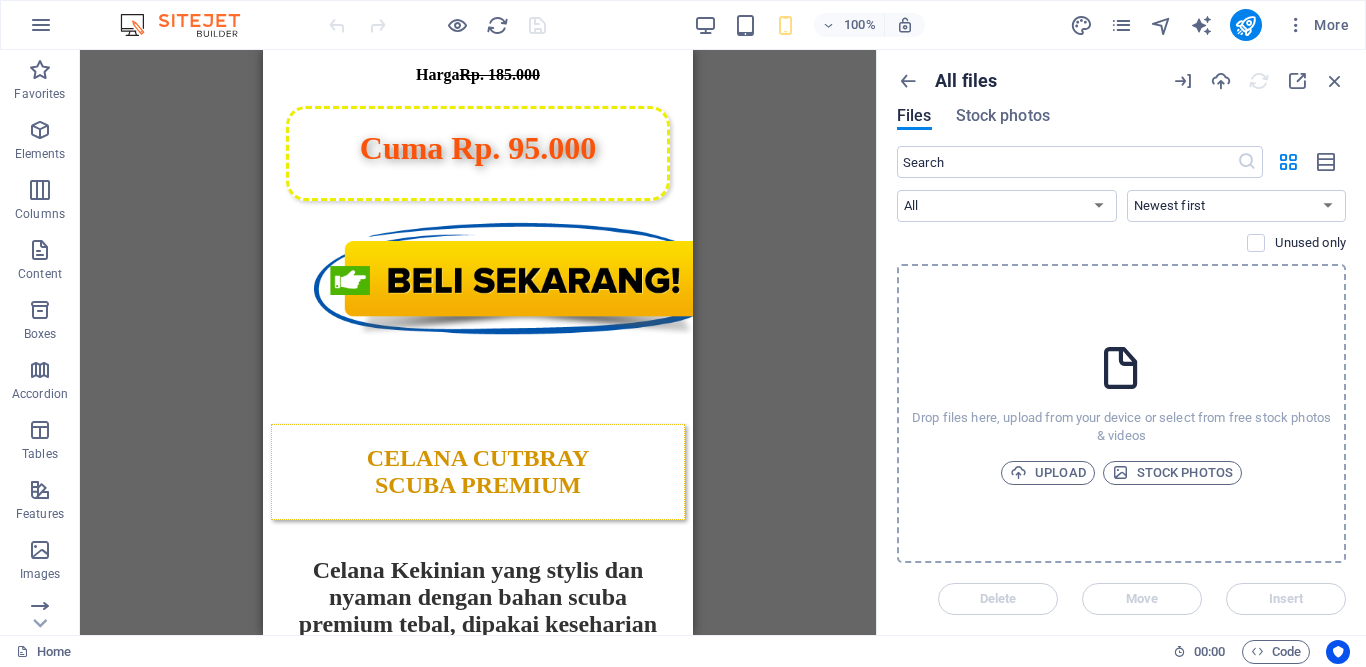 scroll, scrollTop: 0, scrollLeft: 0, axis: both 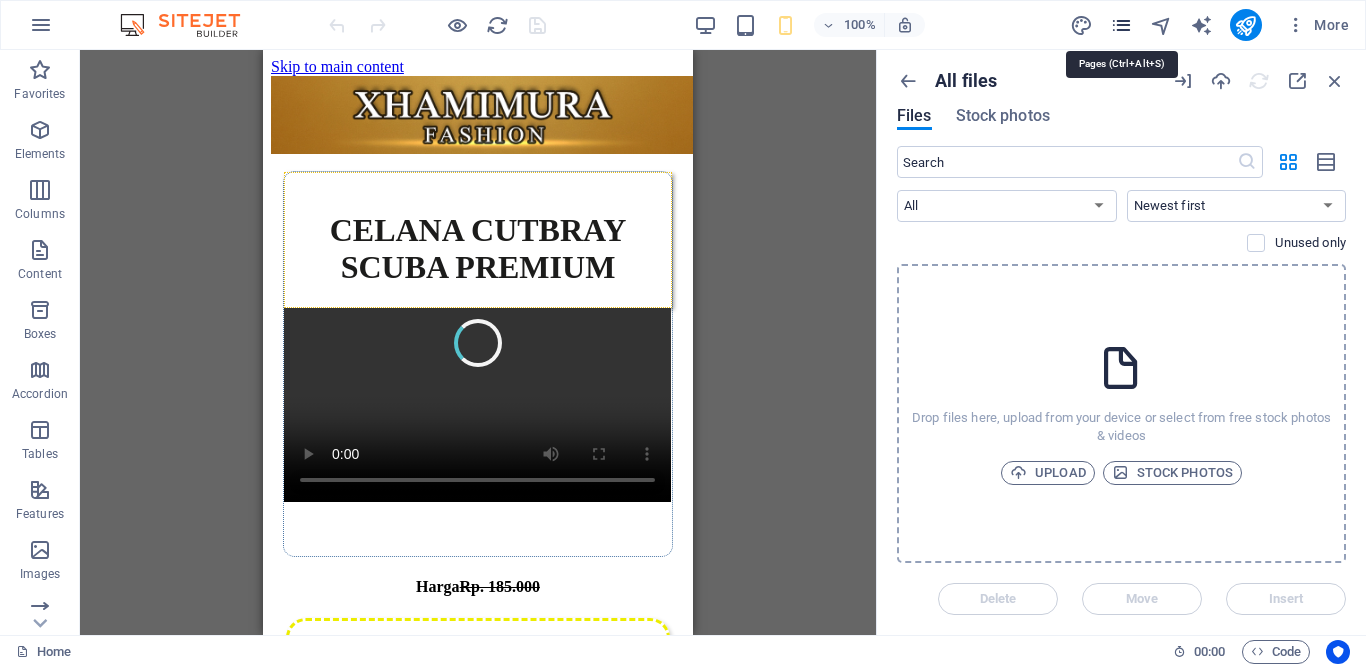click at bounding box center [1121, 25] 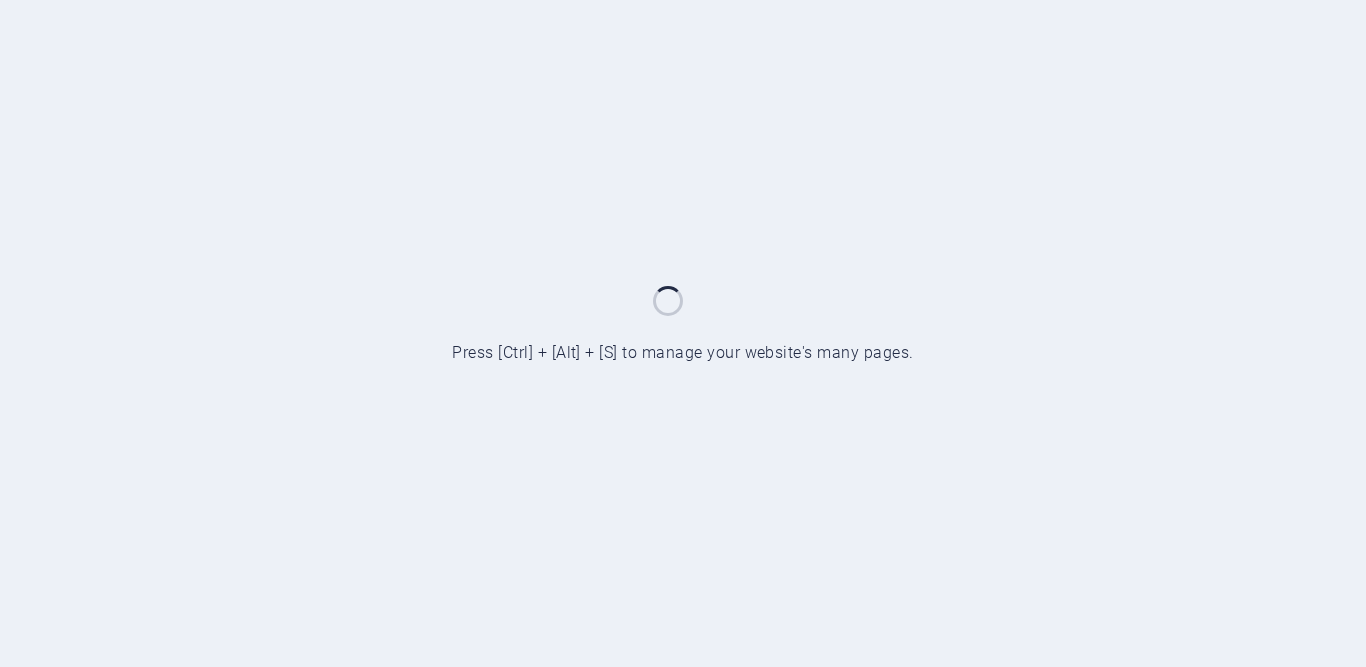 scroll, scrollTop: 0, scrollLeft: 0, axis: both 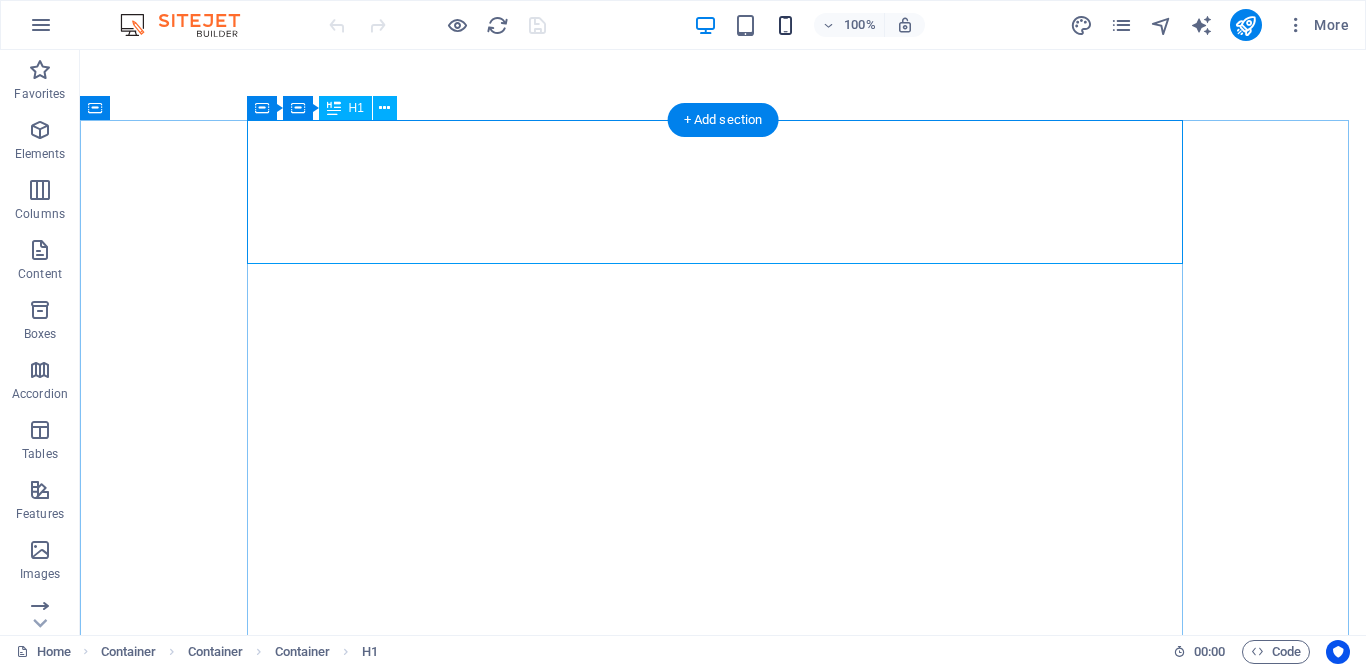 click at bounding box center [785, 25] 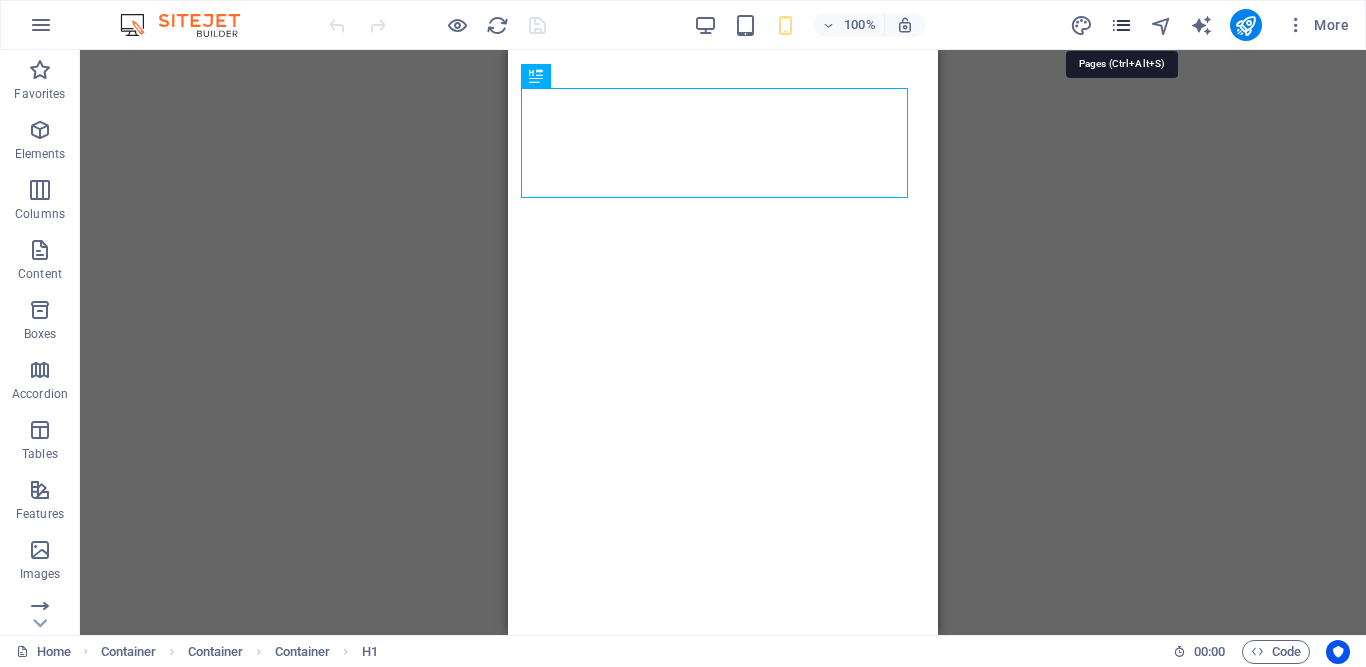 click at bounding box center (1121, 25) 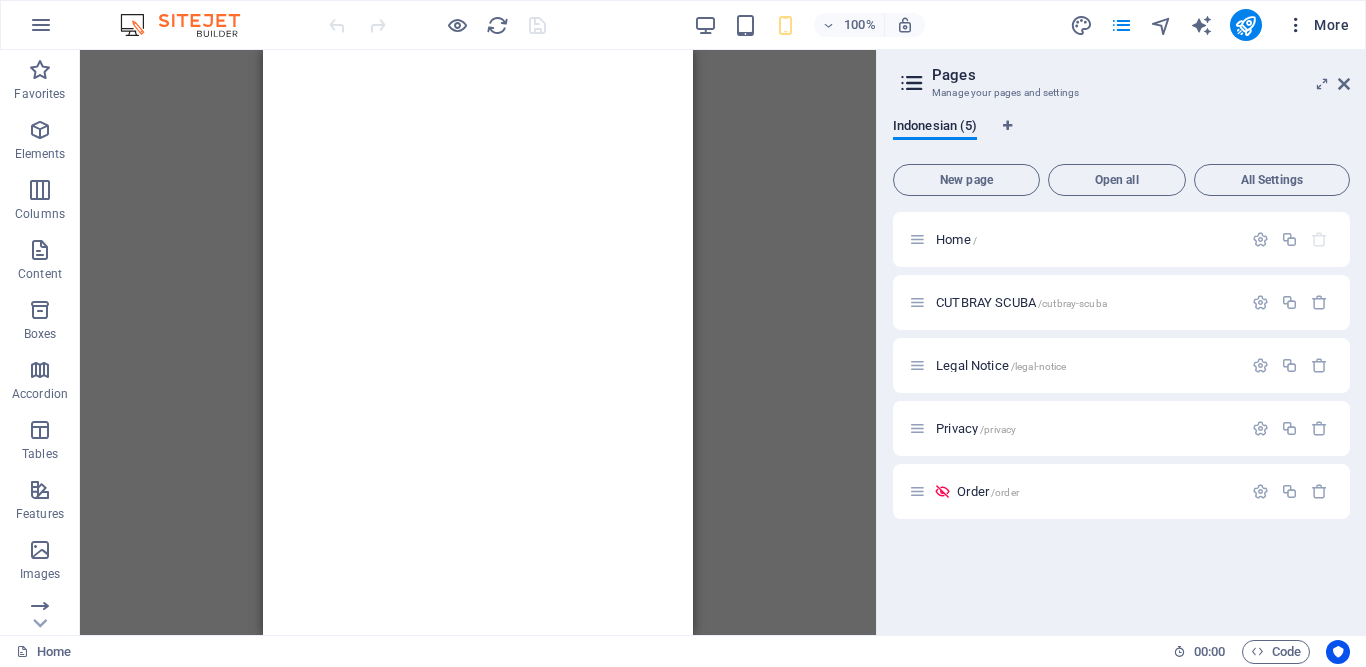 click at bounding box center (1296, 25) 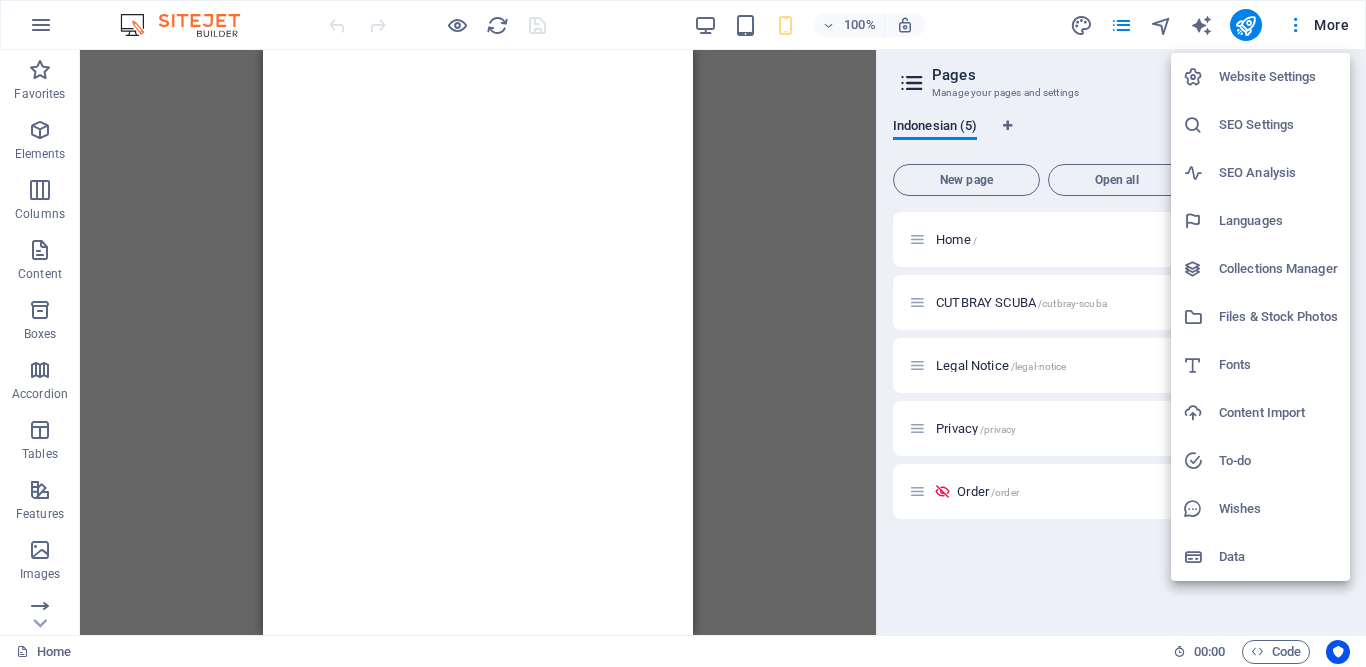 click on "Website Settings" at bounding box center (1278, 77) 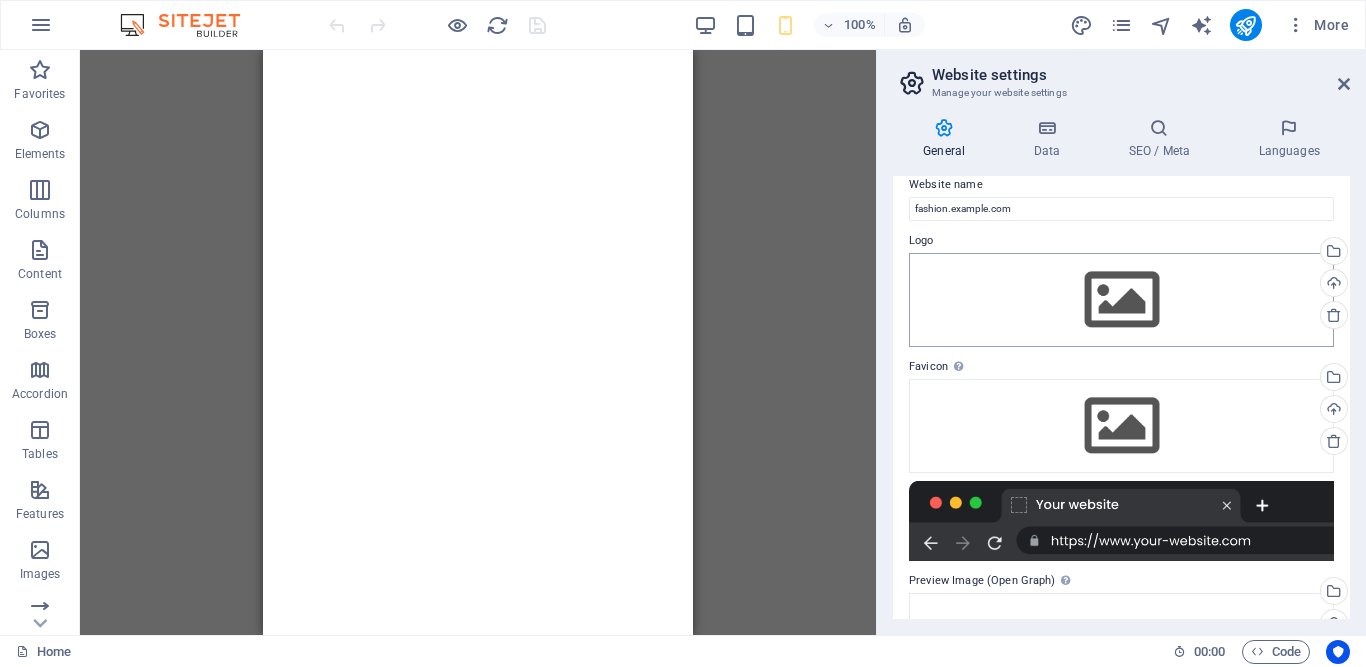 scroll, scrollTop: 0, scrollLeft: 0, axis: both 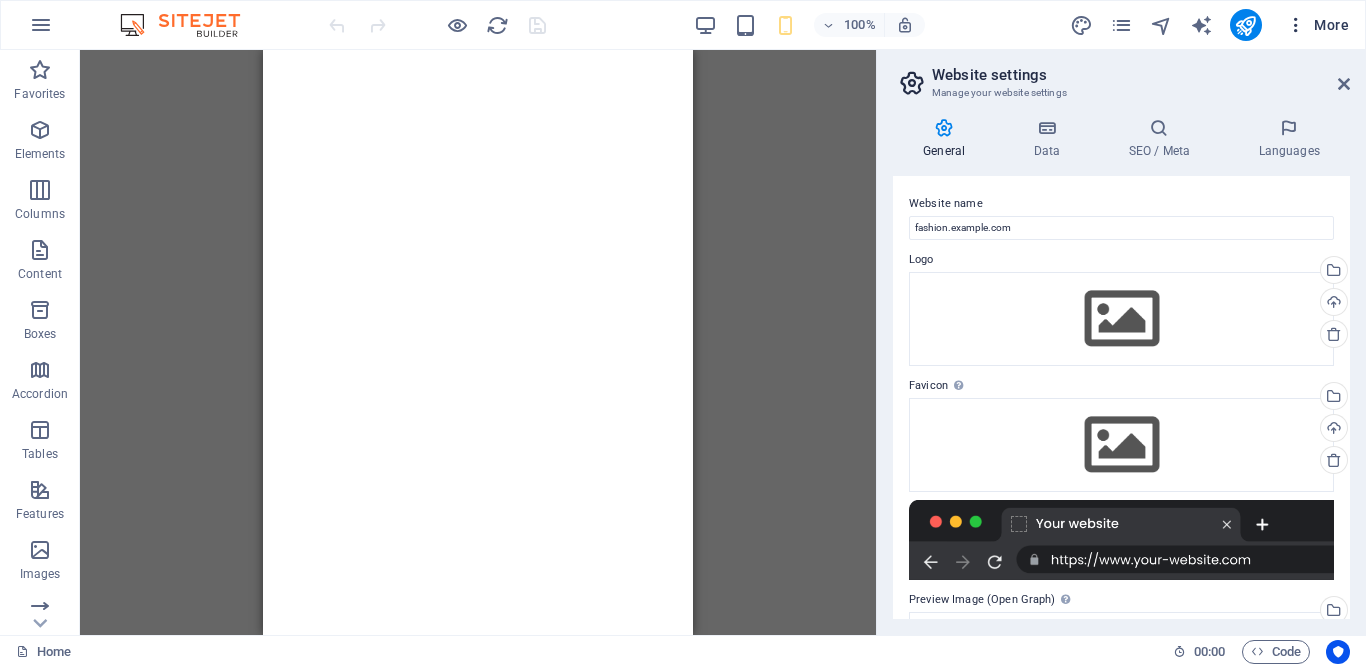 click on "More" at bounding box center (1317, 25) 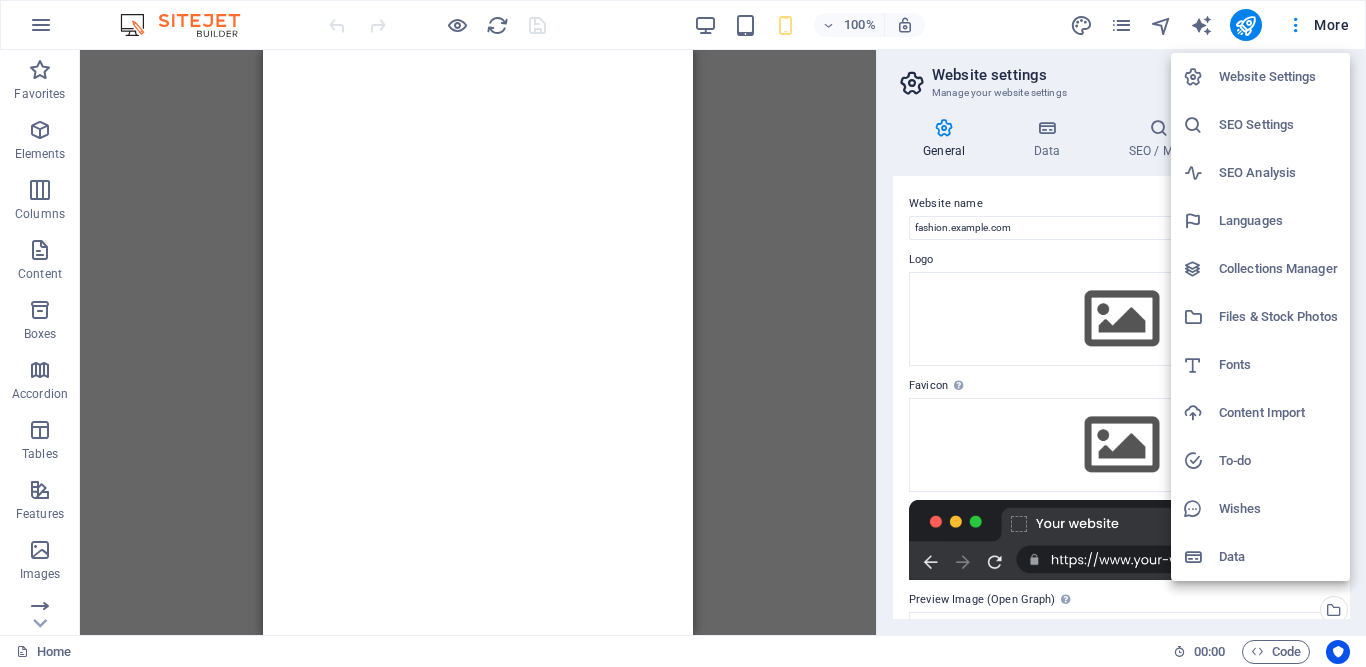 click on "Files & Stock Photos" at bounding box center (1278, 317) 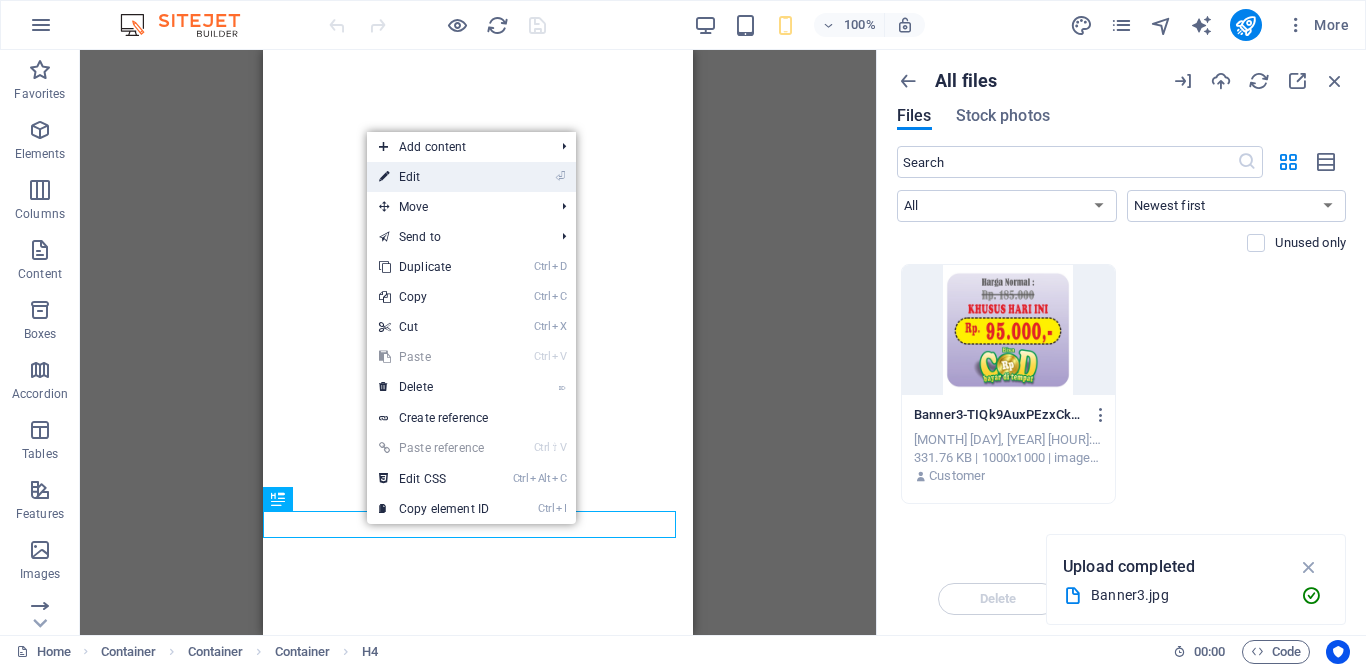 click on "⏎  Edit" at bounding box center (434, 177) 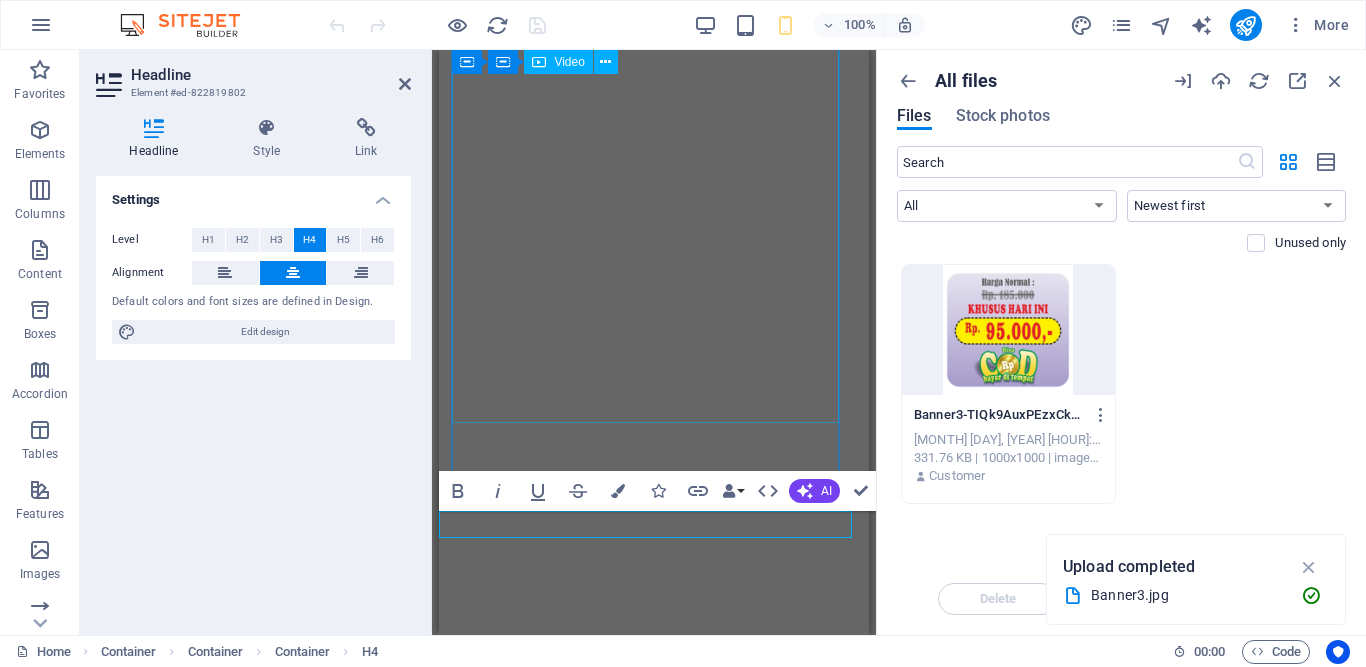 click on "Settings Level H1 H2 H3 H4 H5 H6 Alignment Default colors and font sizes are defined in Design. Edit design" at bounding box center (253, 397) 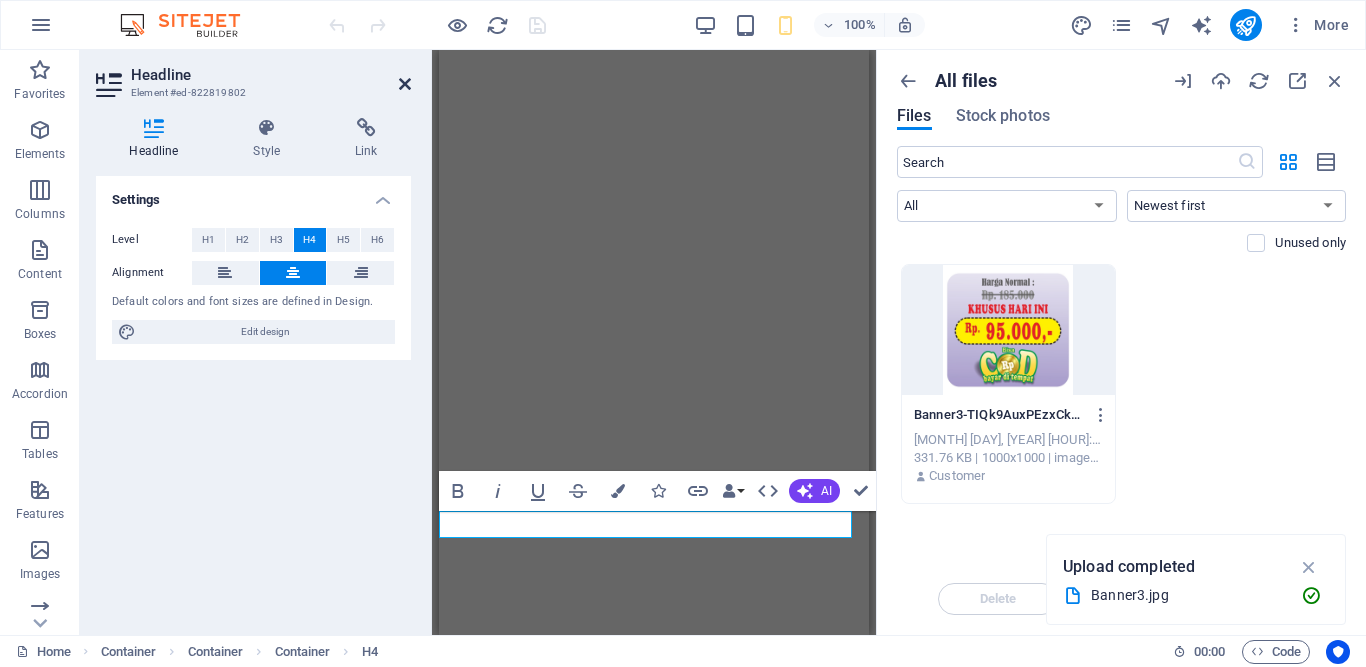 click at bounding box center [405, 84] 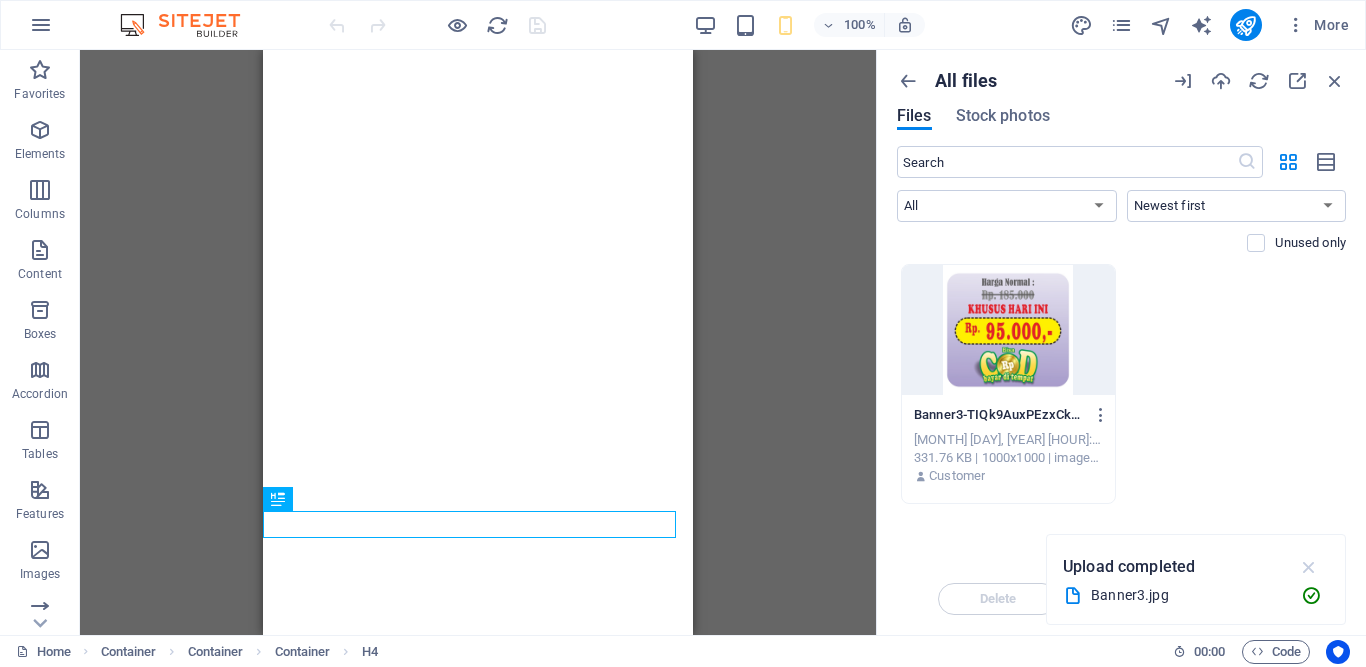 click at bounding box center [1309, 567] 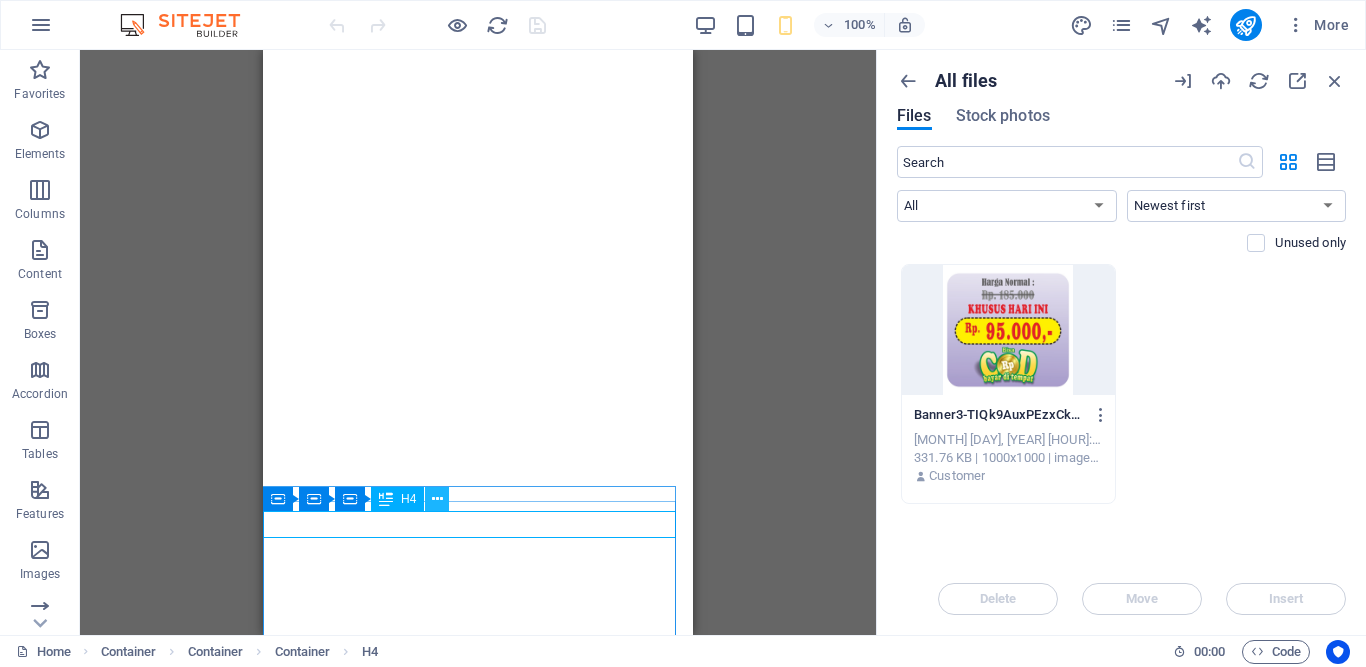 click at bounding box center (437, 499) 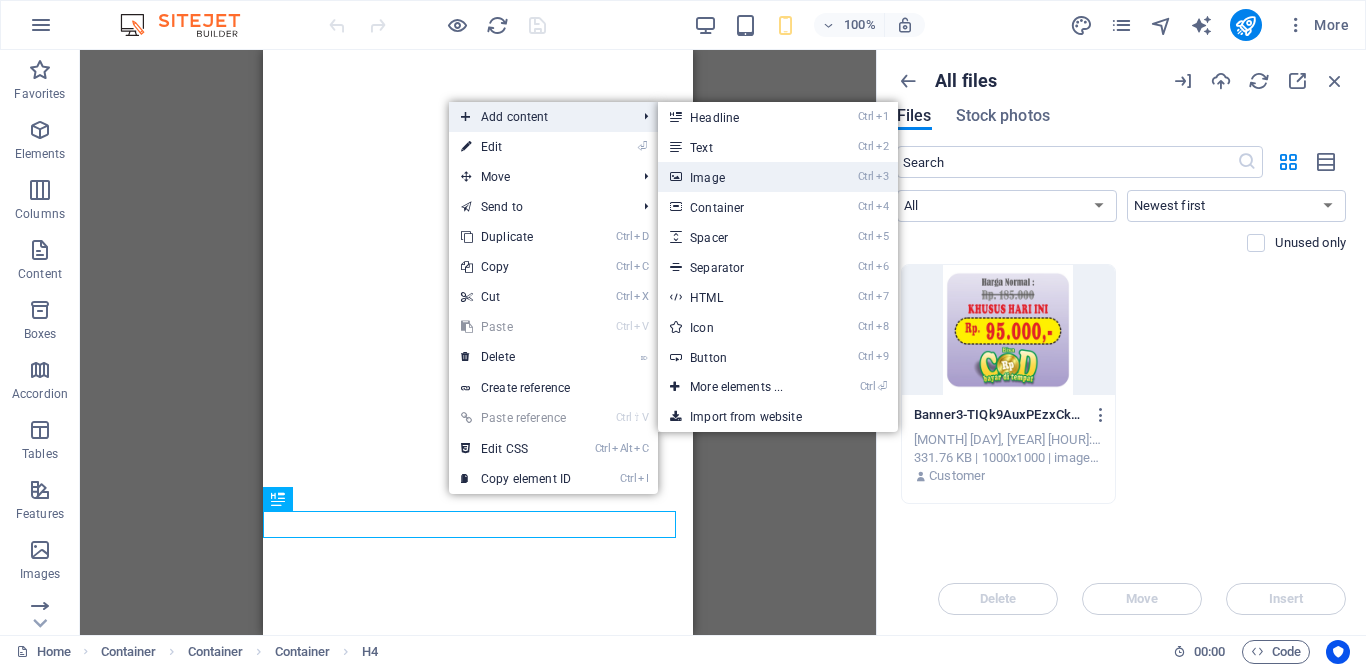 click on "Ctrl 3  Image" at bounding box center (740, 177) 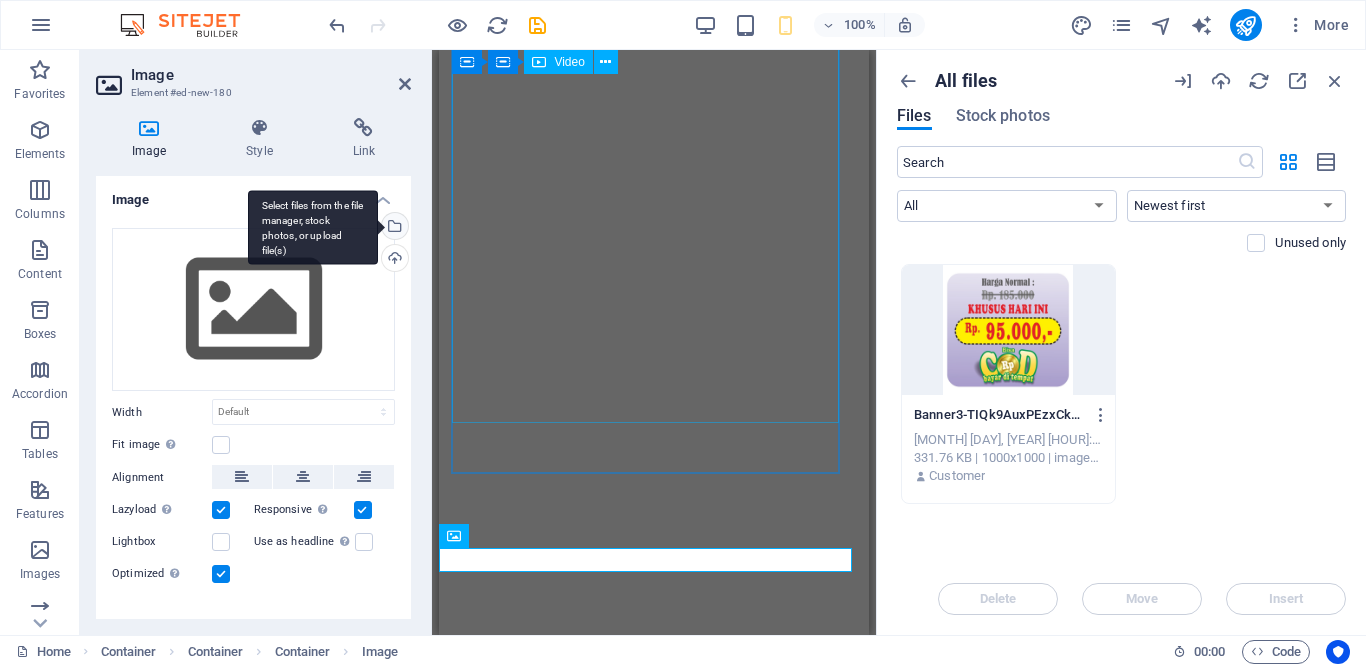 click on "Select files from the file manager, stock photos, or upload file(s)" at bounding box center [313, 227] 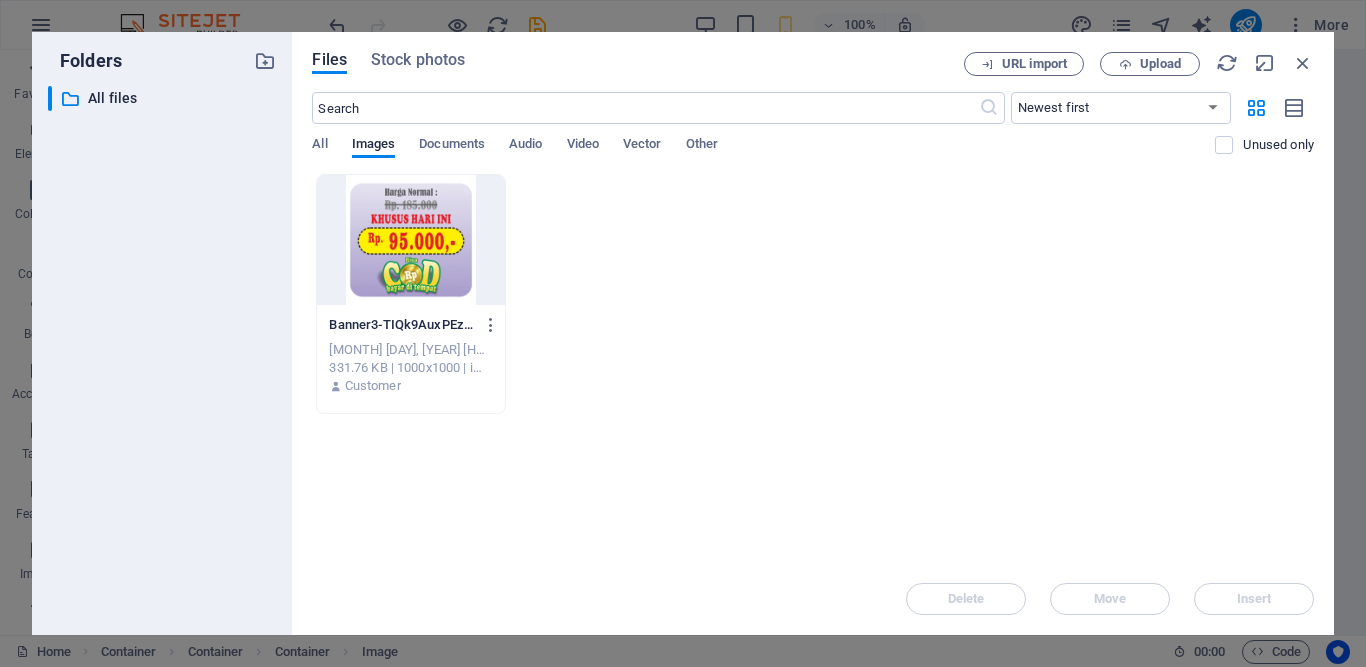 click at bounding box center (410, 240) 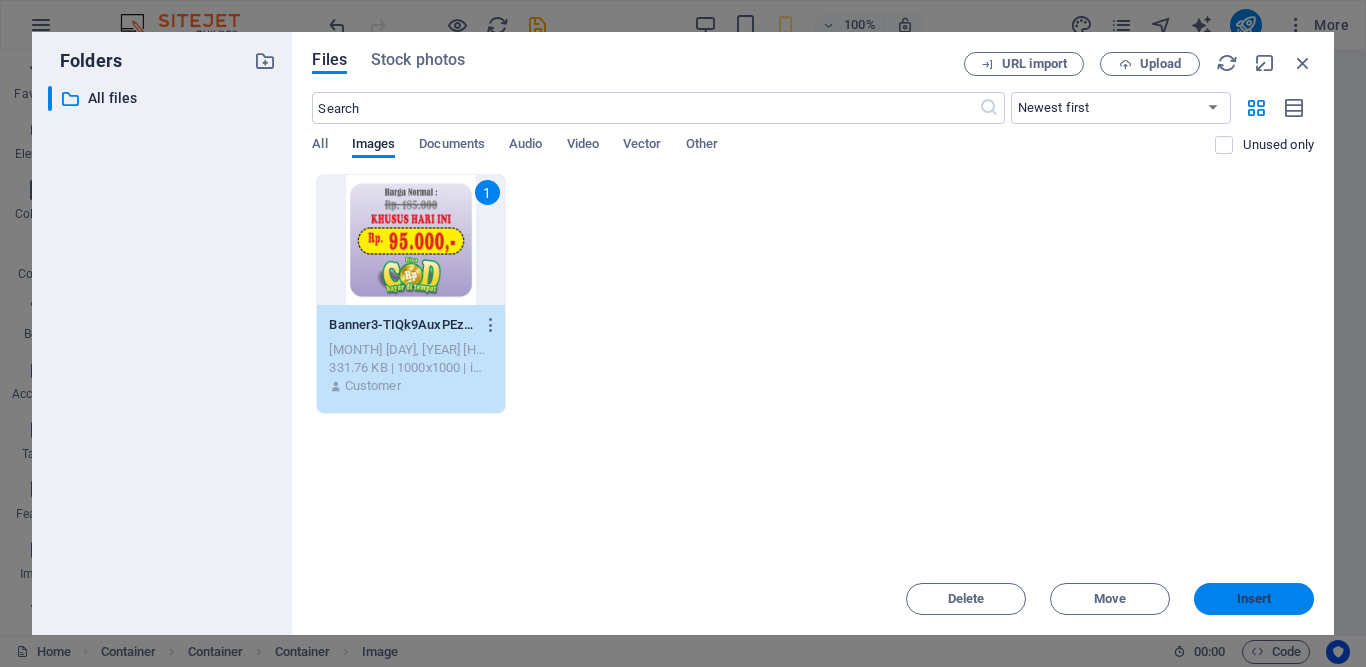 click on "Insert" at bounding box center [1254, 599] 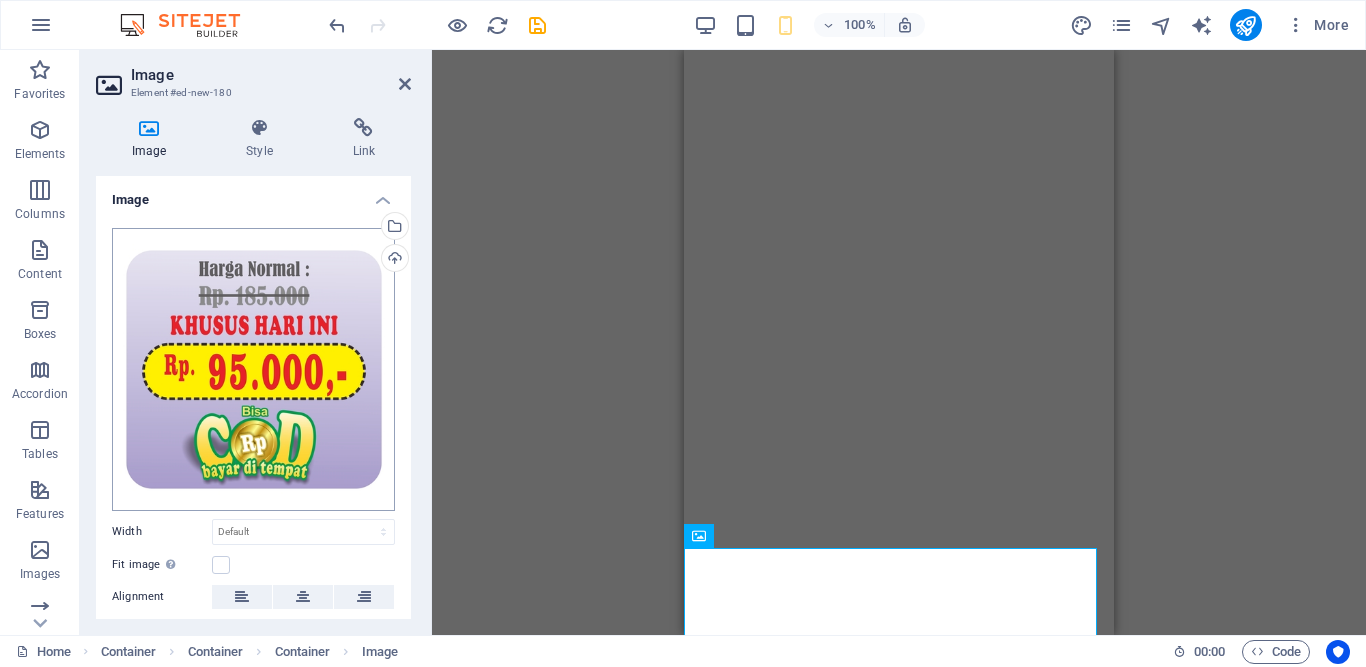 scroll, scrollTop: 29, scrollLeft: 0, axis: vertical 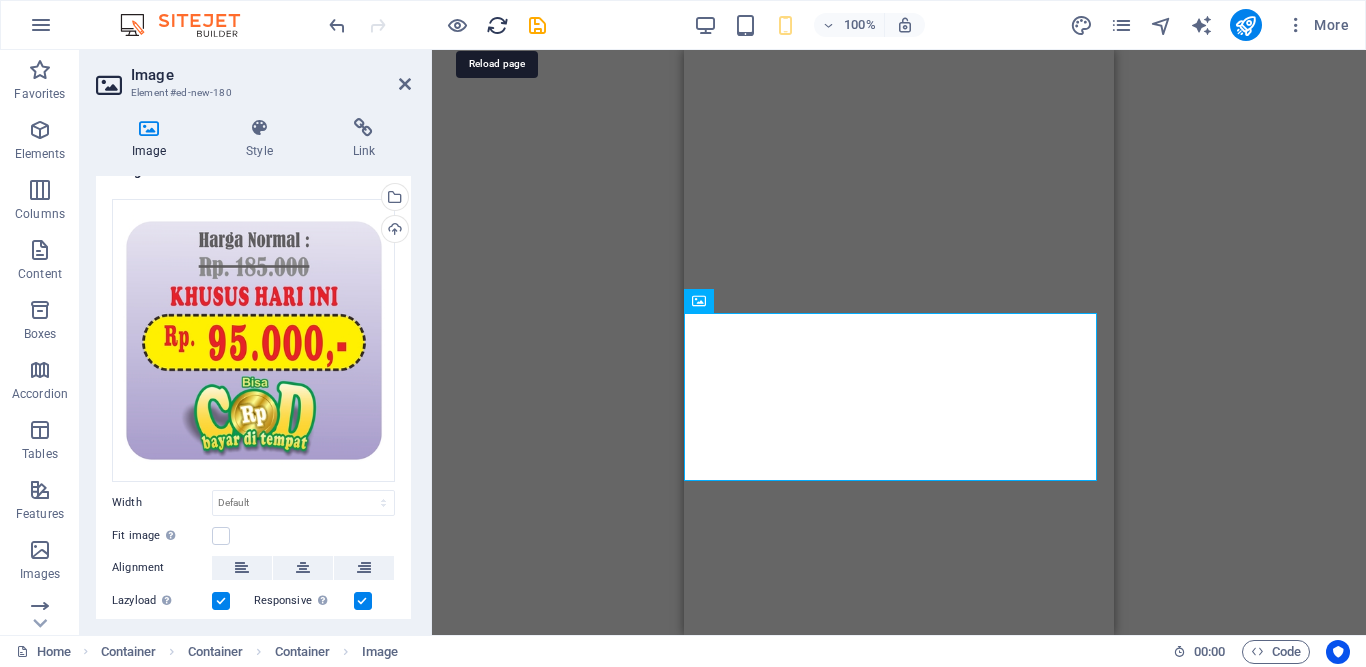 click at bounding box center (497, 25) 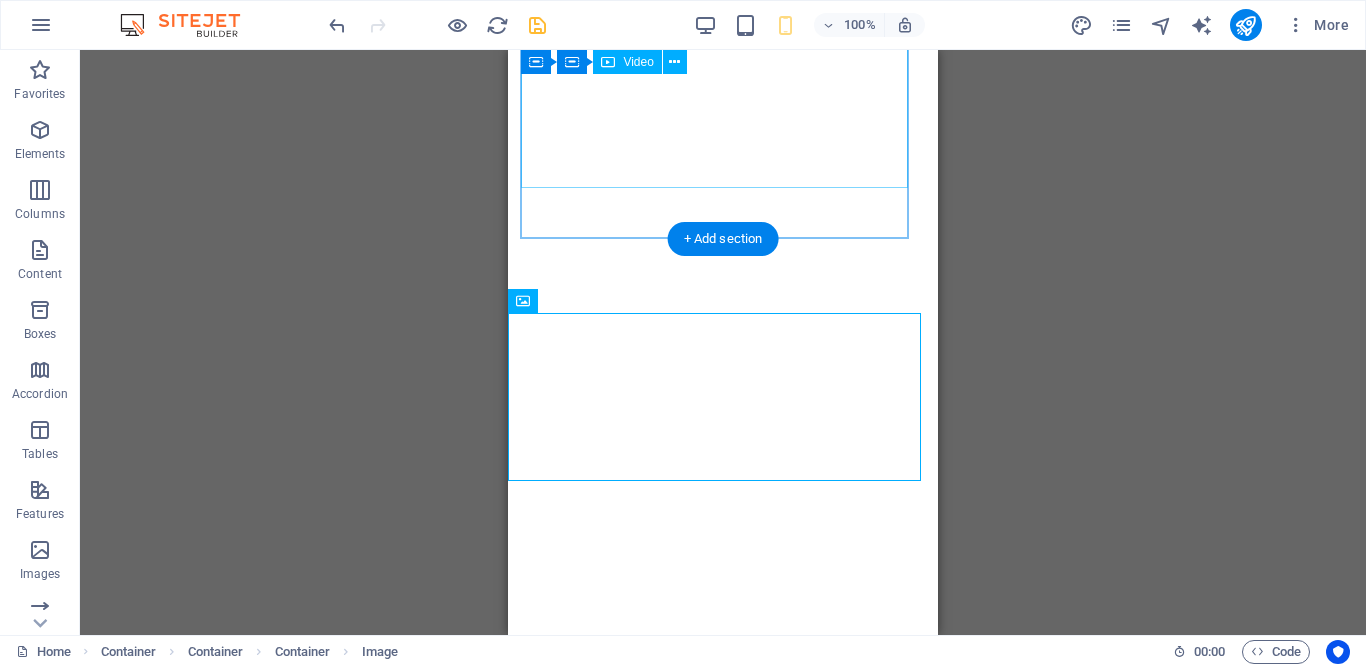 click at bounding box center (537, 25) 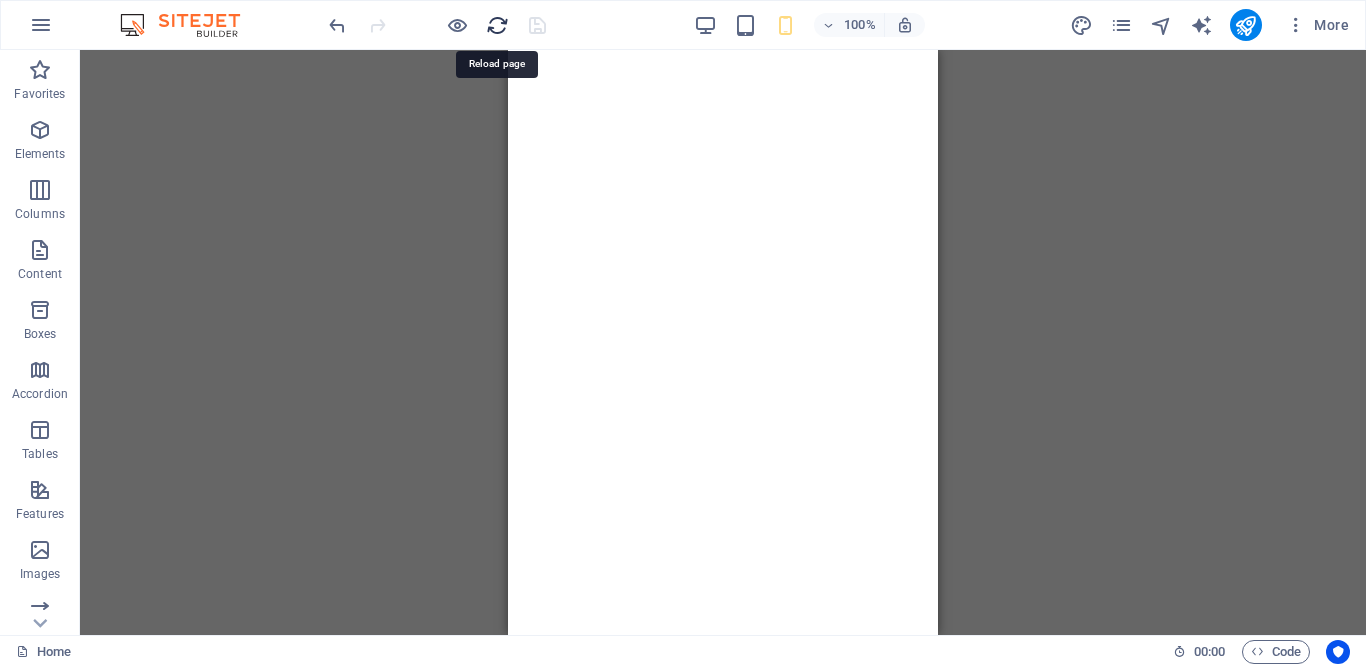 click at bounding box center [497, 25] 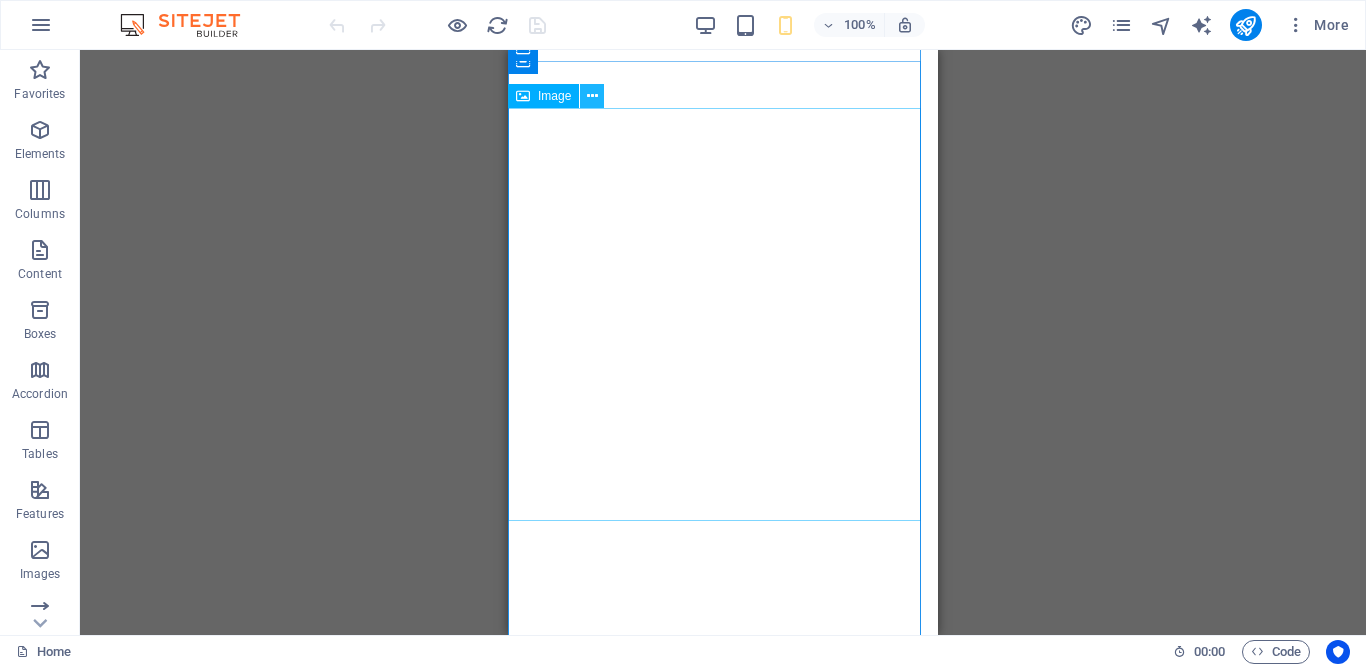 click at bounding box center [592, 96] 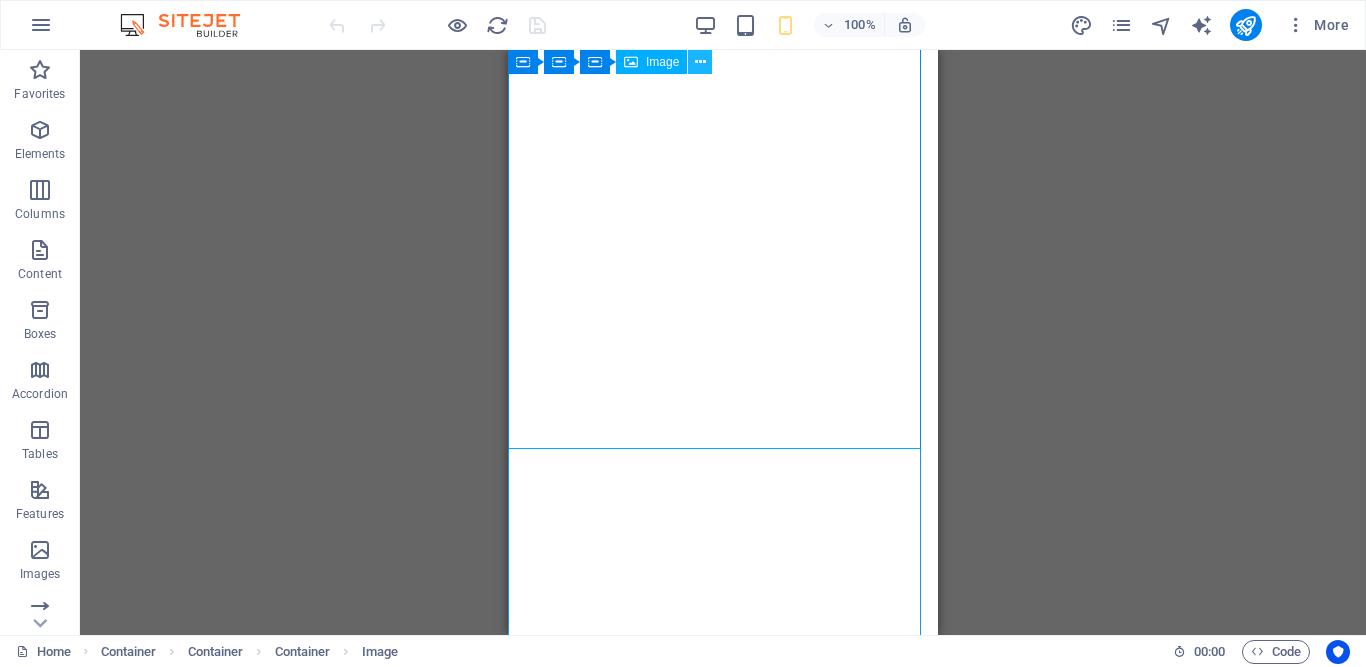 click at bounding box center (700, 62) 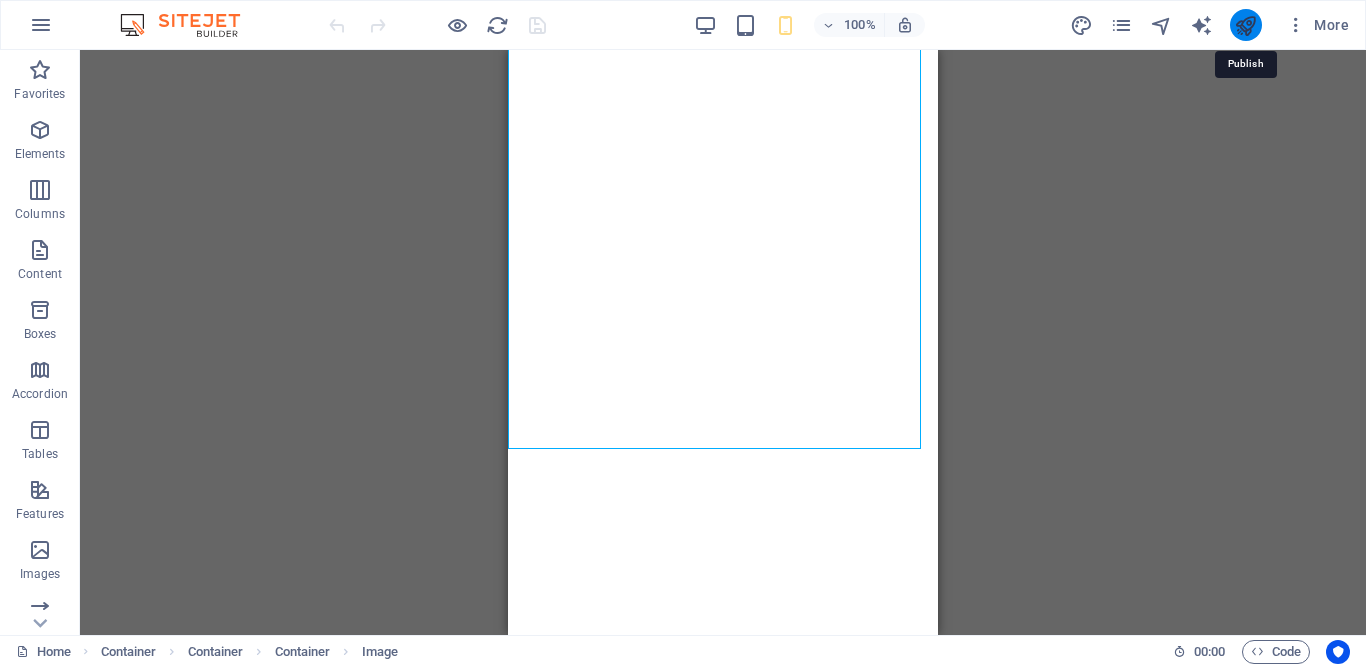 click at bounding box center [1245, 25] 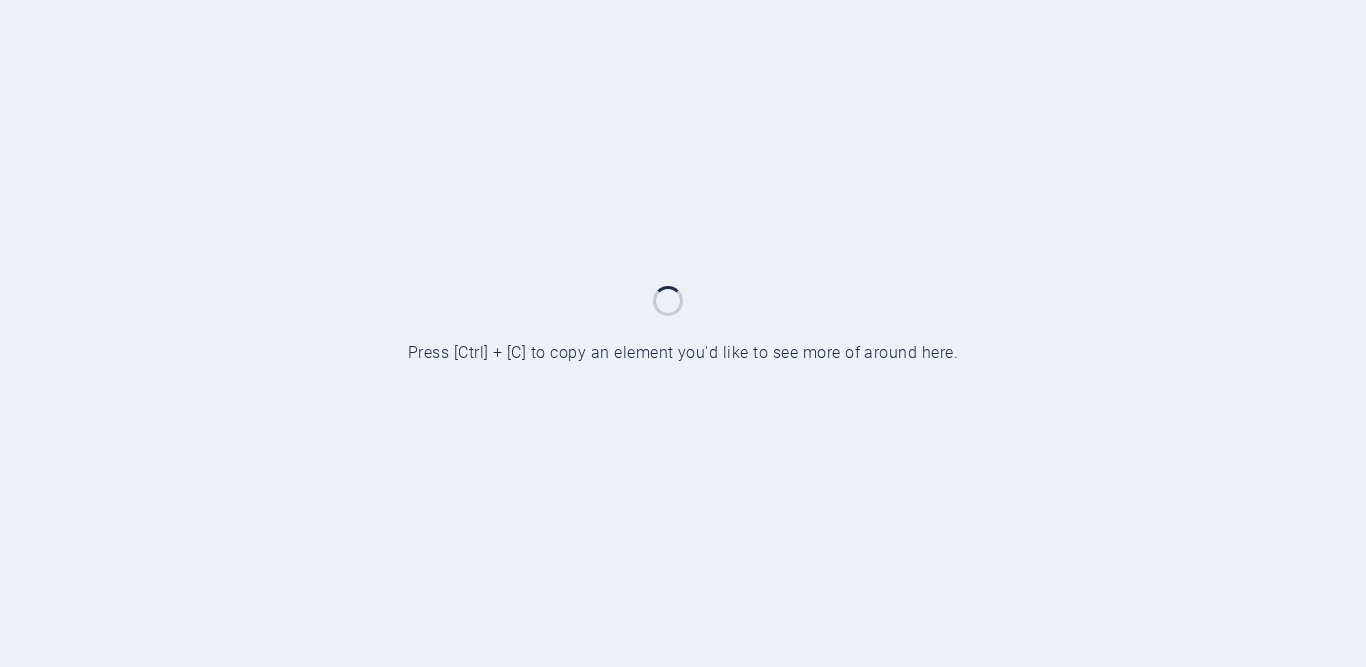 scroll, scrollTop: 0, scrollLeft: 0, axis: both 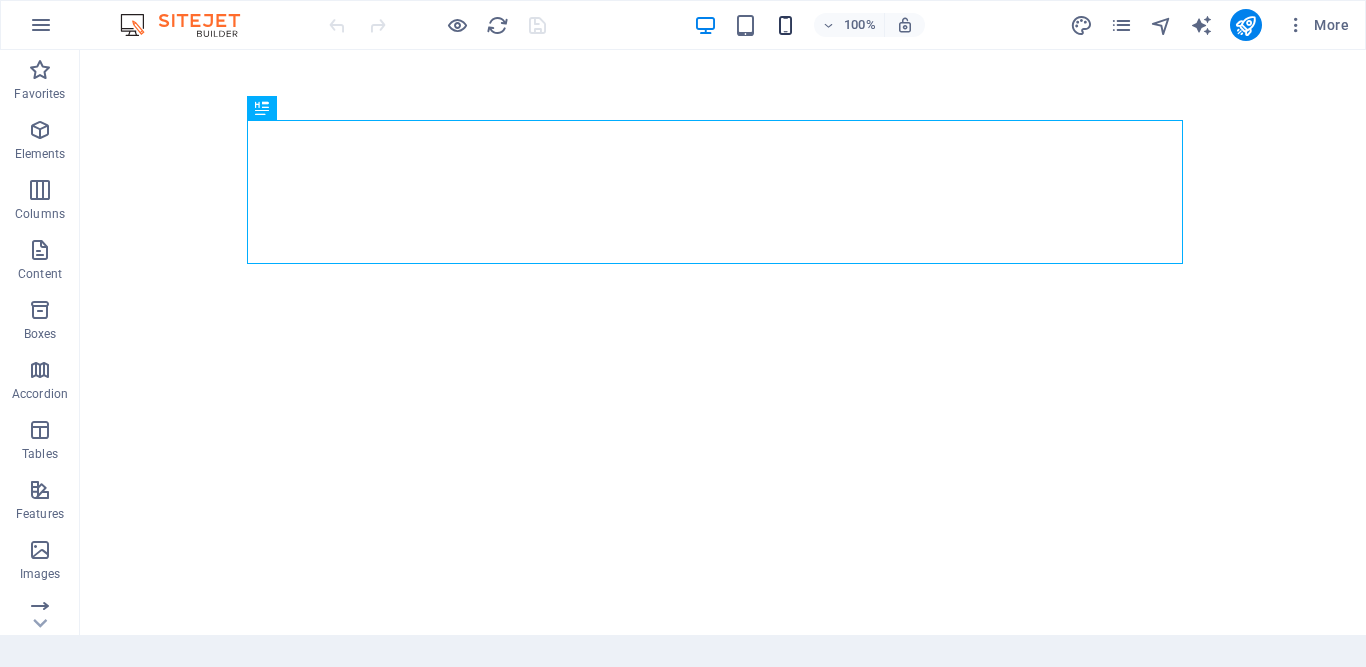 click at bounding box center [785, 25] 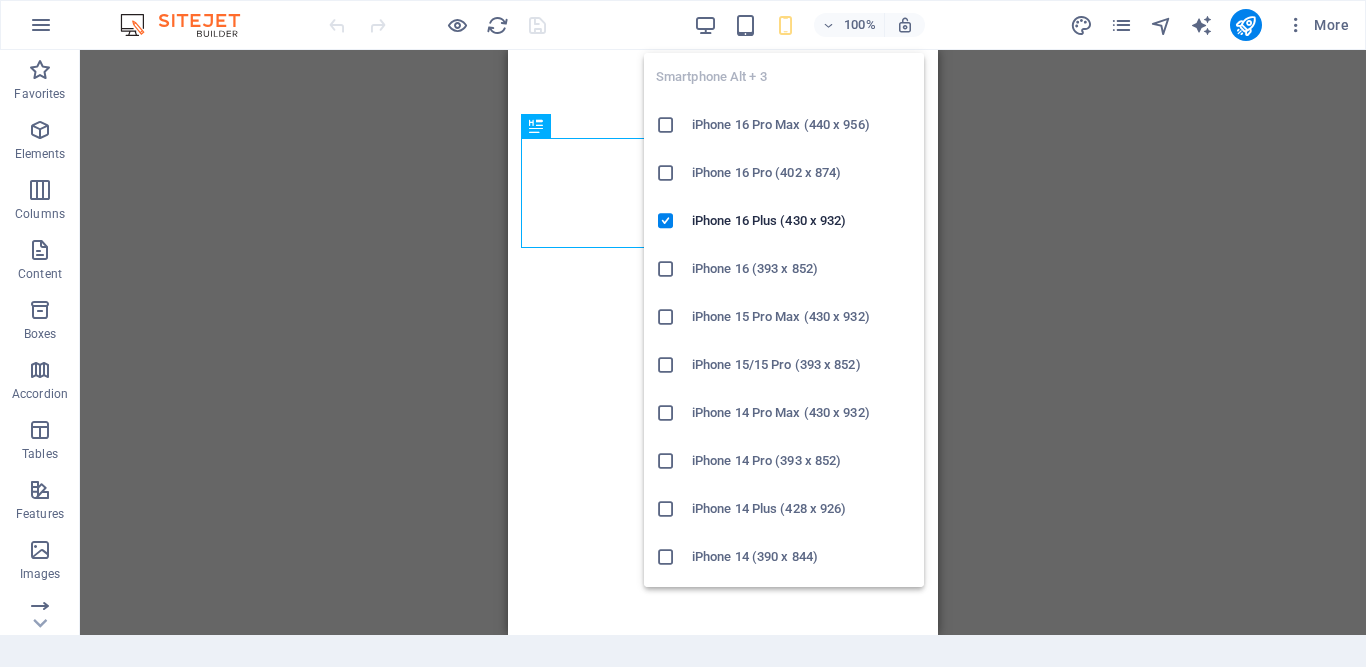 scroll, scrollTop: 0, scrollLeft: 0, axis: both 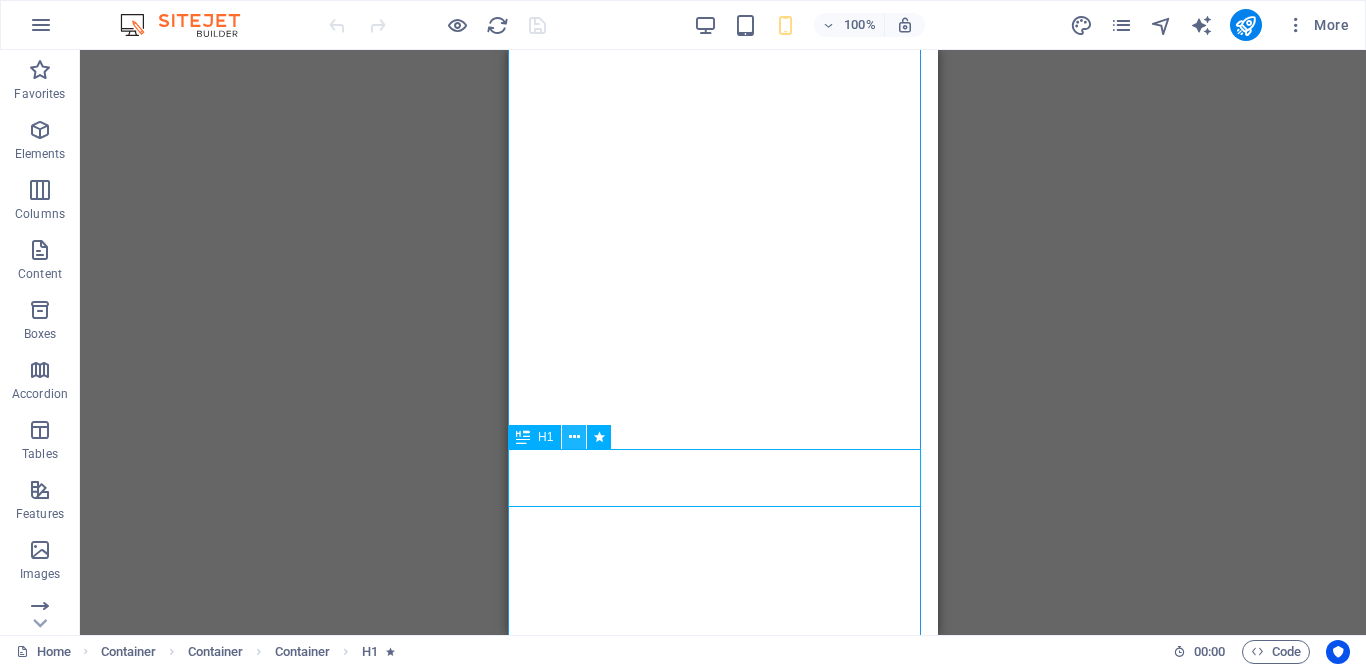 click at bounding box center (574, 437) 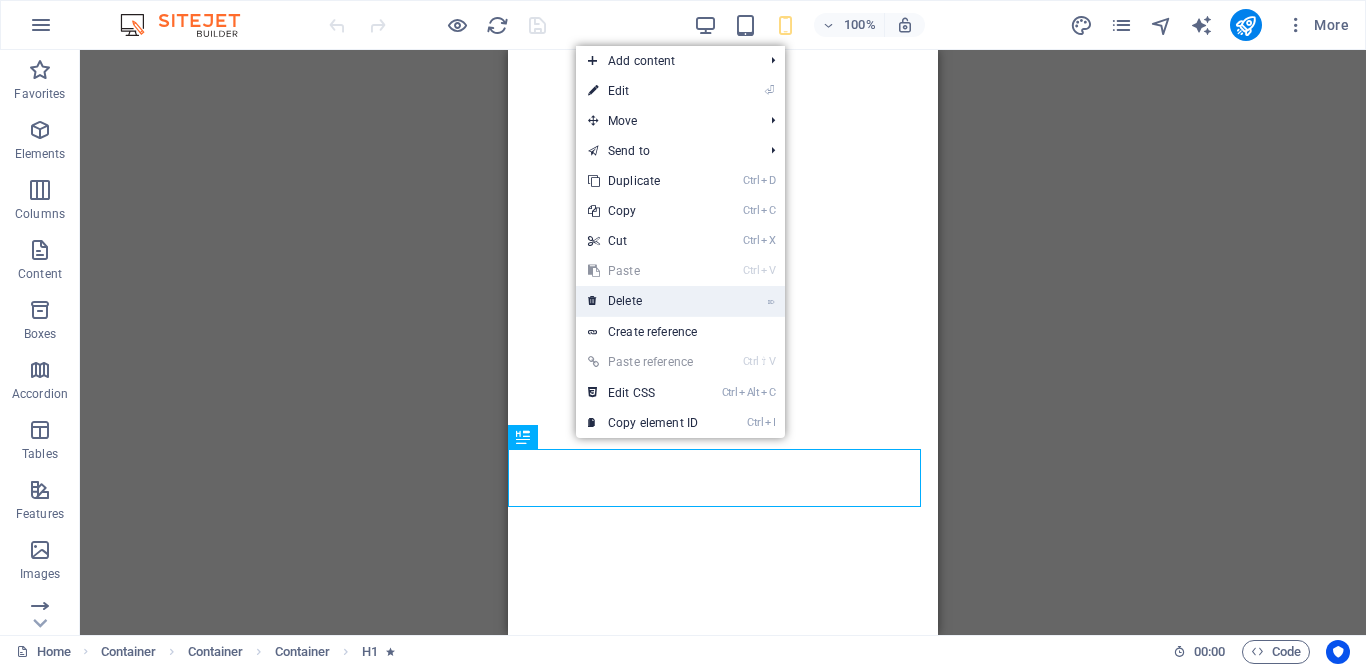 click on "⌦  Delete" at bounding box center (643, 301) 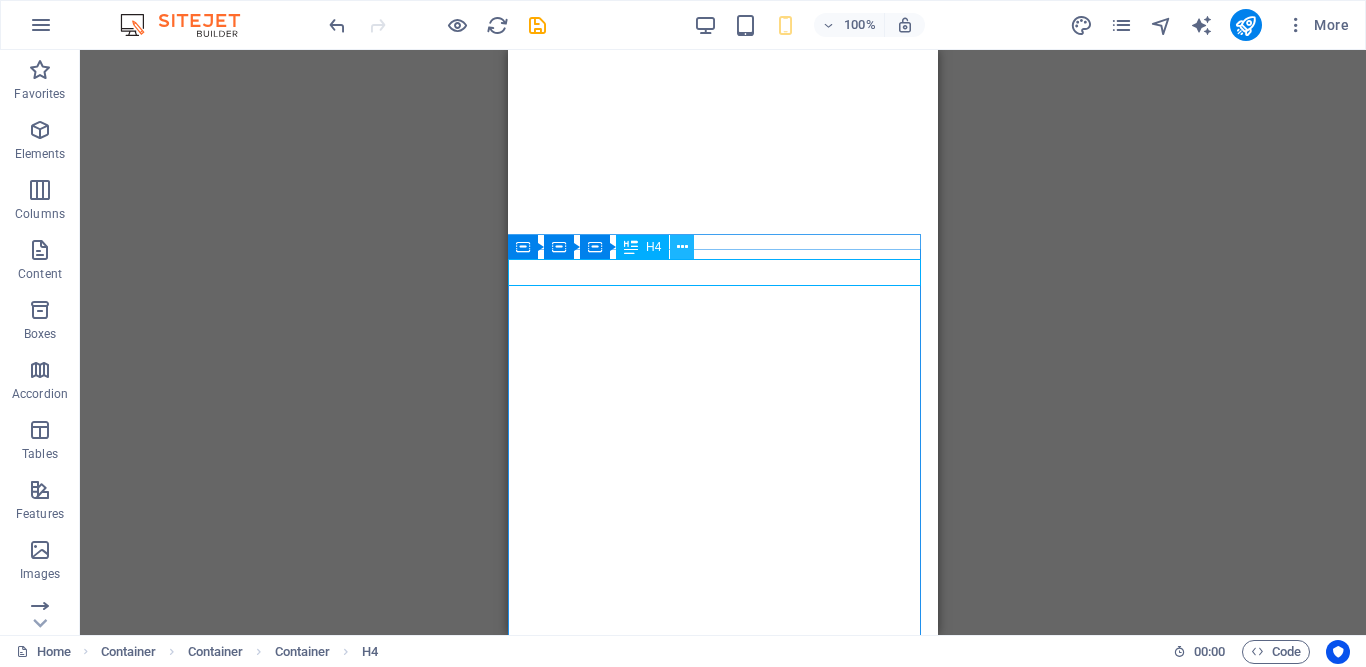 click at bounding box center [682, 247] 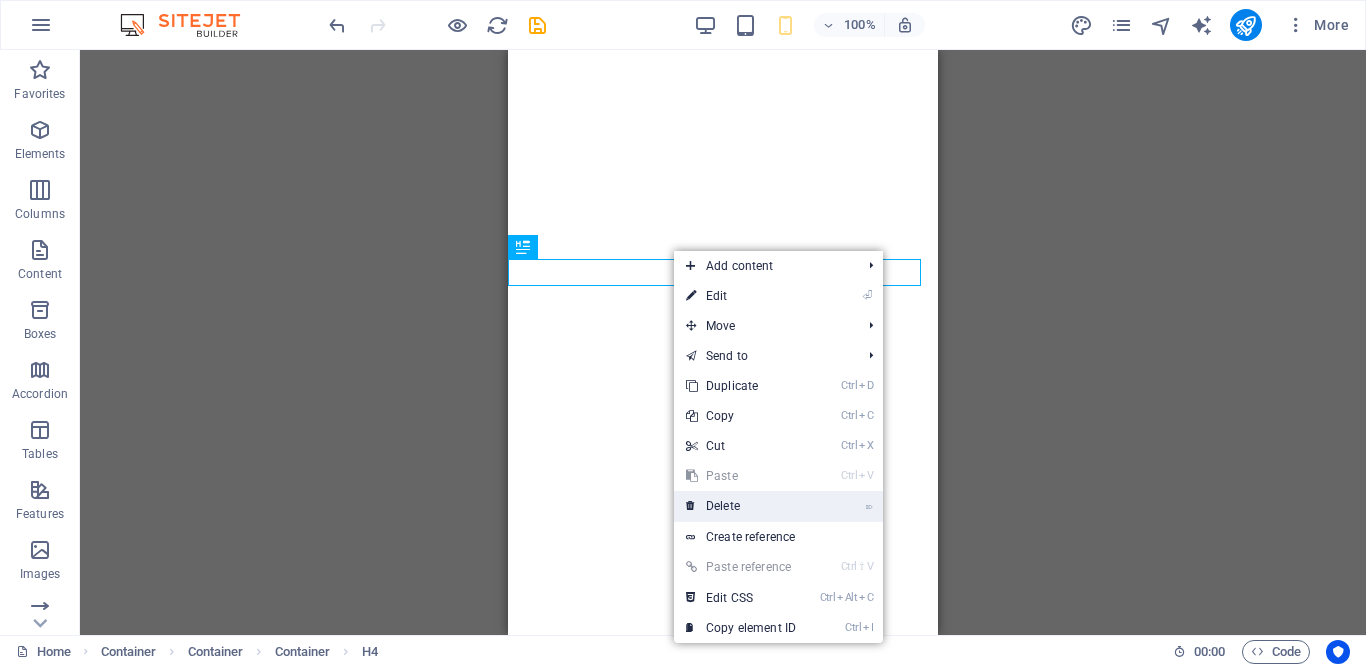 click on "⌦  Delete" at bounding box center [741, 506] 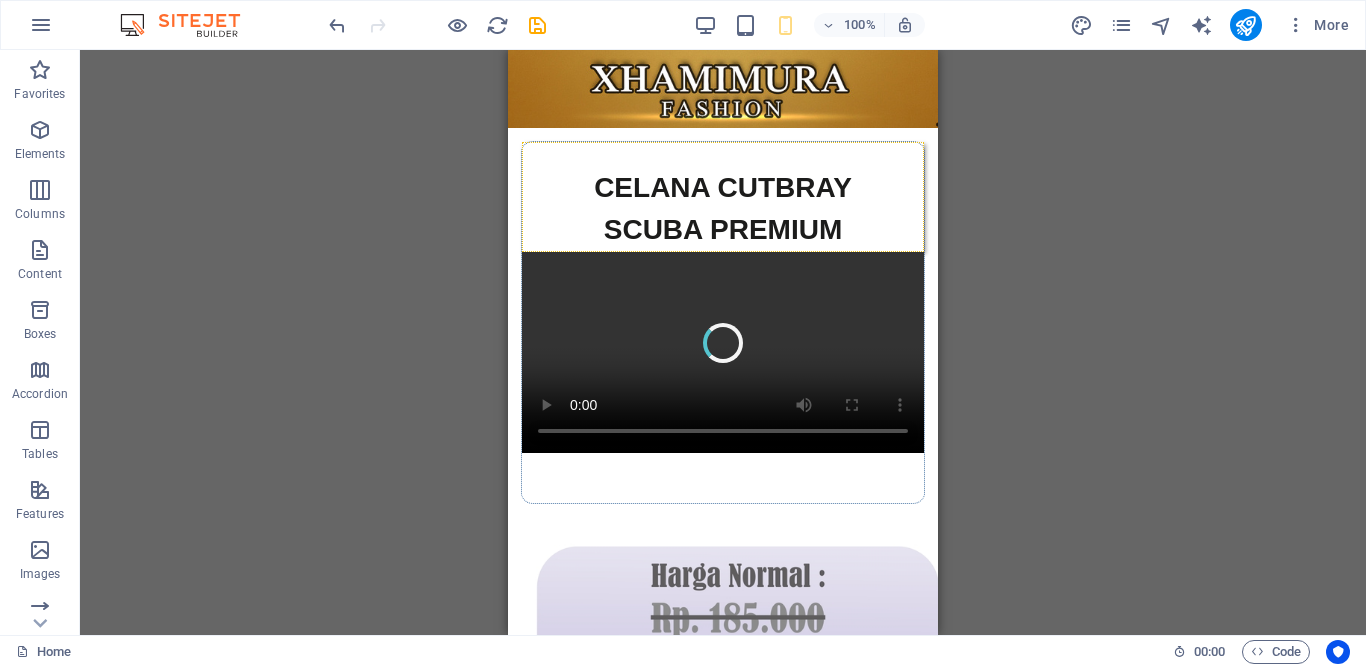 scroll, scrollTop: 1338, scrollLeft: 0, axis: vertical 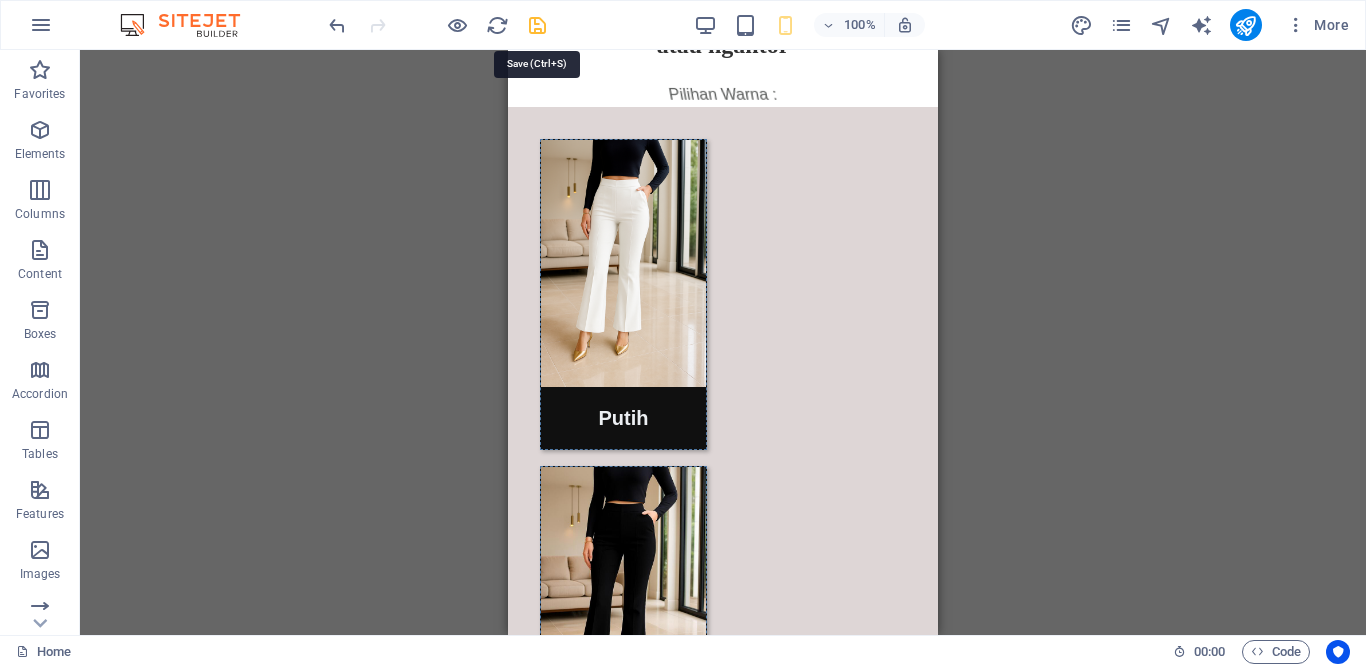 click at bounding box center (537, 25) 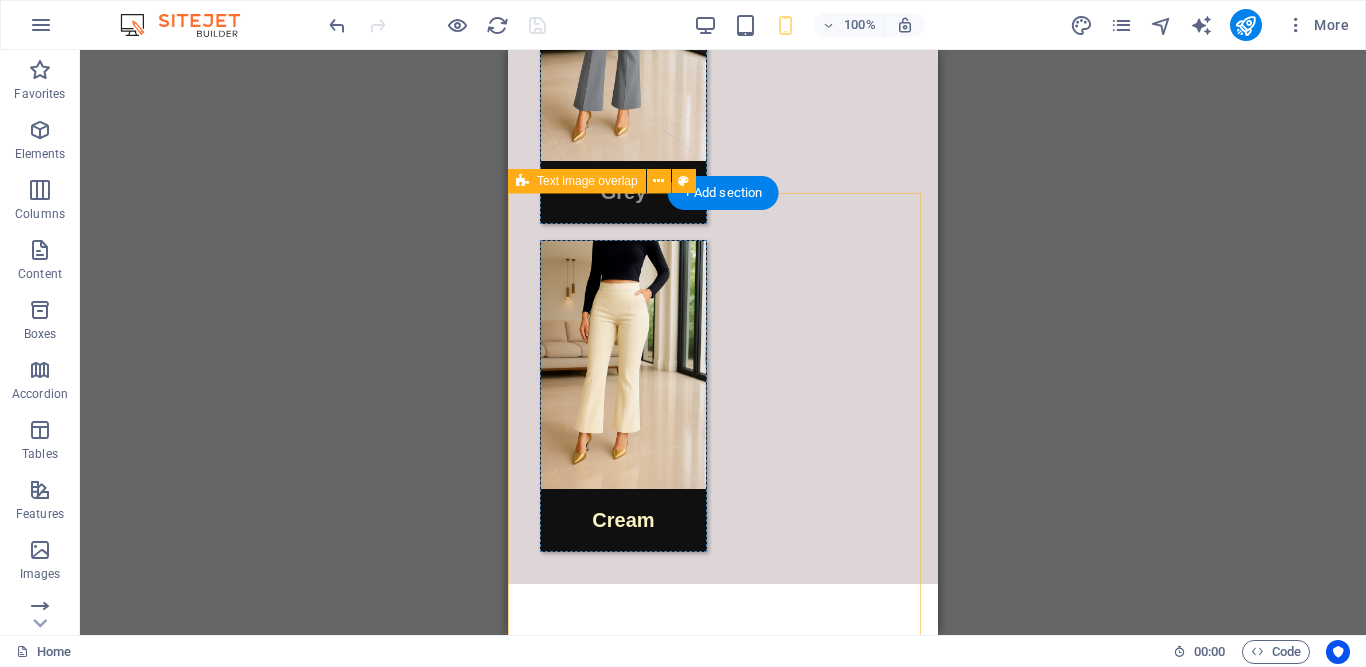 scroll, scrollTop: 3755, scrollLeft: 0, axis: vertical 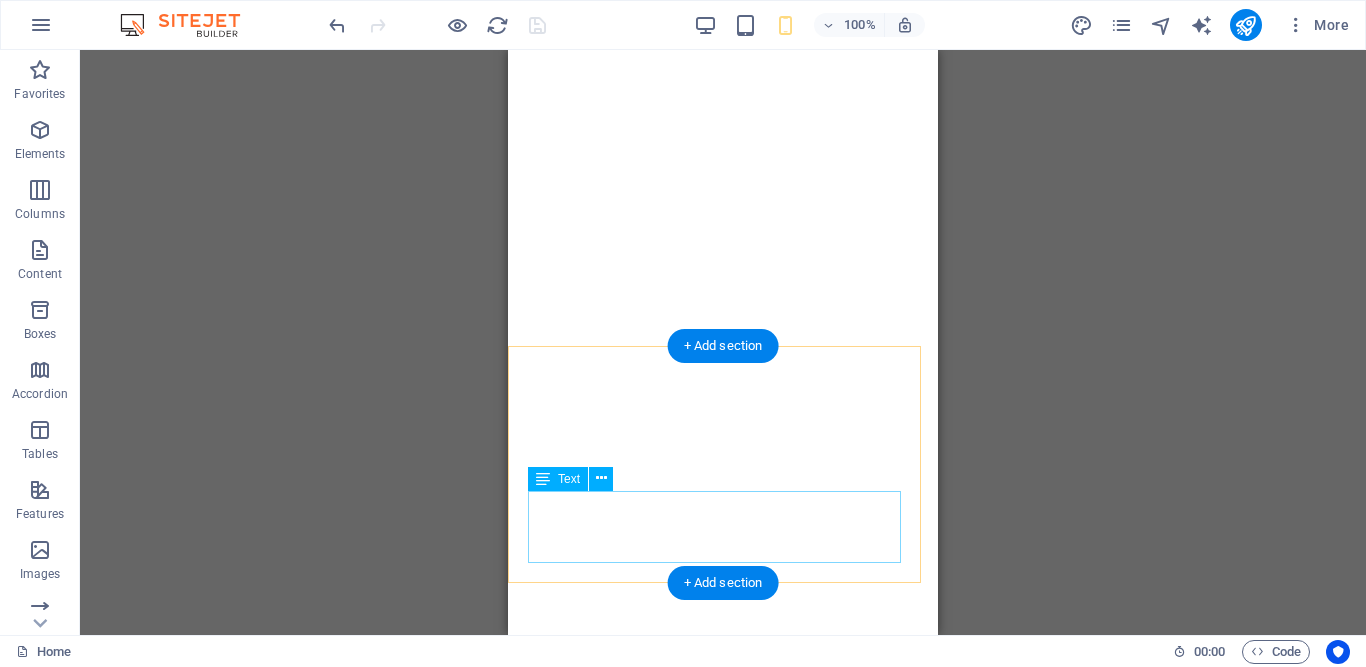 click on "[EMAIL] | Legal Notice | Privacy Policy I @[EXAMPLE.COM]" at bounding box center [723, 6993] 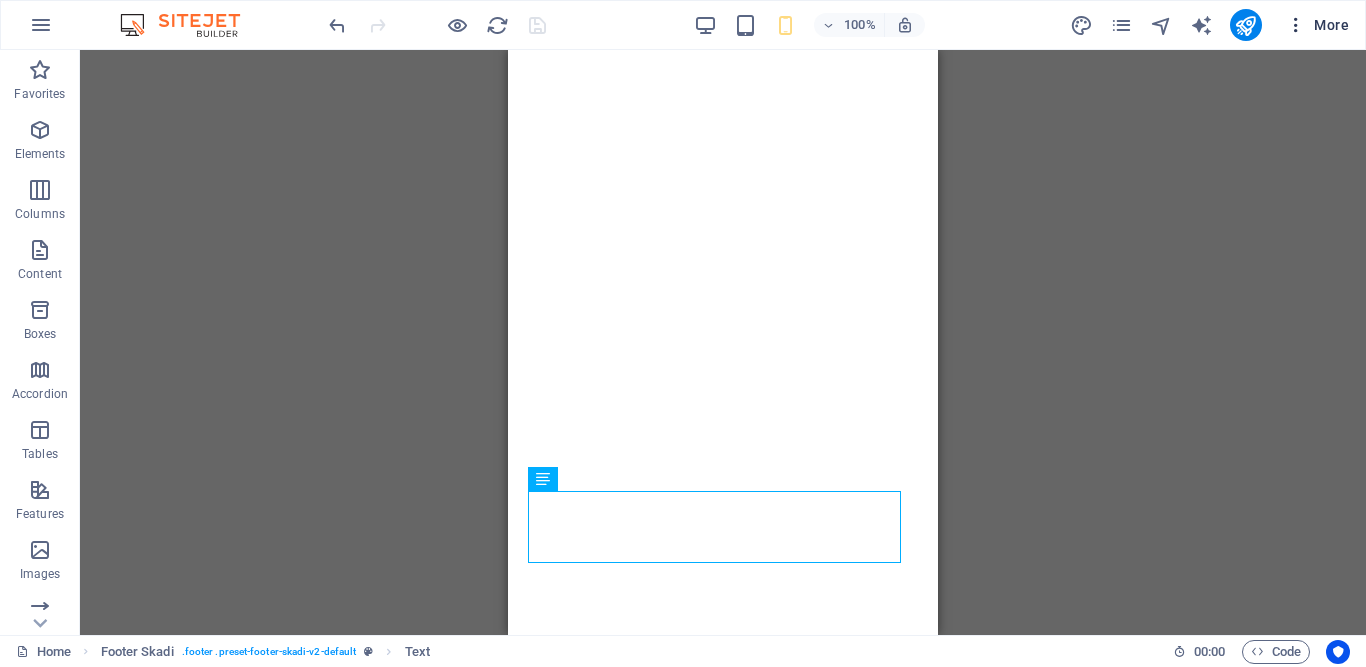 click on "More" at bounding box center (1317, 25) 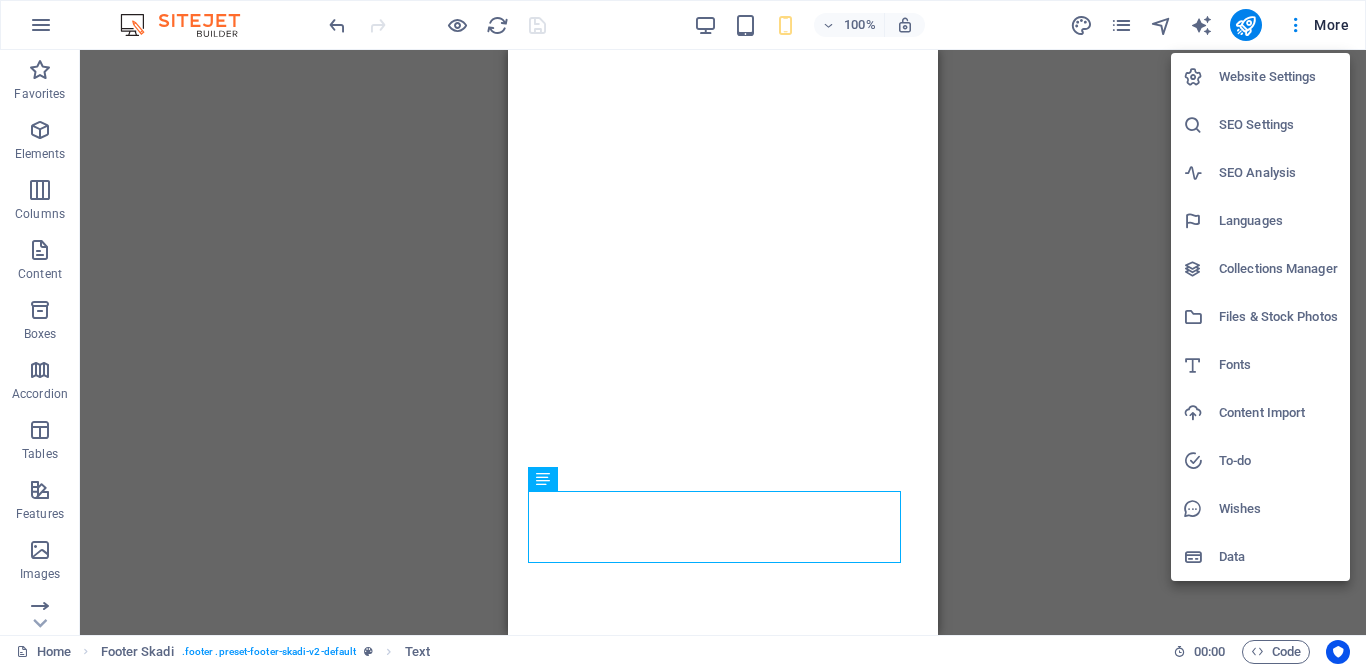 click on "SEO Settings" at bounding box center (1278, 125) 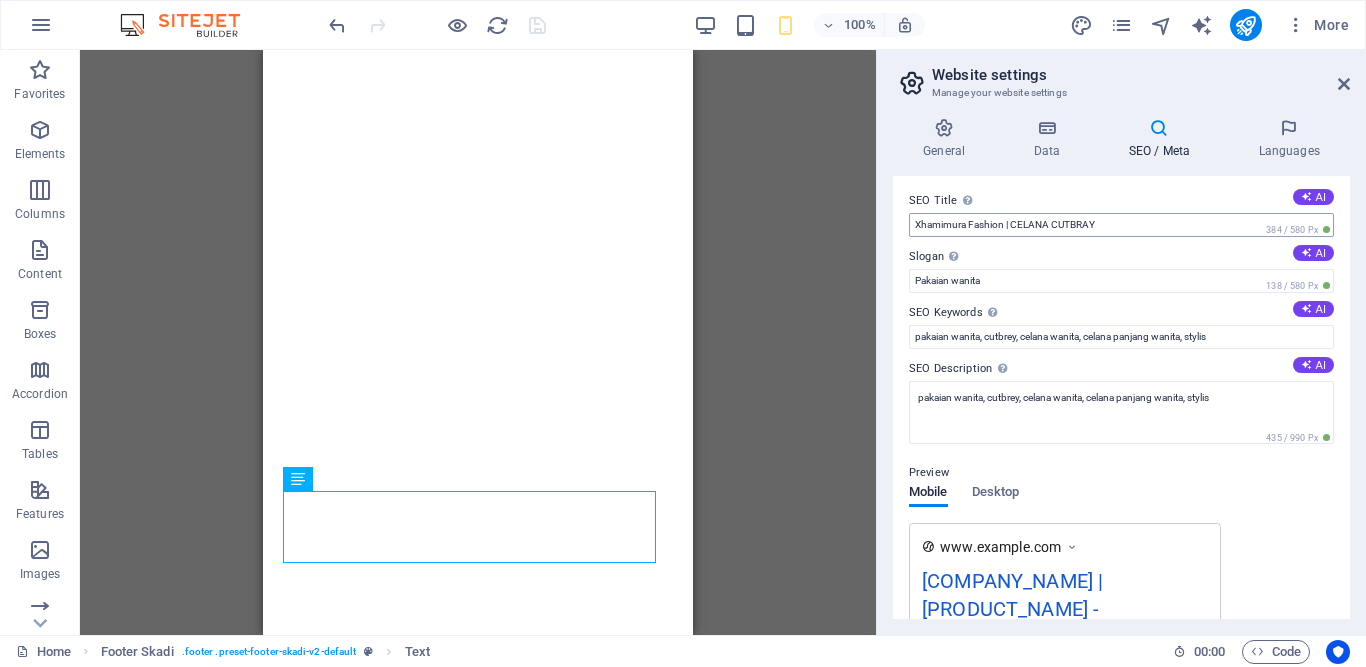 scroll, scrollTop: 0, scrollLeft: 0, axis: both 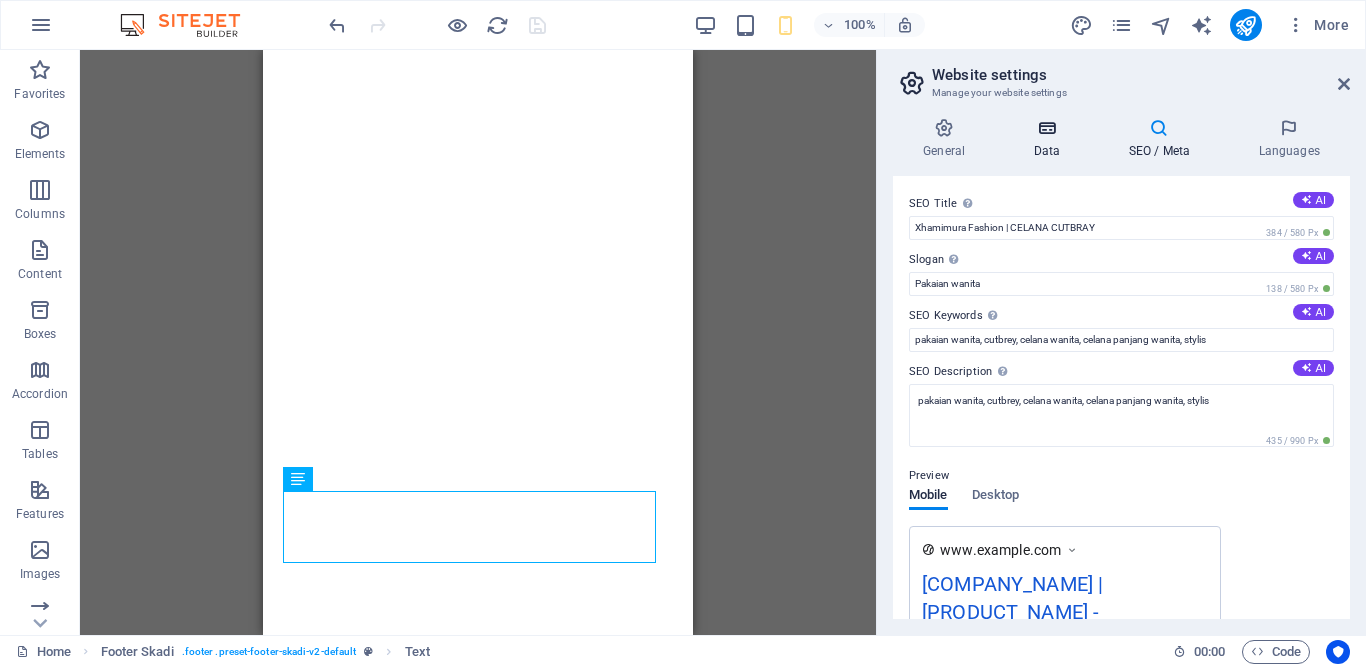 click on "Data" at bounding box center [1050, 139] 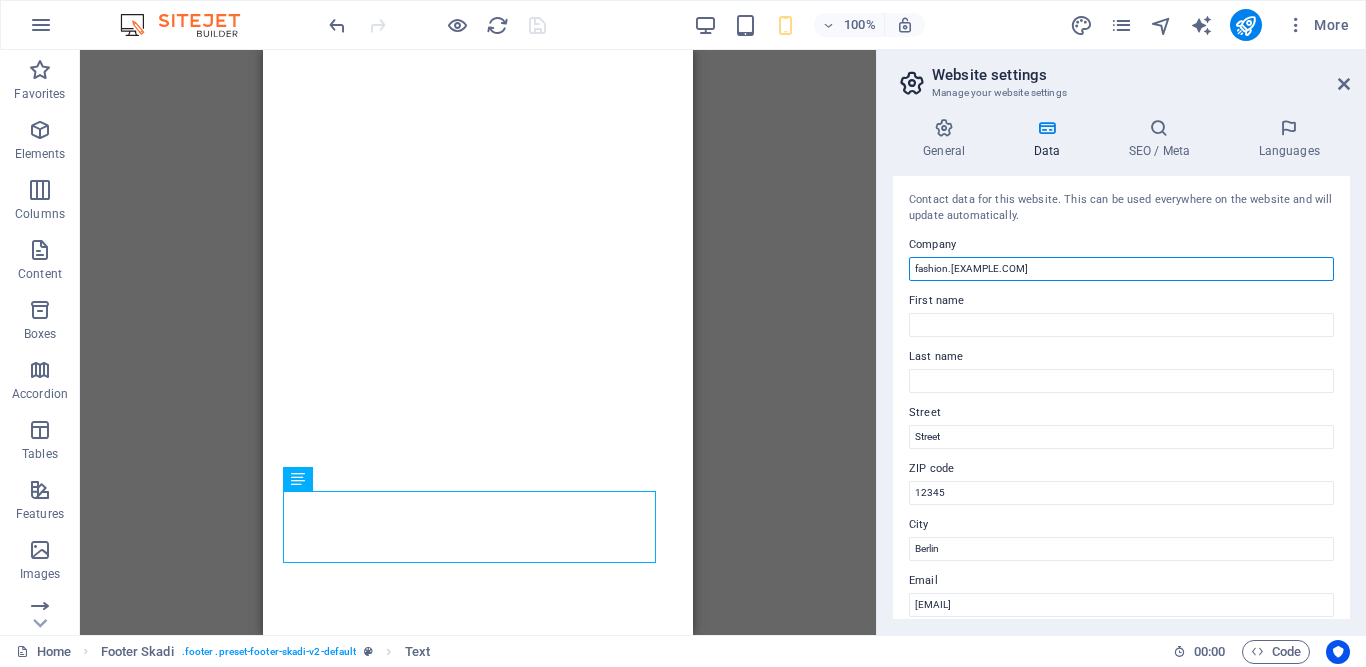 click on "fashion.xhamimura.store" at bounding box center (1121, 269) 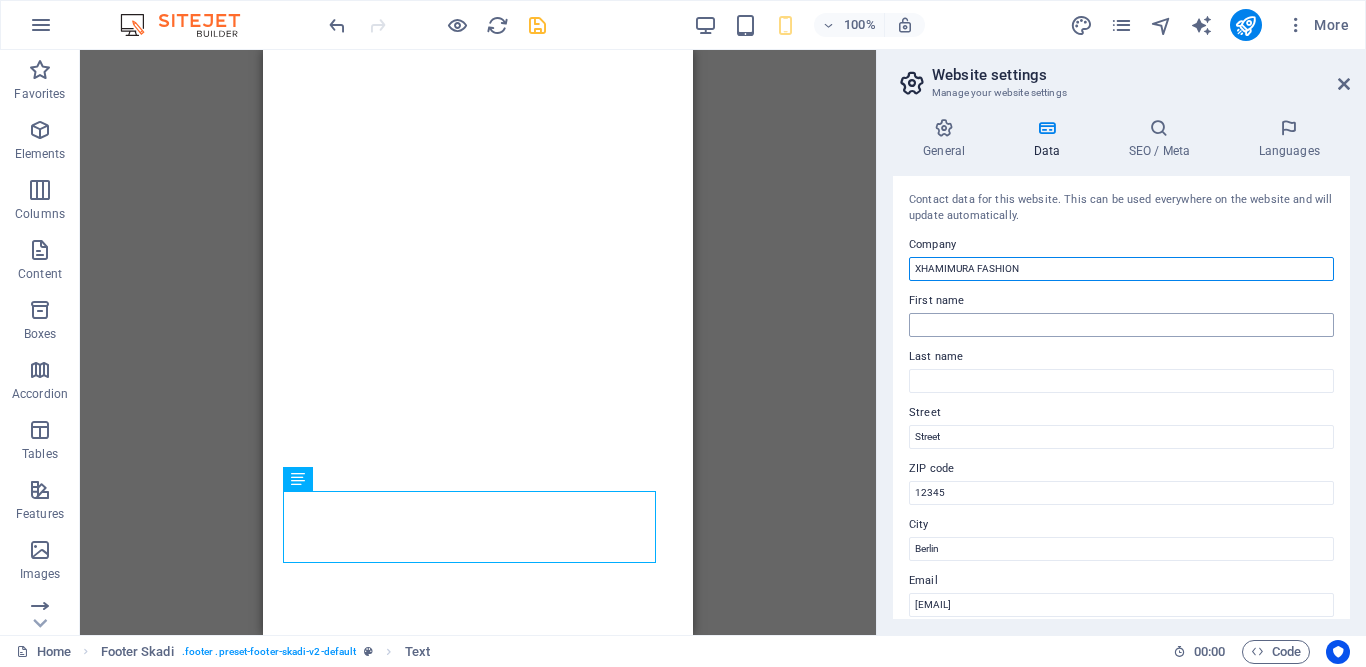 type on "XHAMIMURA FASHION" 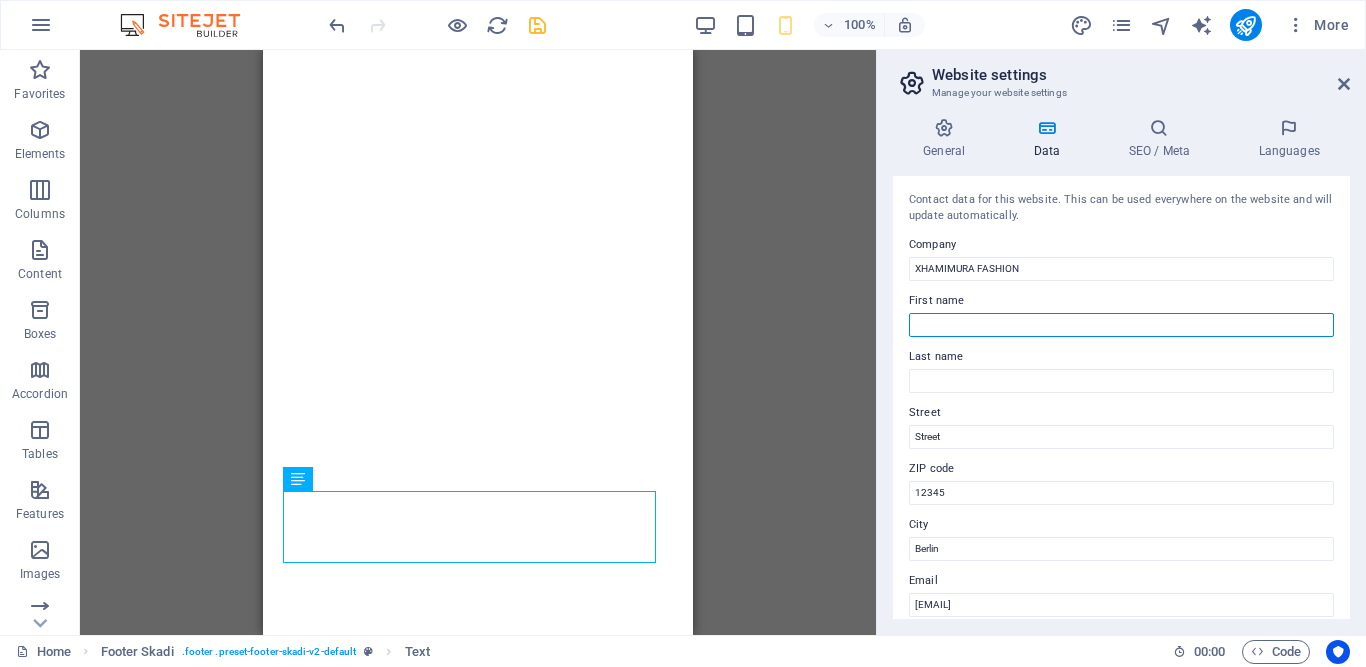 click on "First name" at bounding box center [1121, 325] 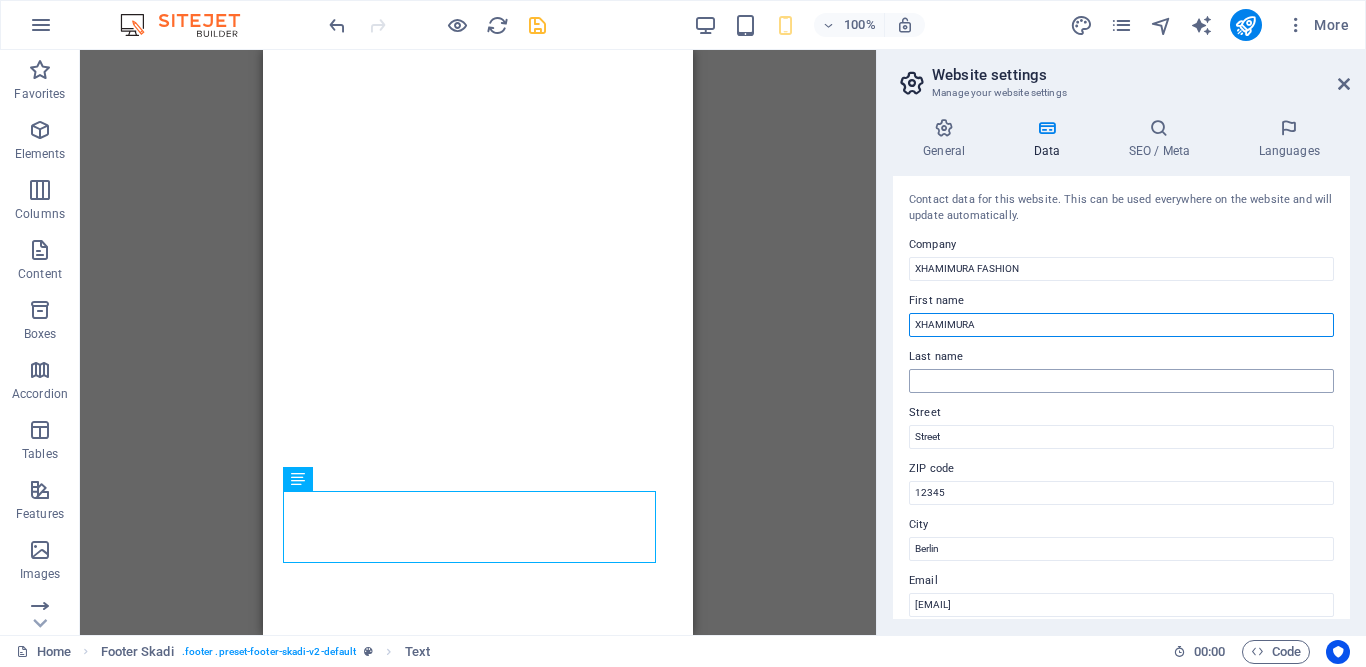 type on "XHAMIMURA" 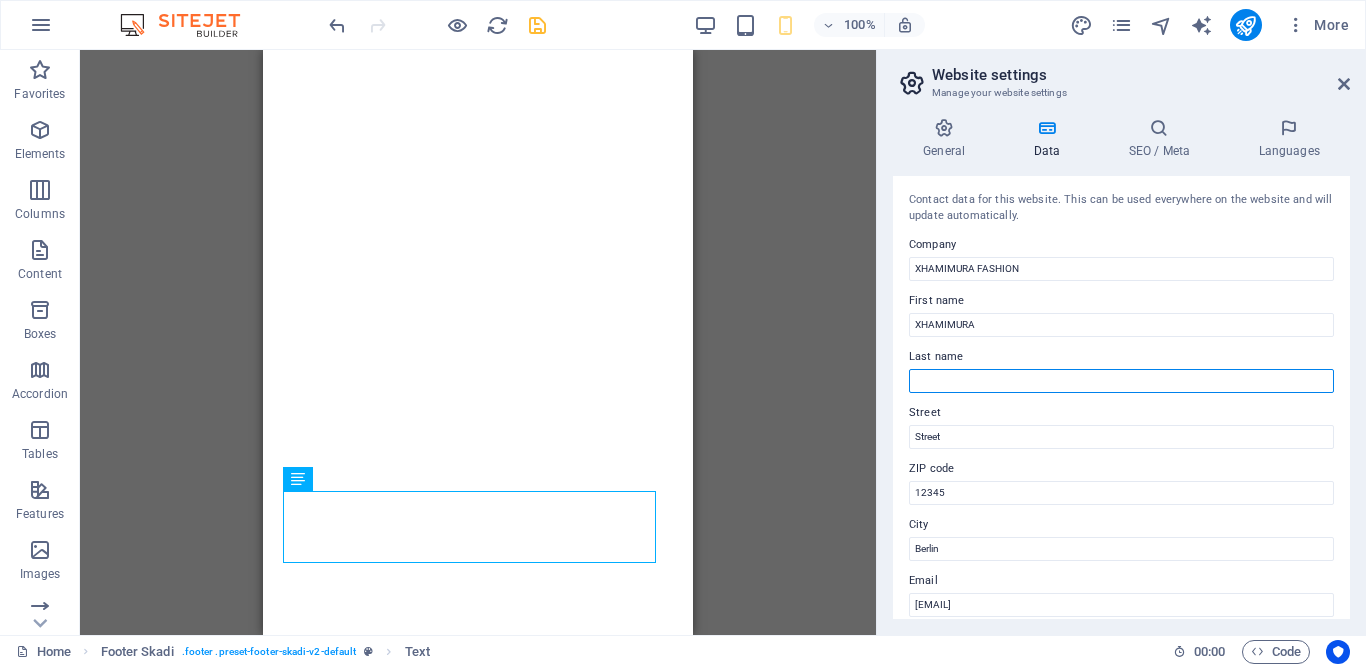 click on "Last name" at bounding box center (1121, 381) 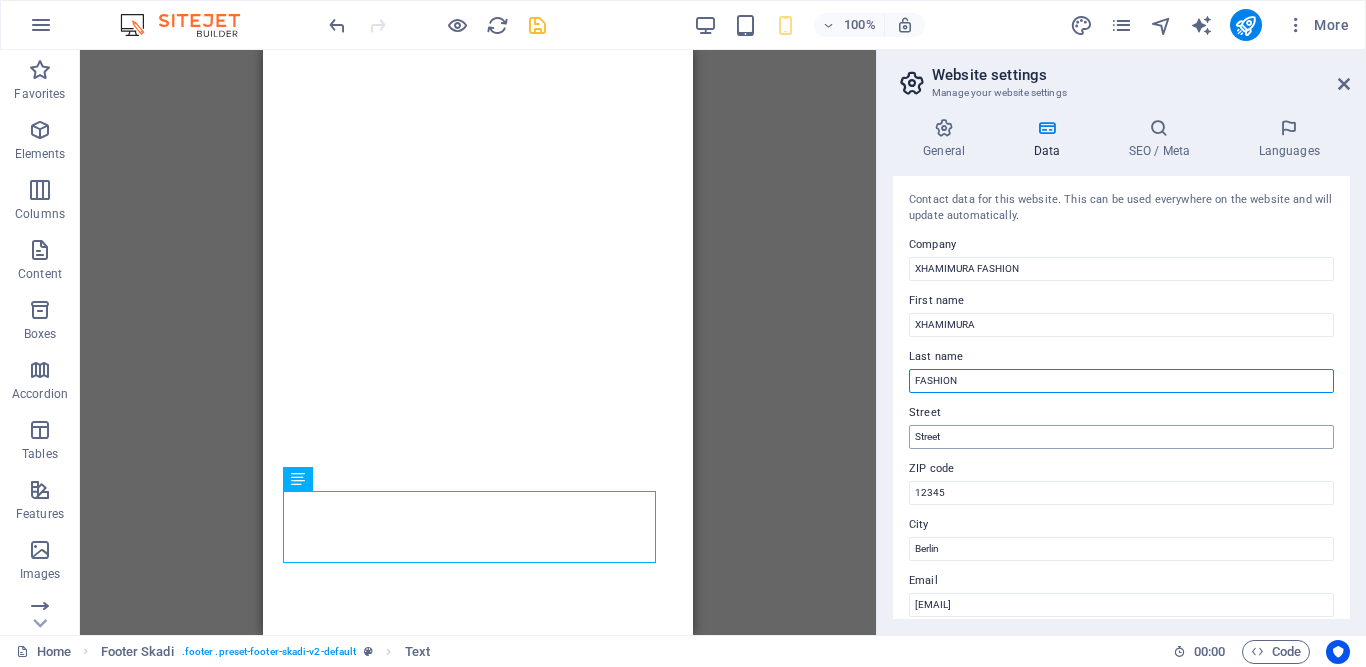 type on "FASHION" 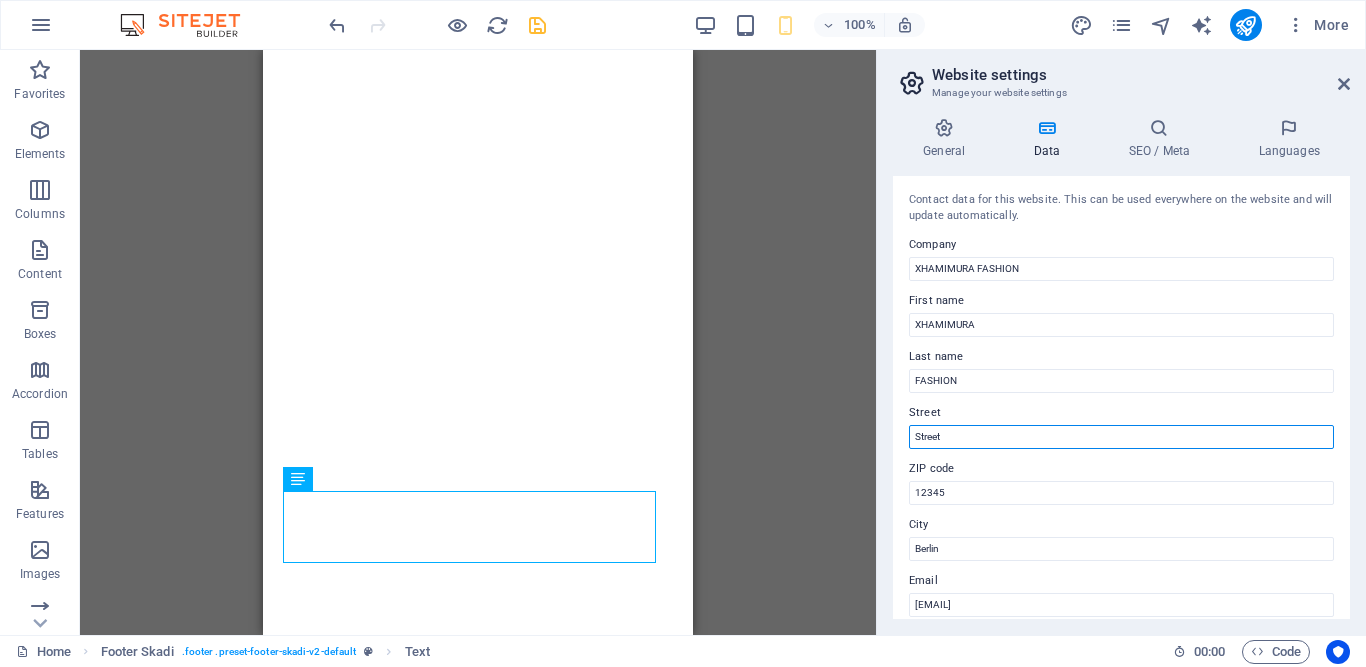 click on "Street" at bounding box center [1121, 437] 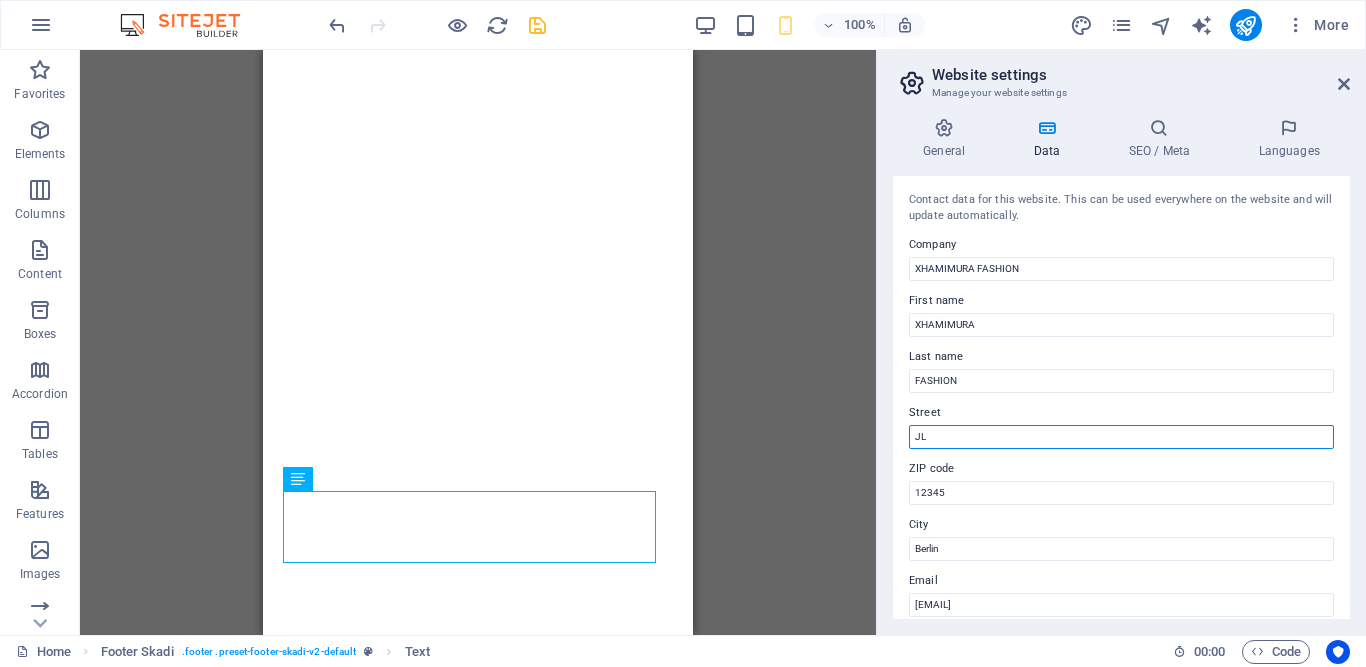 type on "J" 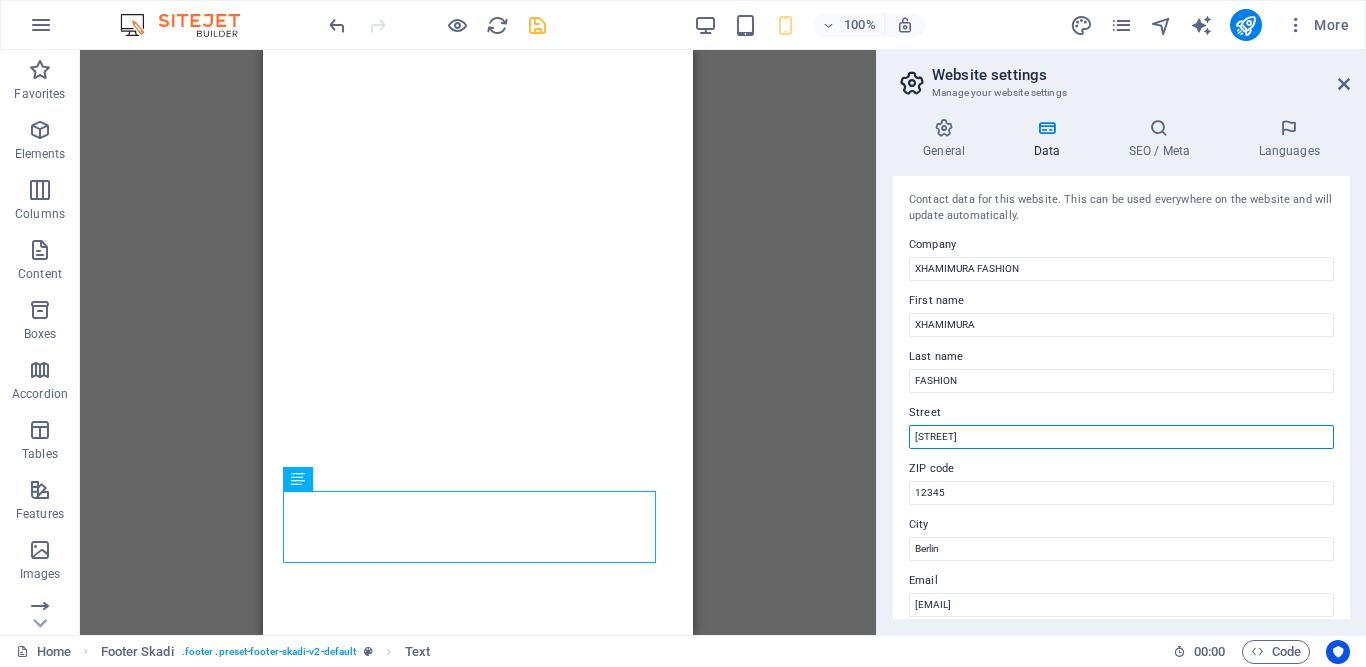type on "Jln Bypass Tegalgubug" 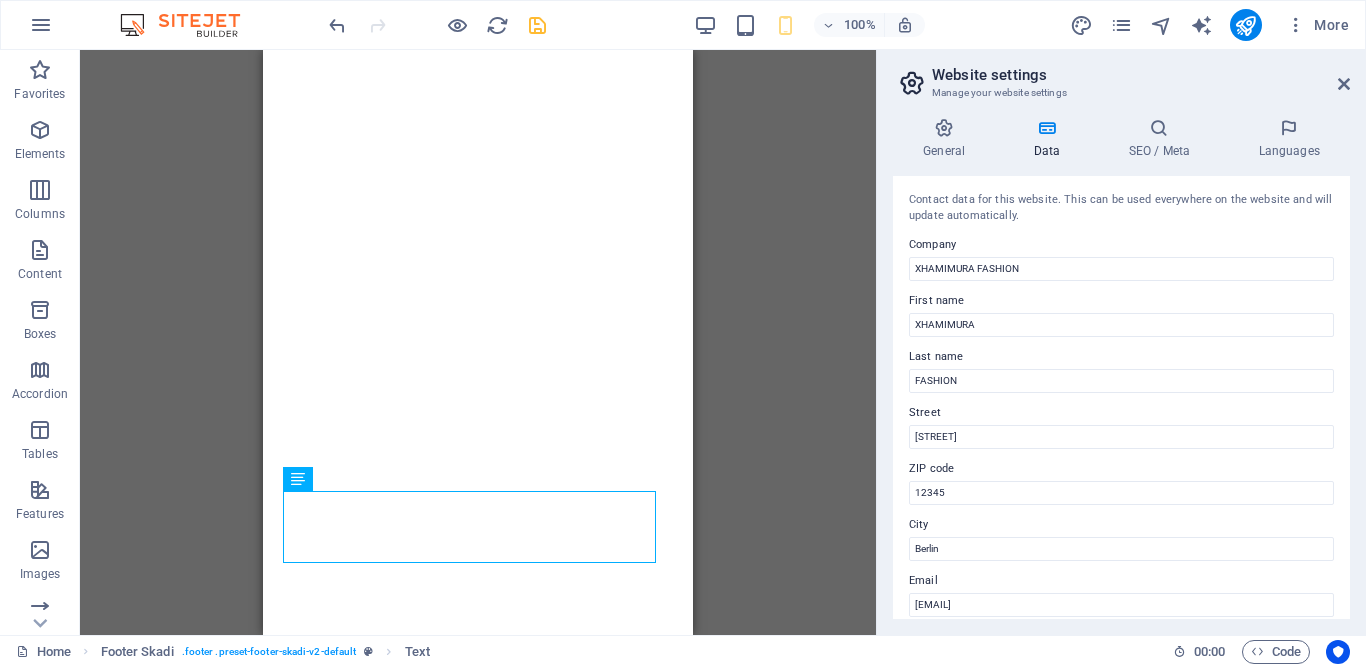 click on "ZIP code" at bounding box center [1121, 469] 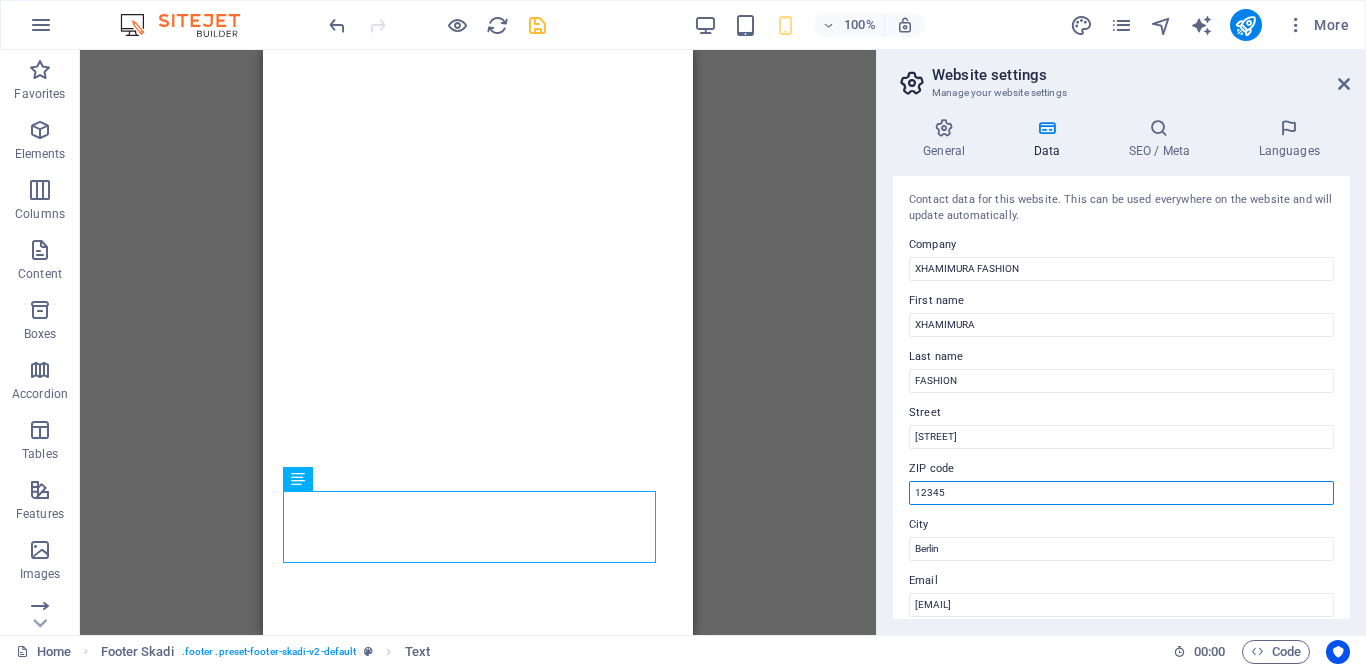 click on "12345" at bounding box center (1121, 493) 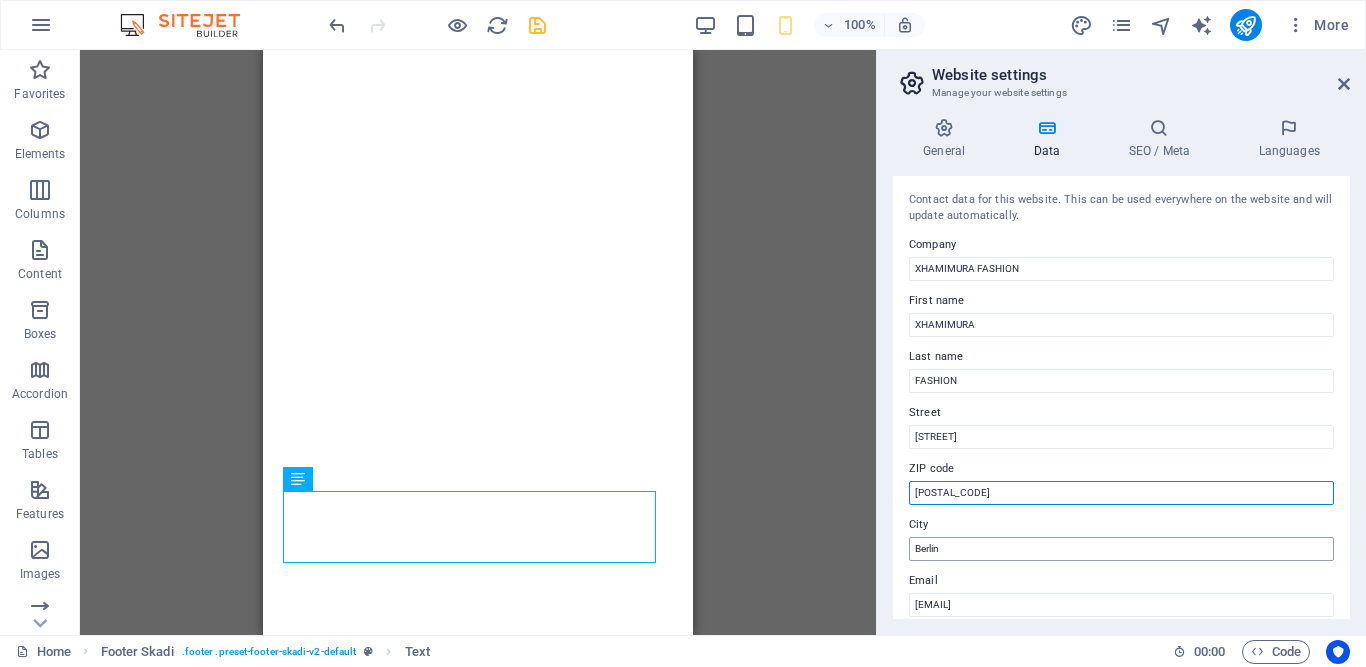 type on "45166" 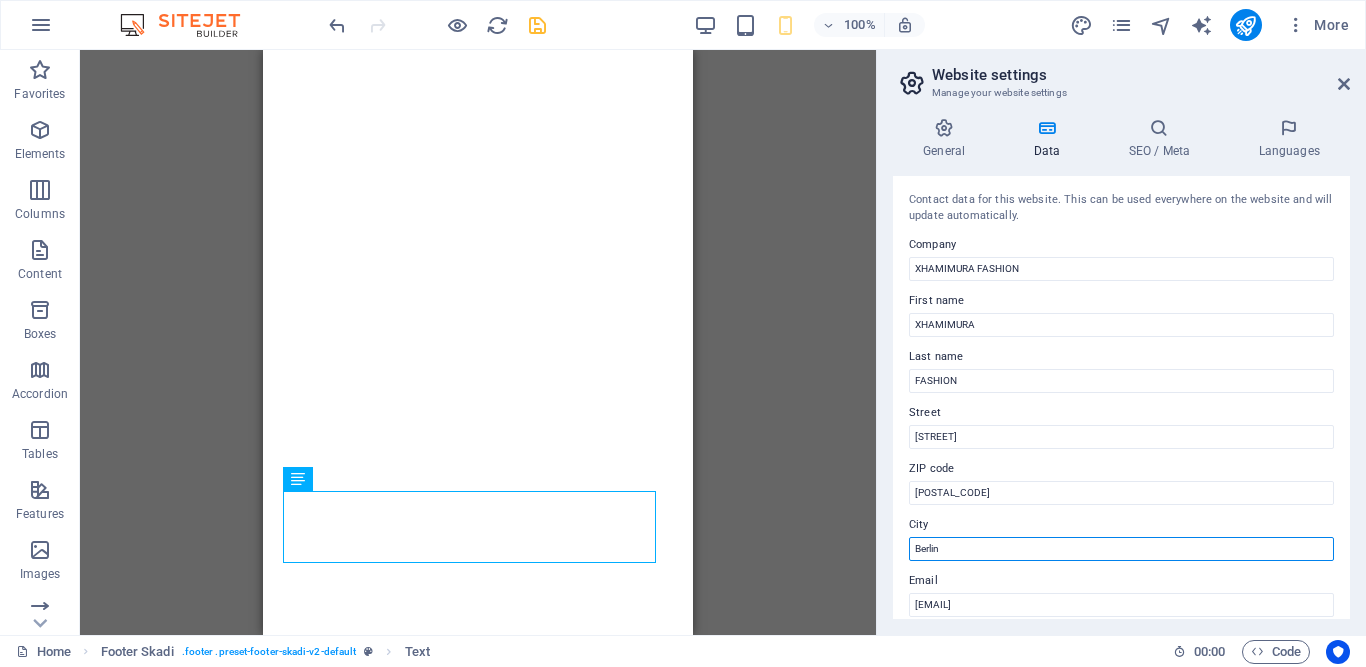 drag, startPoint x: 979, startPoint y: 553, endPoint x: 912, endPoint y: 549, distance: 67.11929 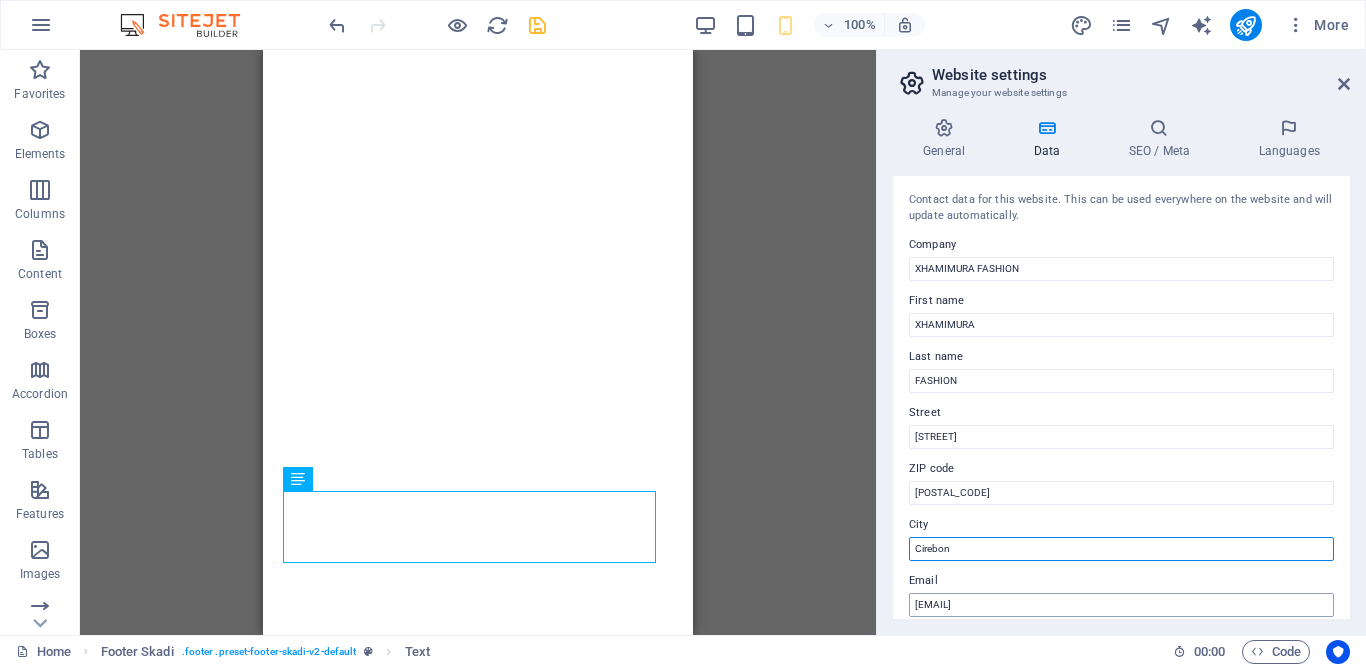 type on "Cirebon" 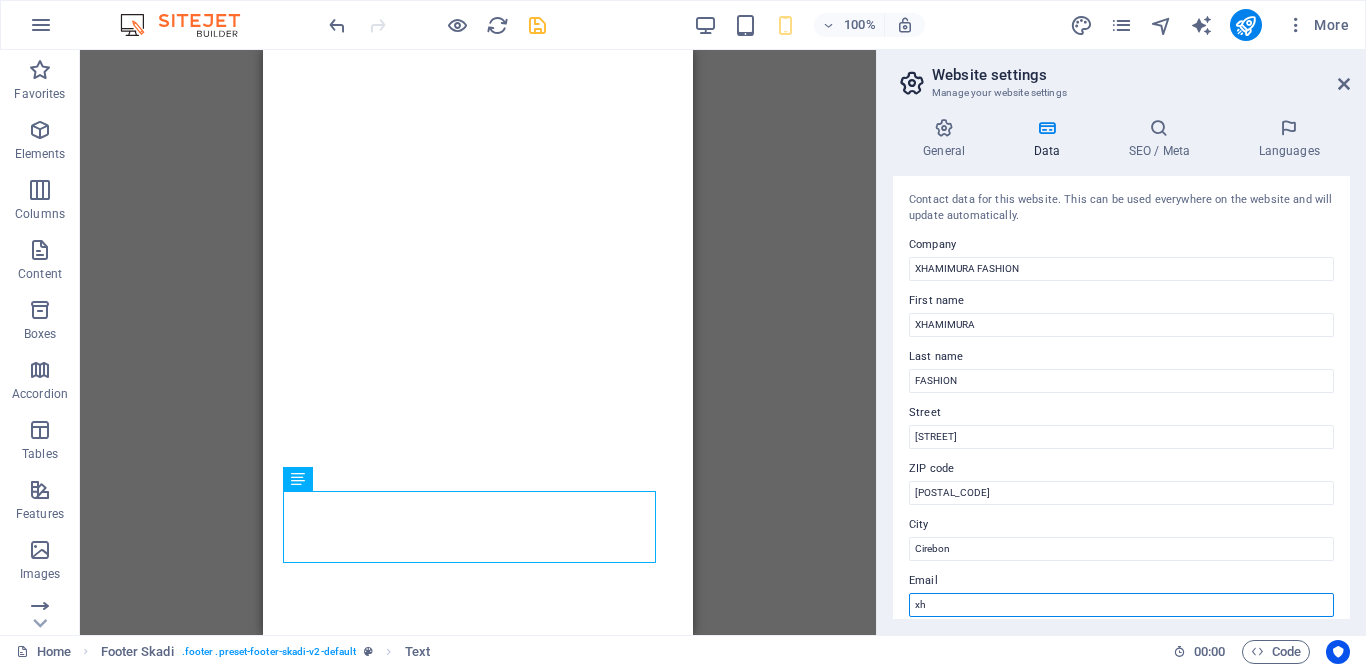 type on "x" 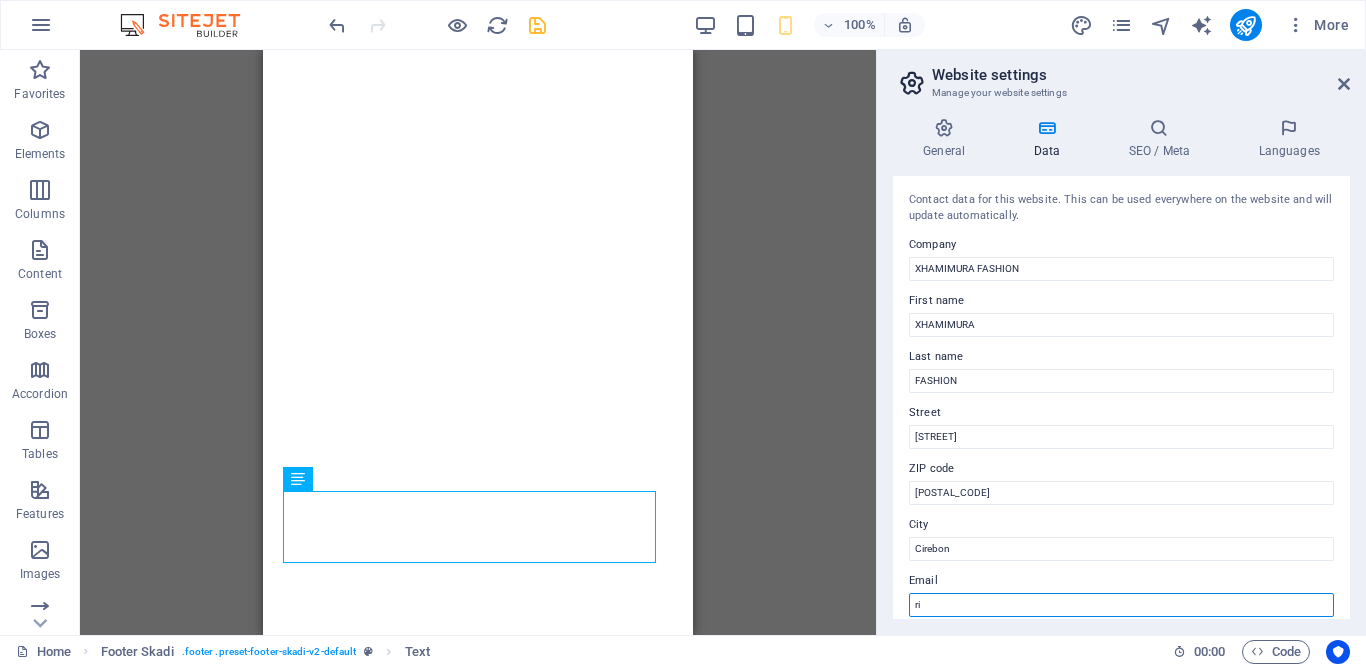 type on "r" 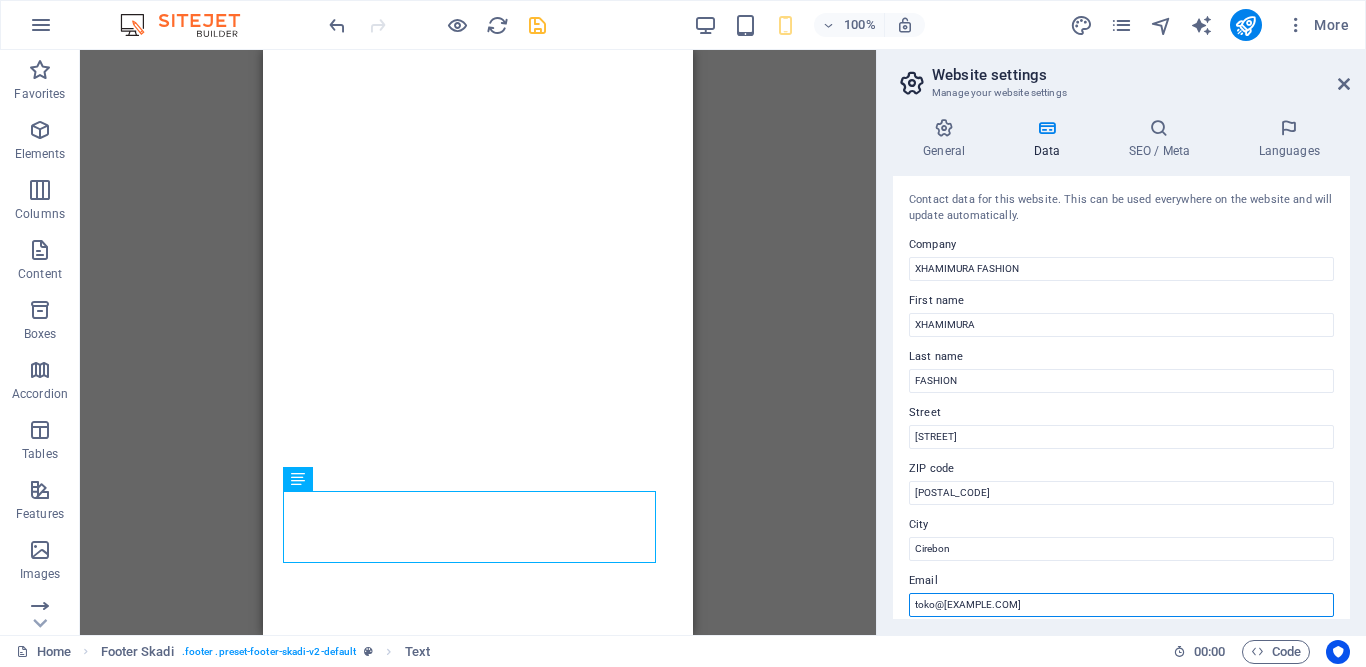 scroll, scrollTop: 388, scrollLeft: 0, axis: vertical 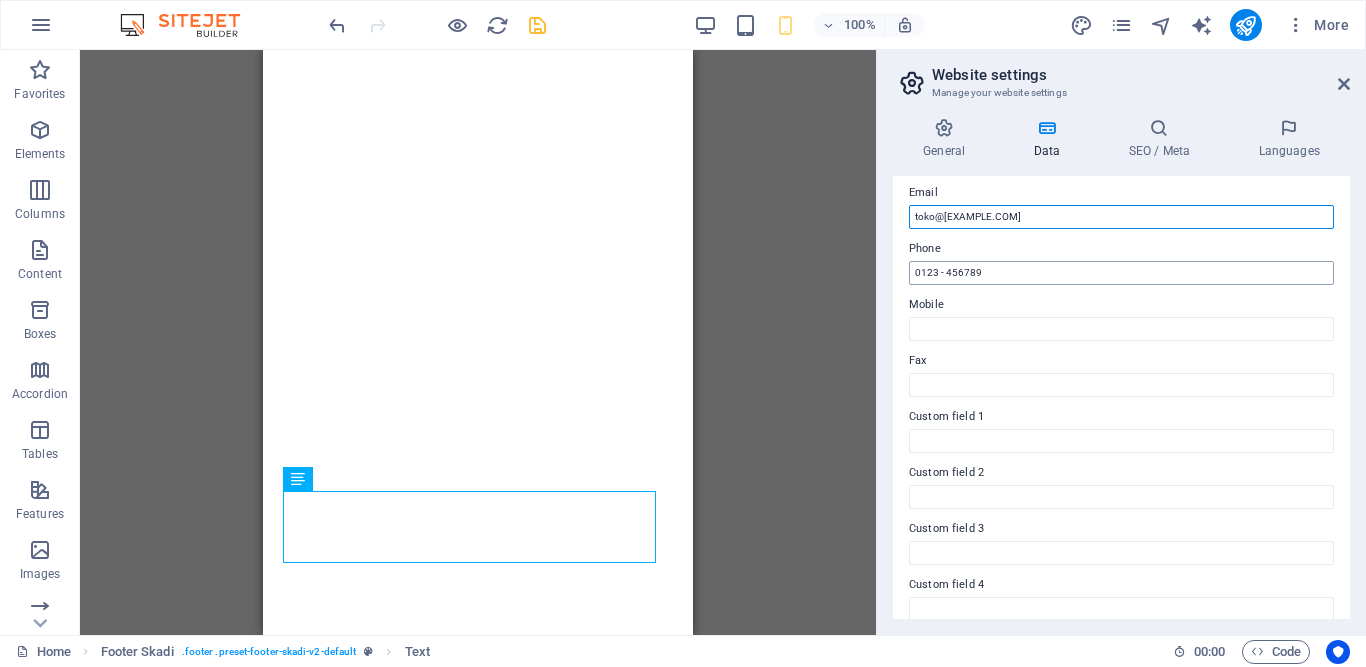 type on "toko@xhamimura.store" 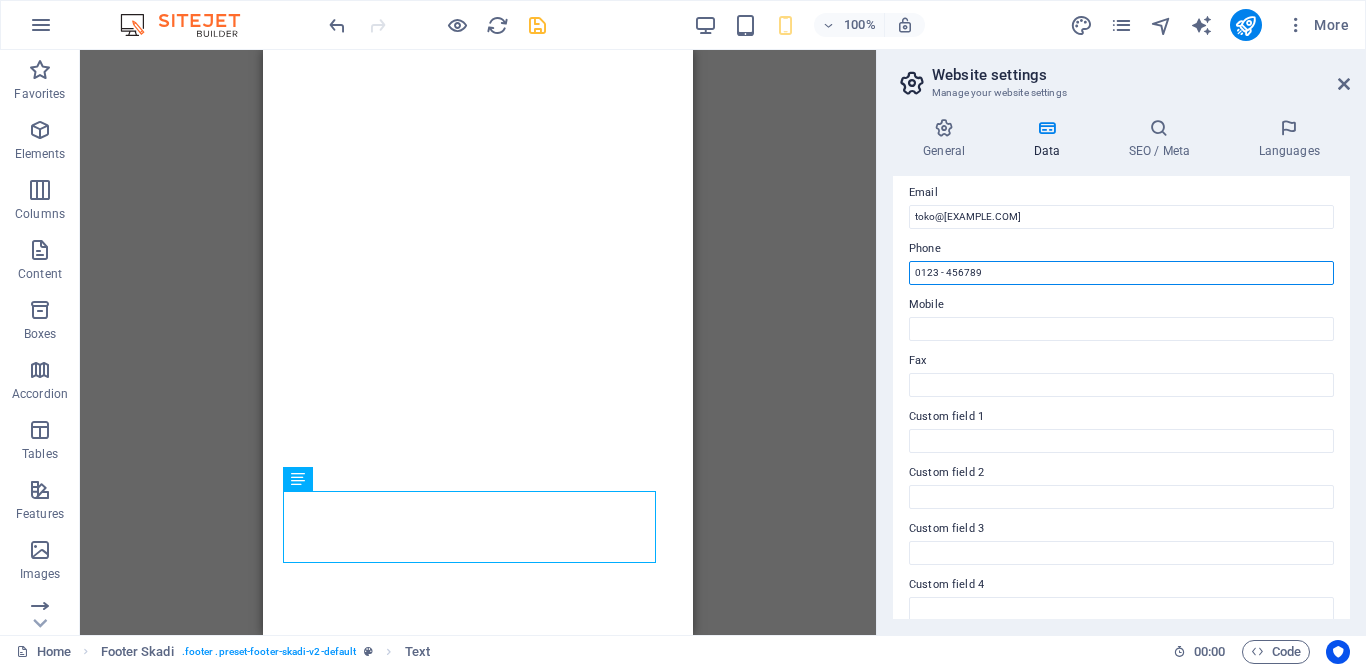 click on "0123 - 456789" at bounding box center [1121, 273] 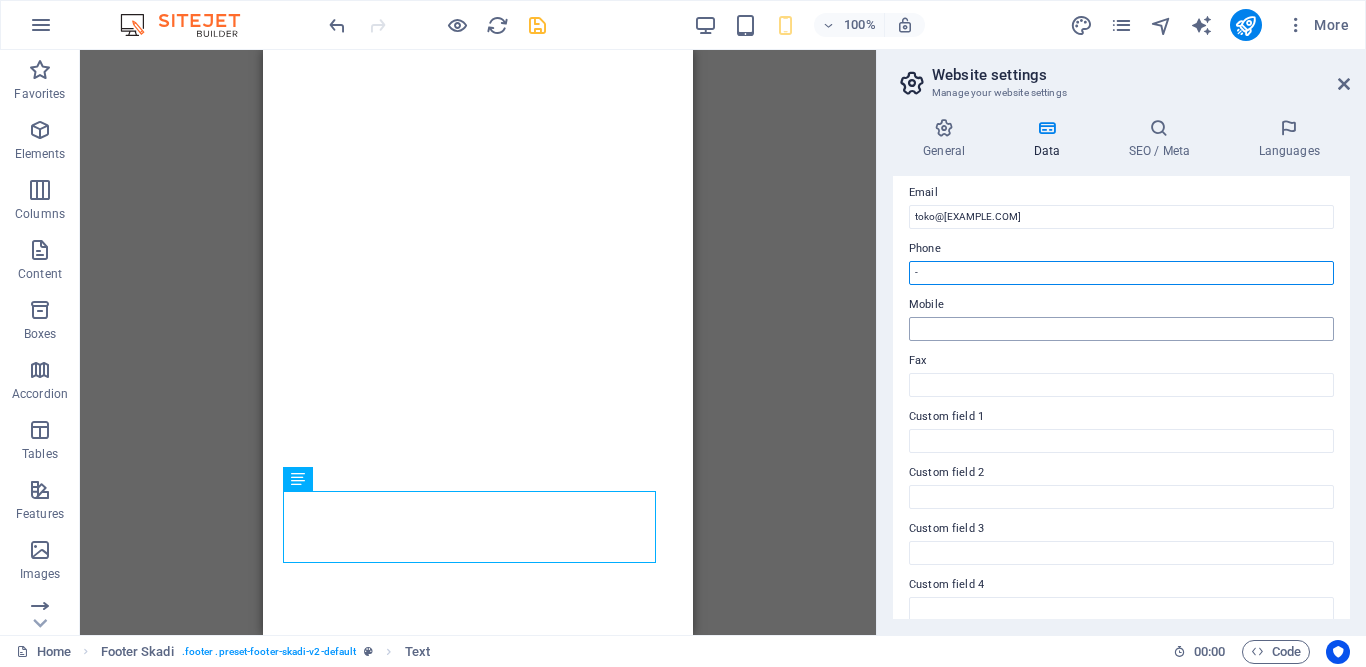 type on "-" 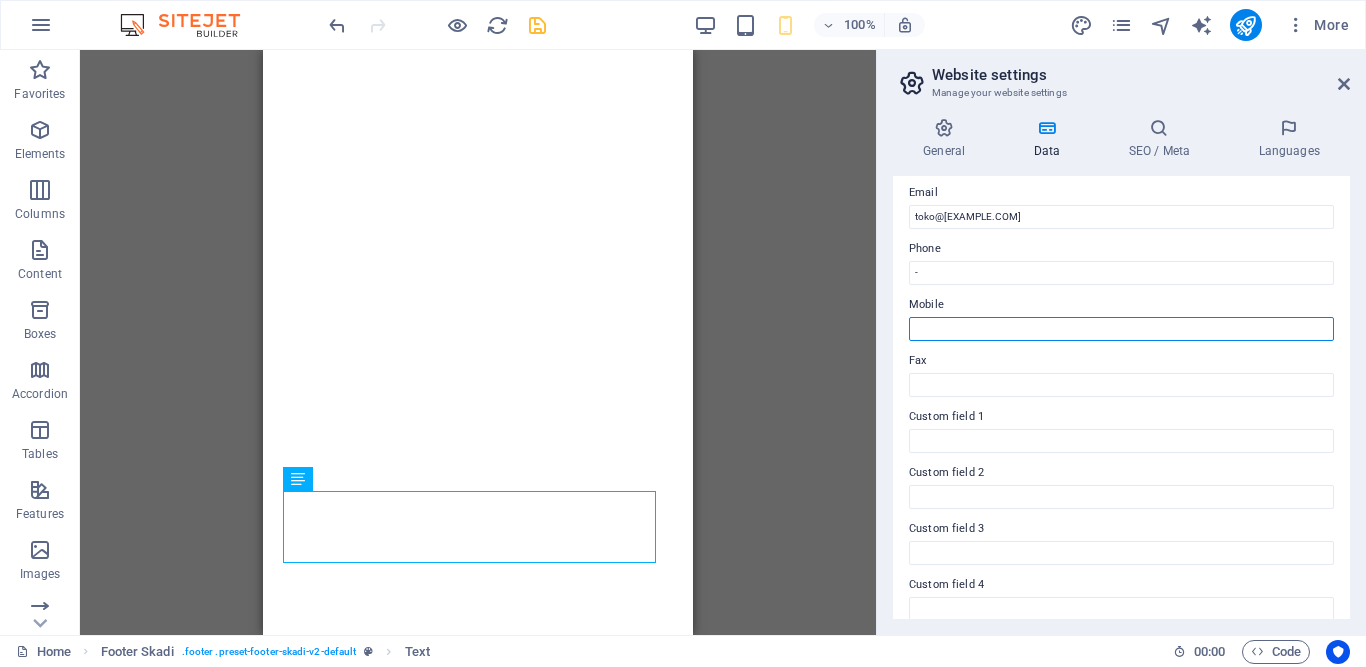 click on "Mobile" at bounding box center (1121, 329) 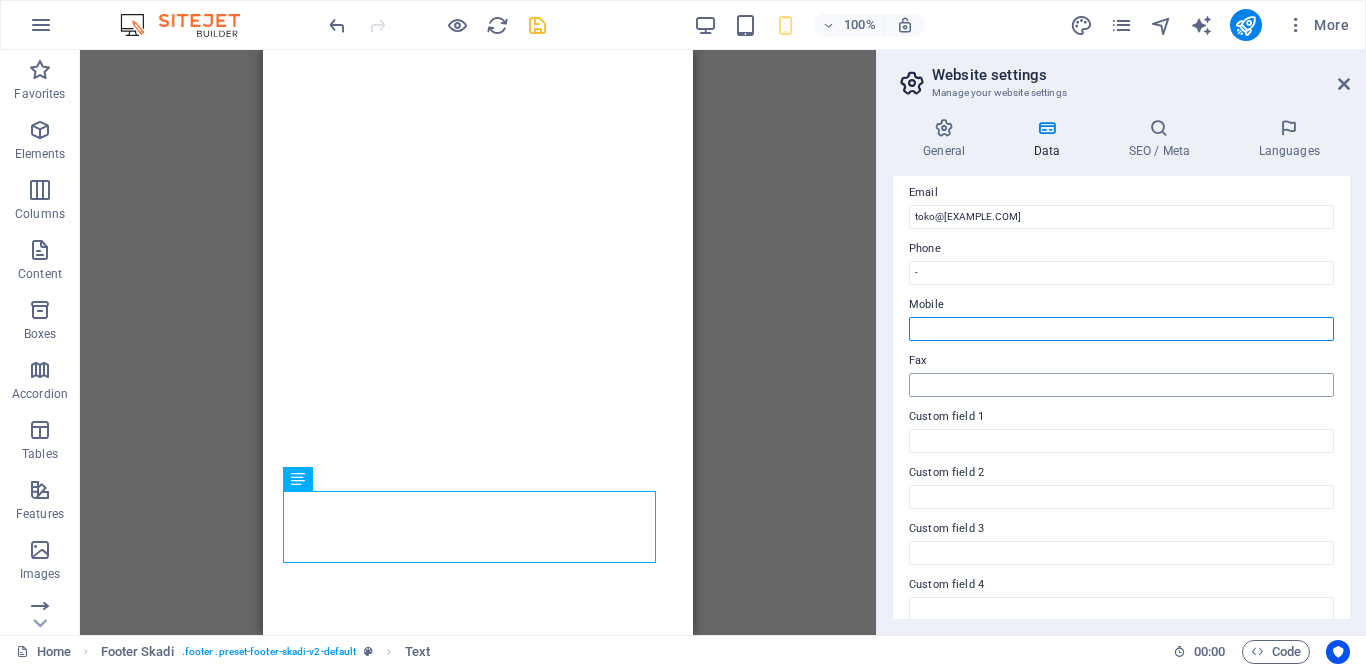 type on "-" 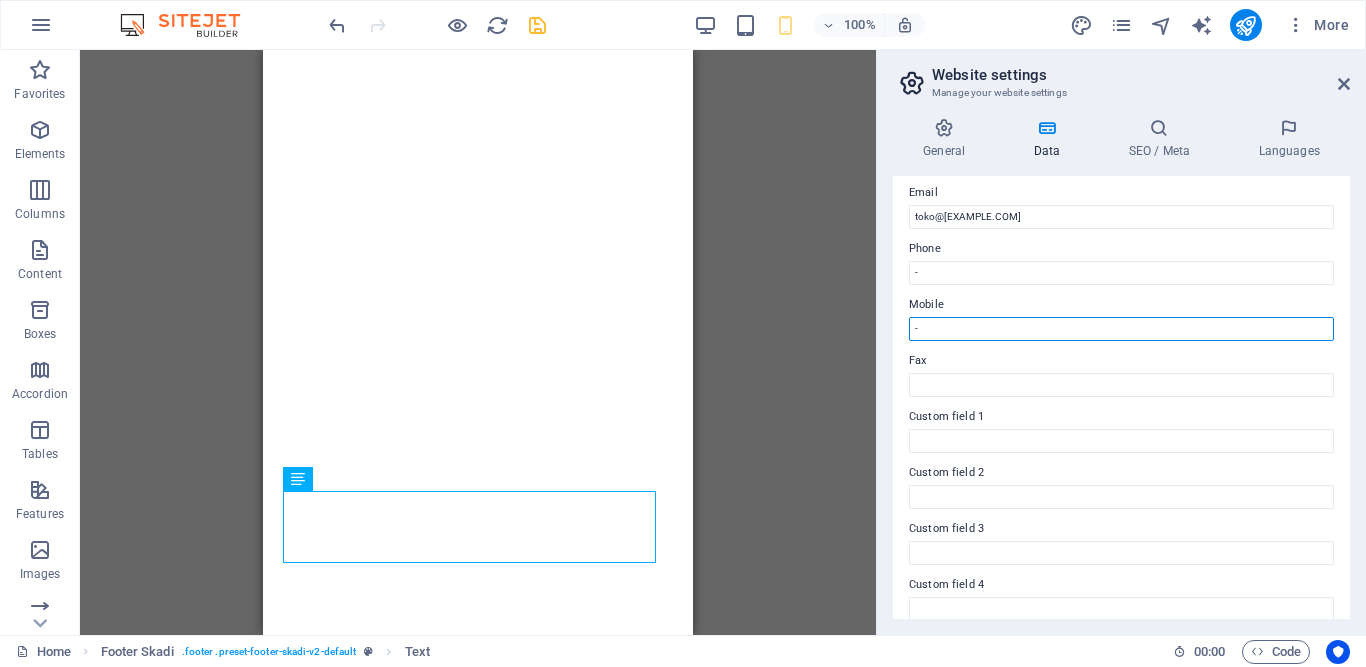 type 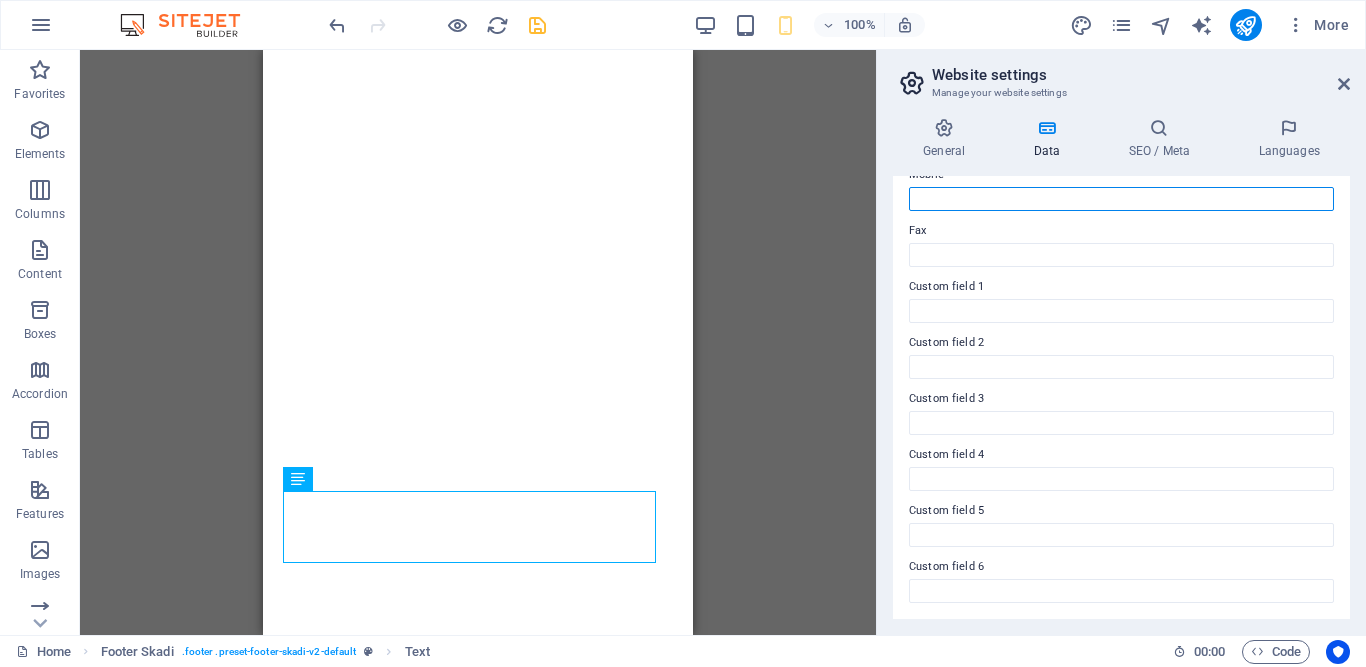 scroll, scrollTop: 0, scrollLeft: 0, axis: both 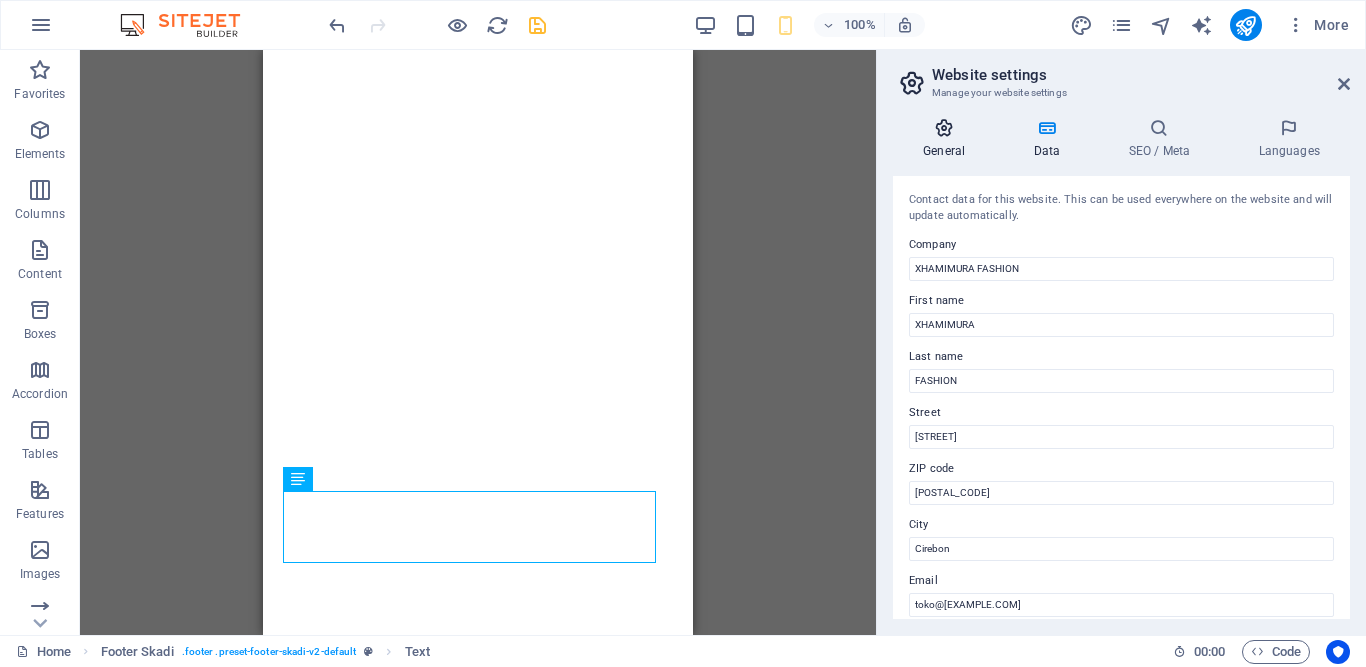 click on "General" at bounding box center [948, 139] 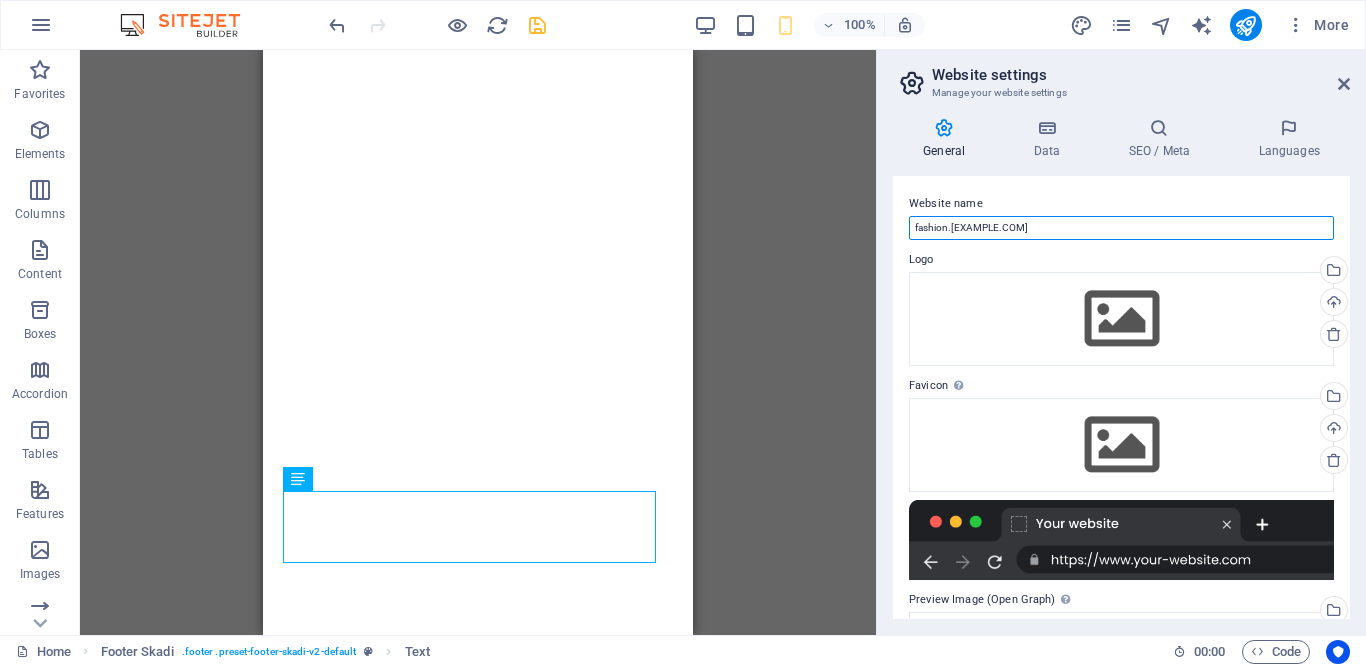 drag, startPoint x: 1065, startPoint y: 233, endPoint x: 877, endPoint y: 232, distance: 188.00266 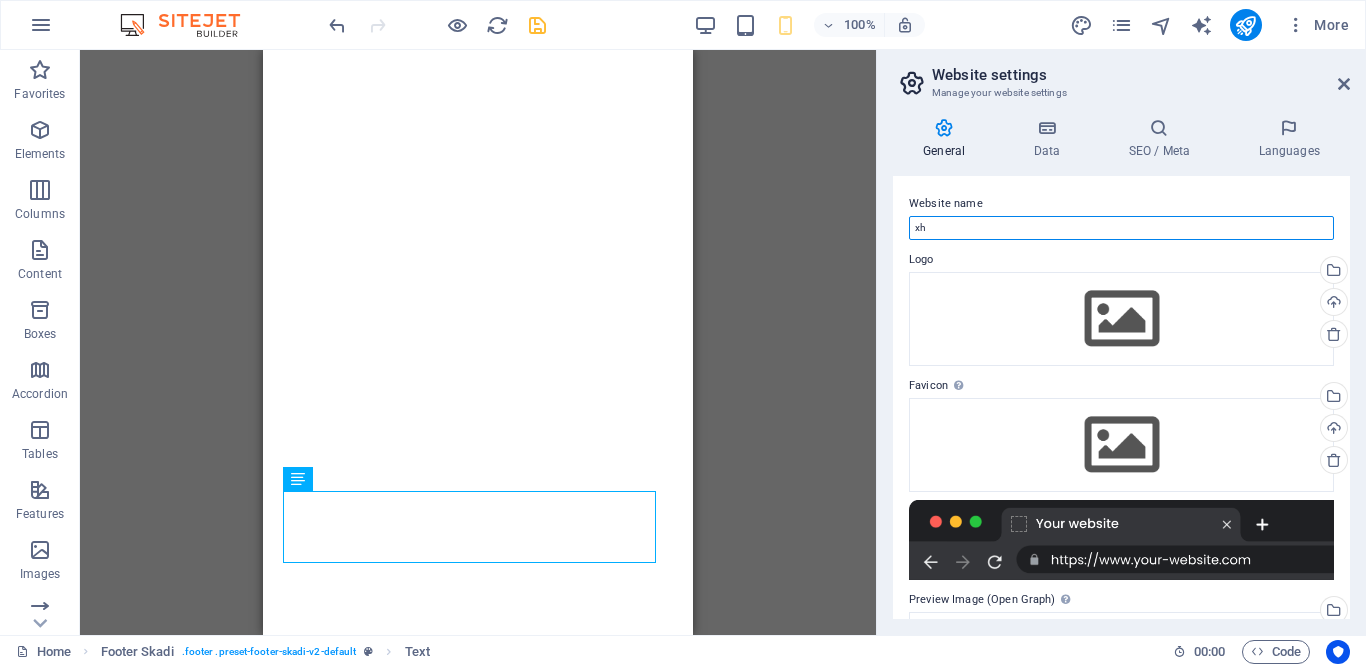 type on "x" 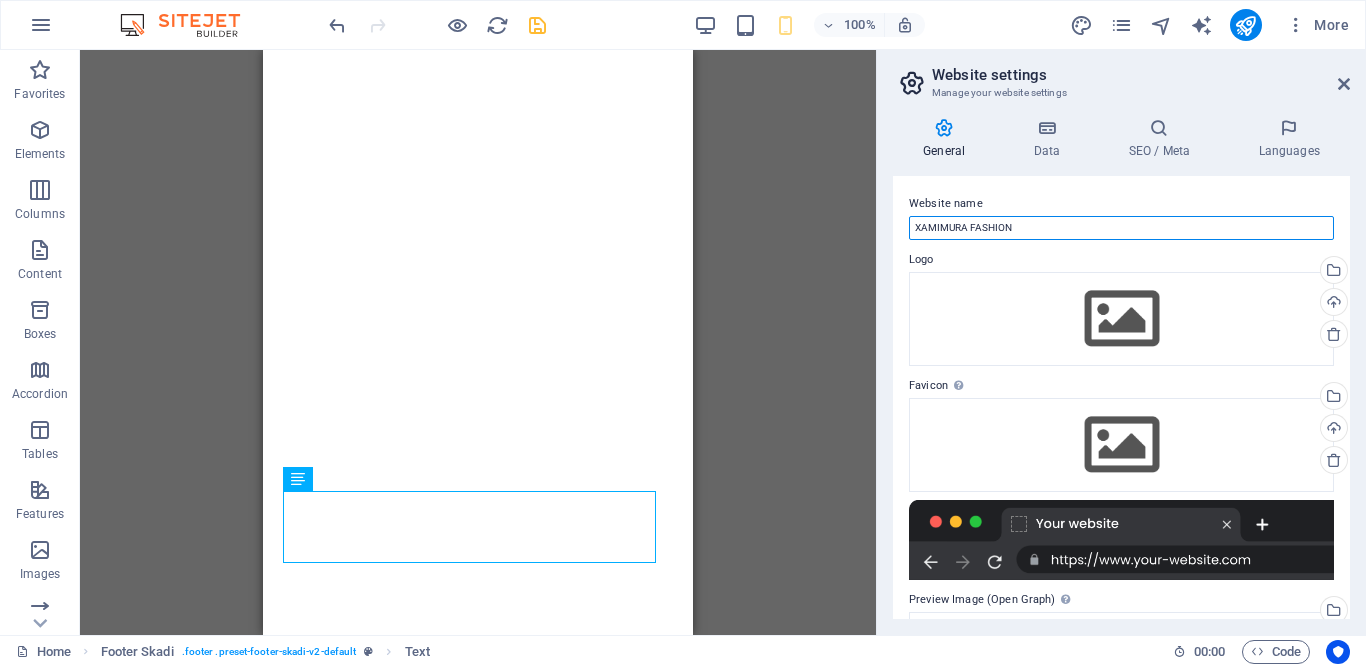 type on "XAMIMURA FASHION" 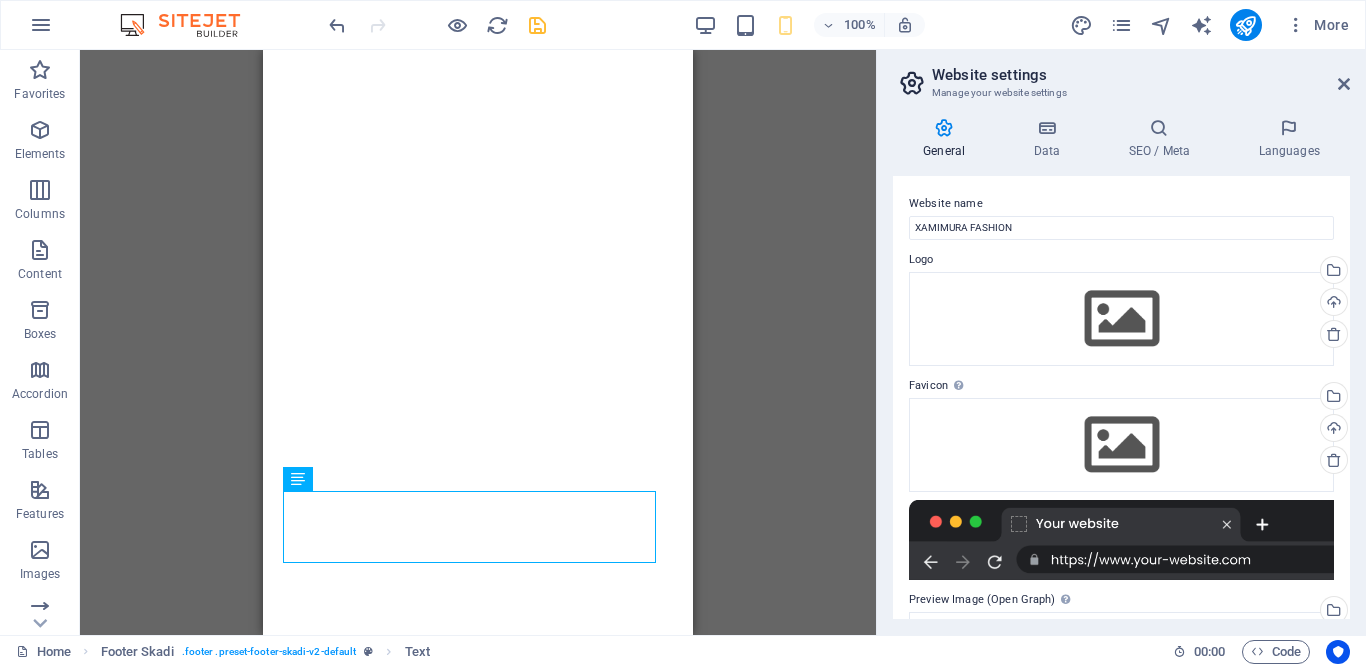 click on "Website name" at bounding box center [1121, 204] 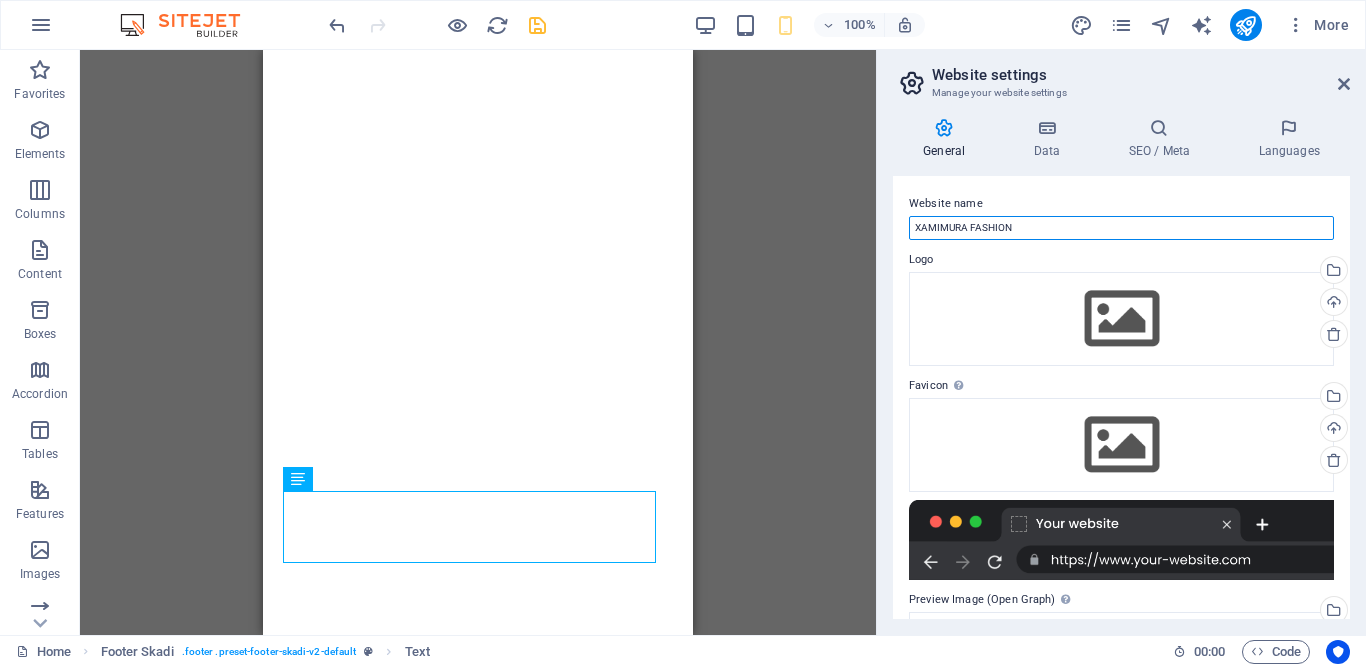 click on "XAMIMURA FASHION" at bounding box center [1121, 228] 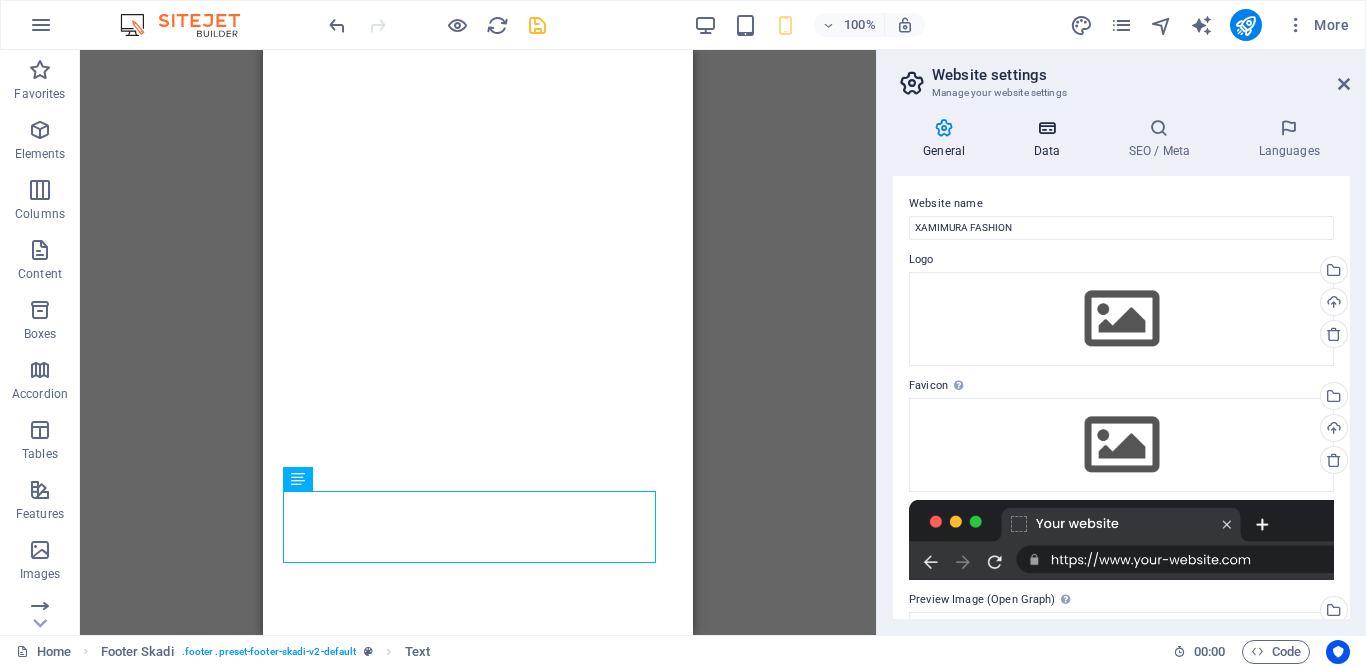 click on "Data" at bounding box center (1050, 139) 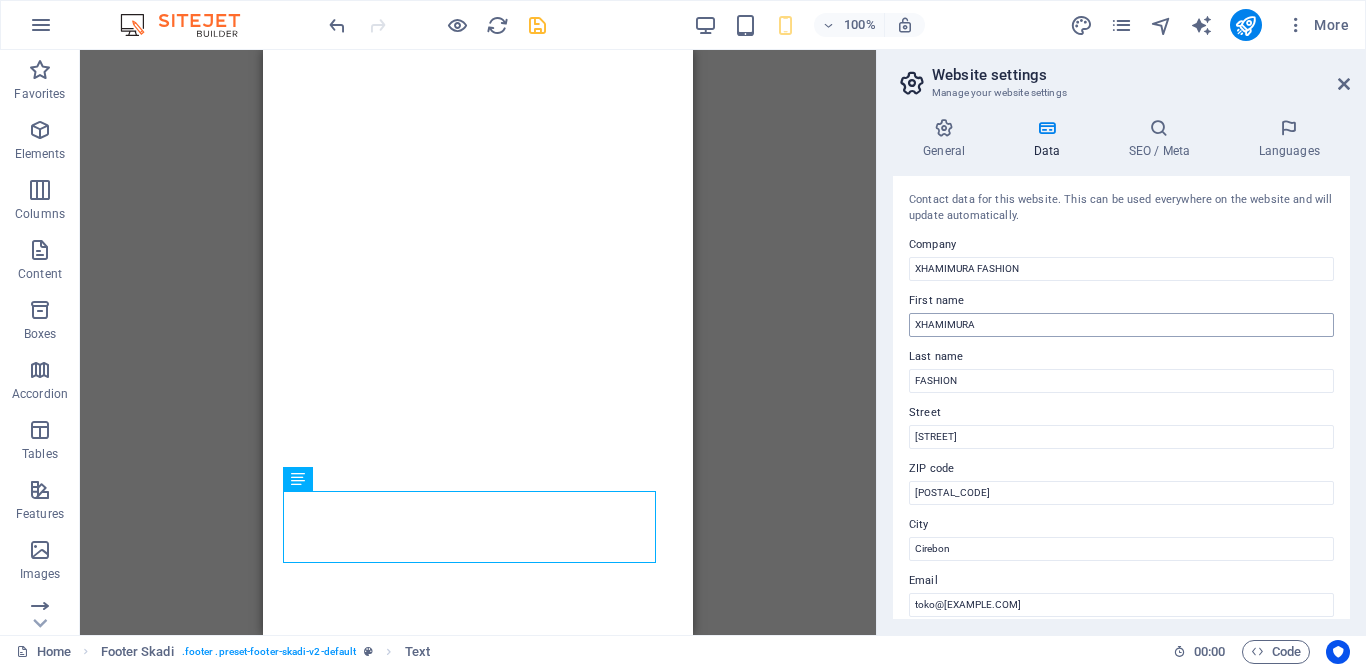scroll, scrollTop: 388, scrollLeft: 0, axis: vertical 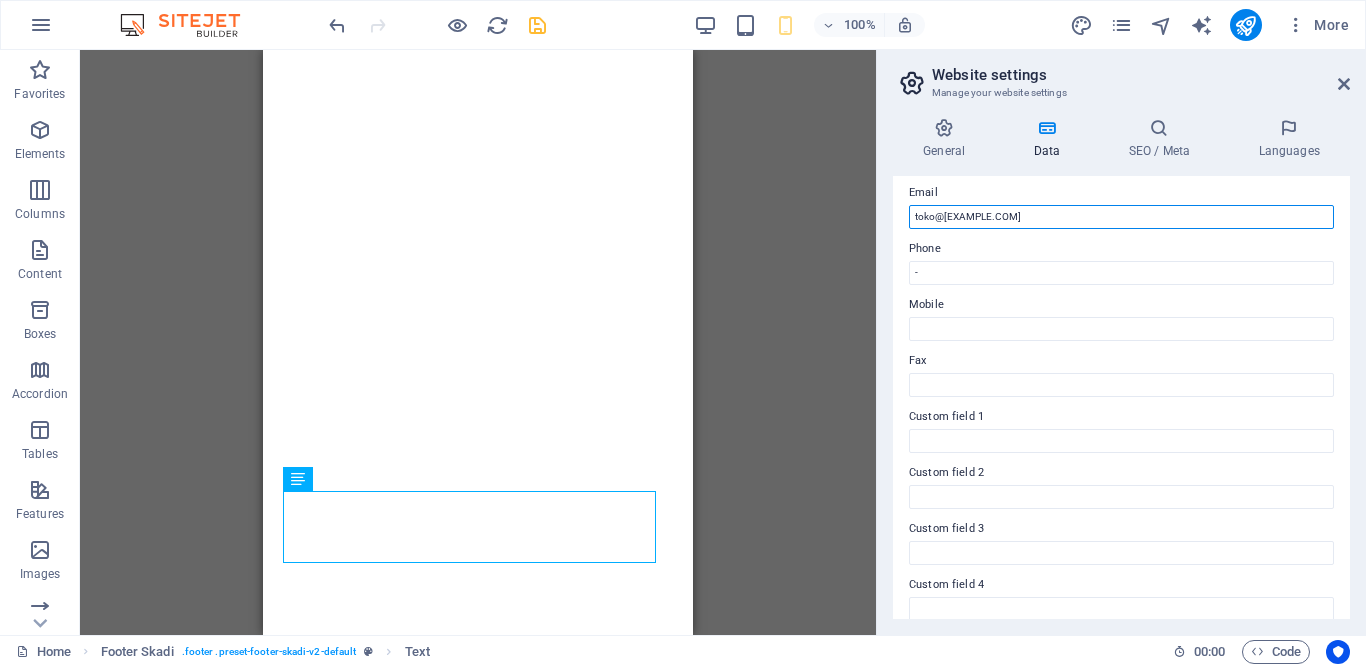 click on "toko@xhamimura.store" at bounding box center [1121, 217] 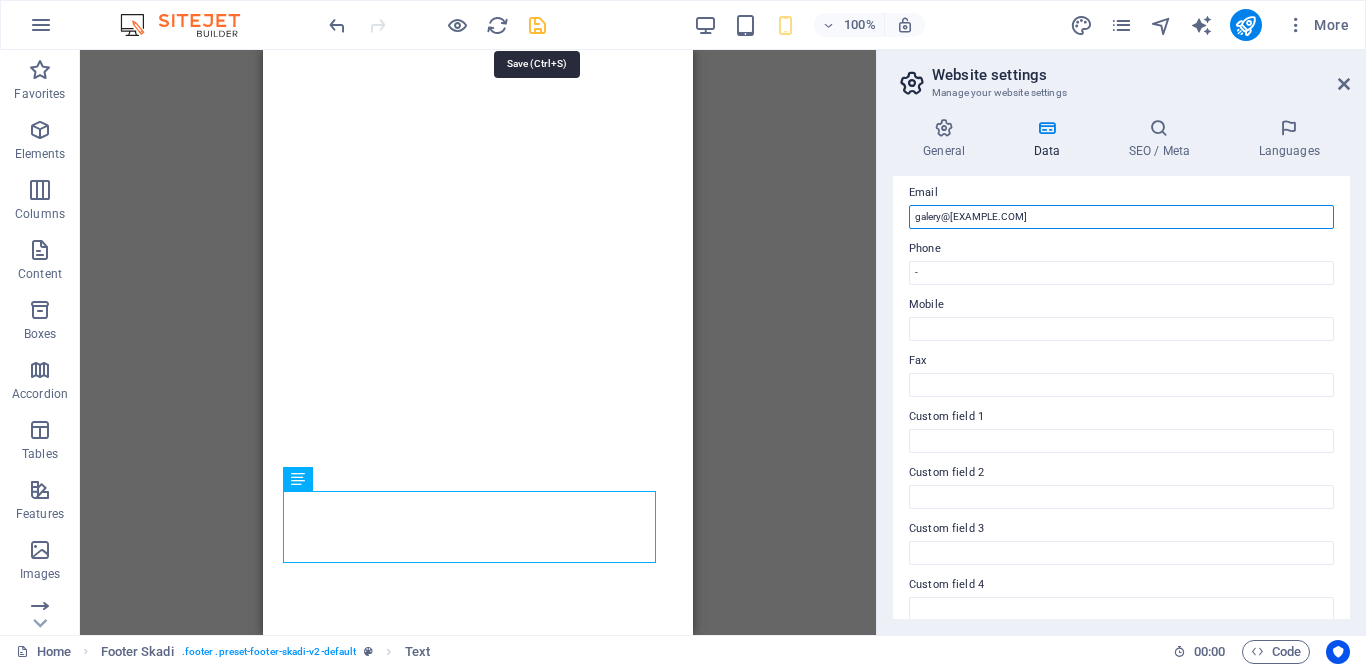 type on "[EMAIL]" 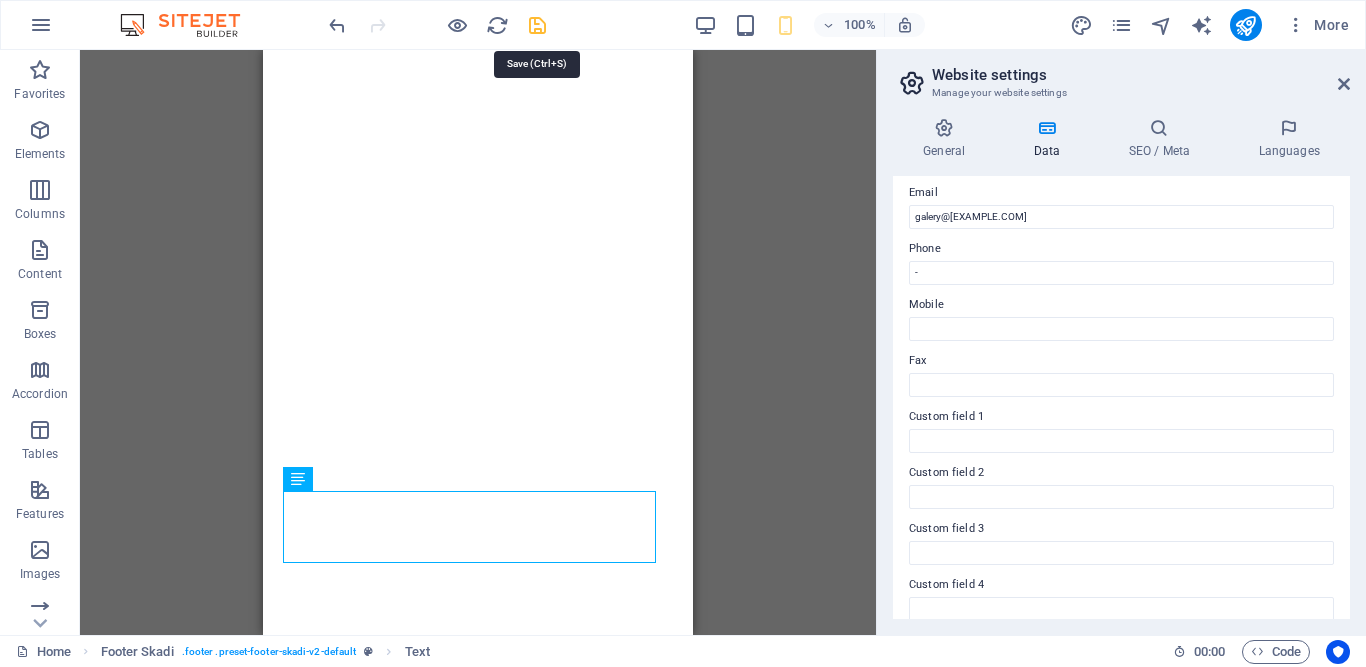 click at bounding box center [537, 25] 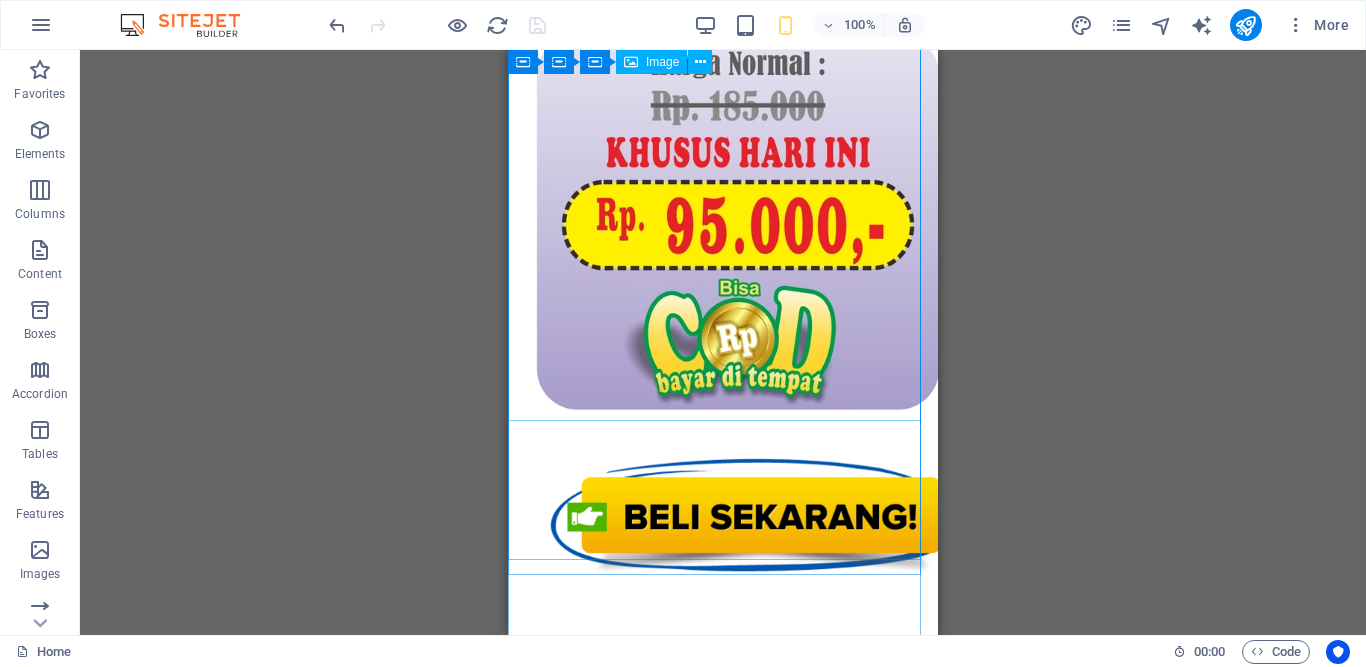 scroll, scrollTop: 1024, scrollLeft: 0, axis: vertical 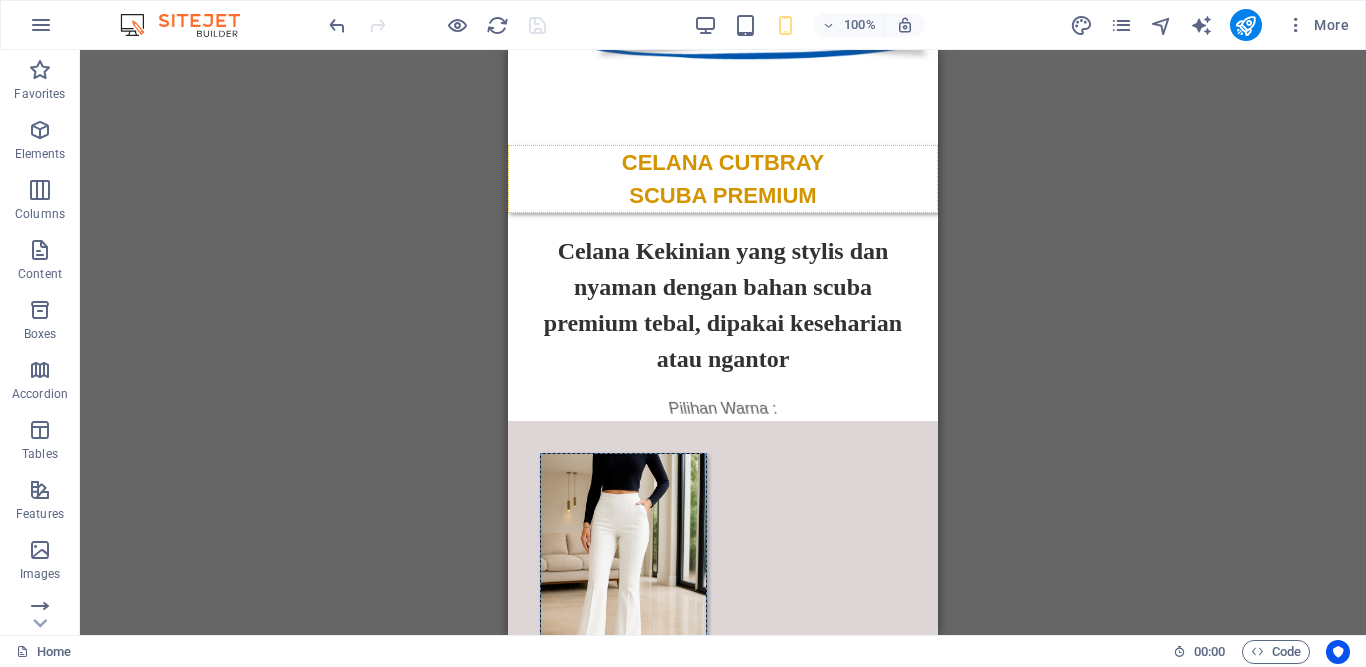 click at bounding box center [437, 25] 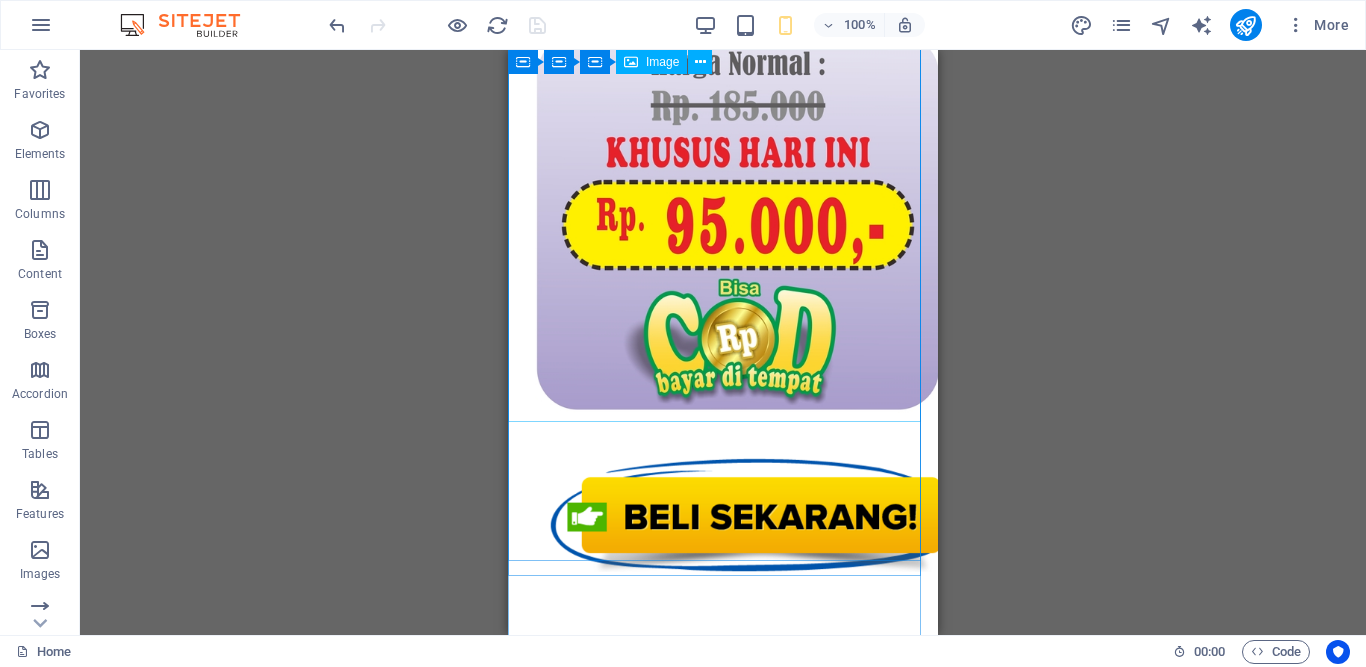 scroll, scrollTop: 1024, scrollLeft: 0, axis: vertical 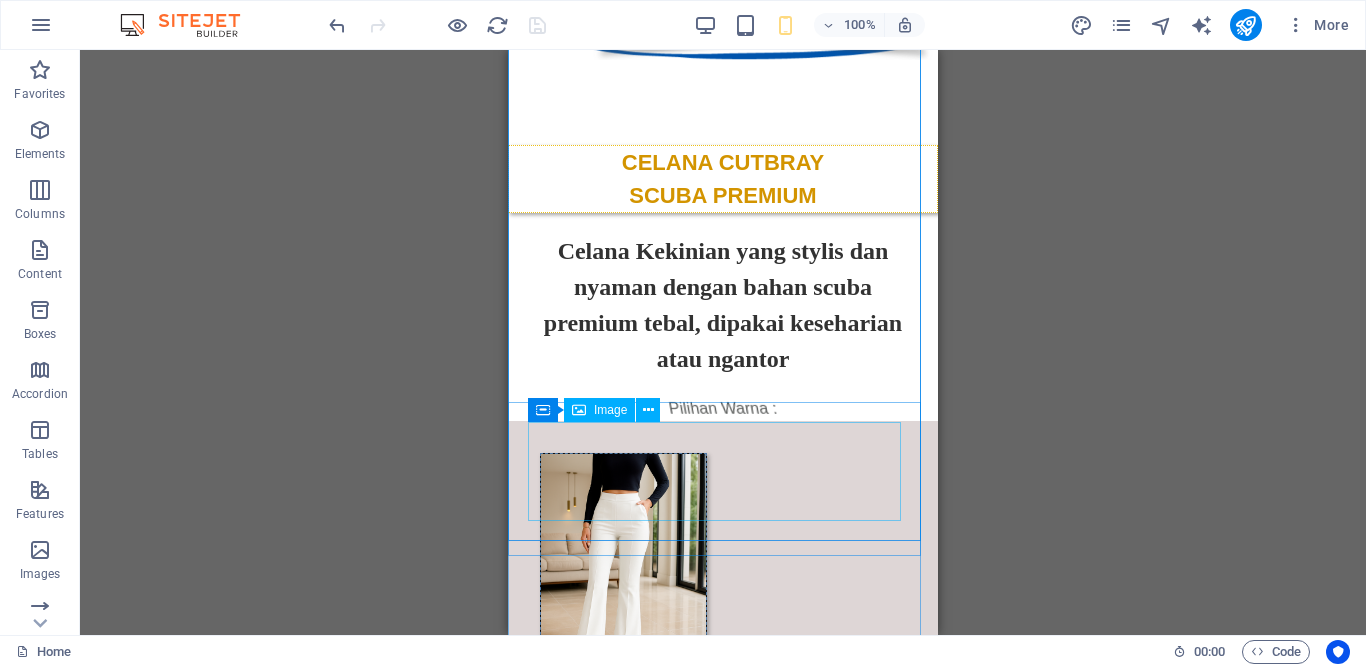 click at bounding box center [723, 2] 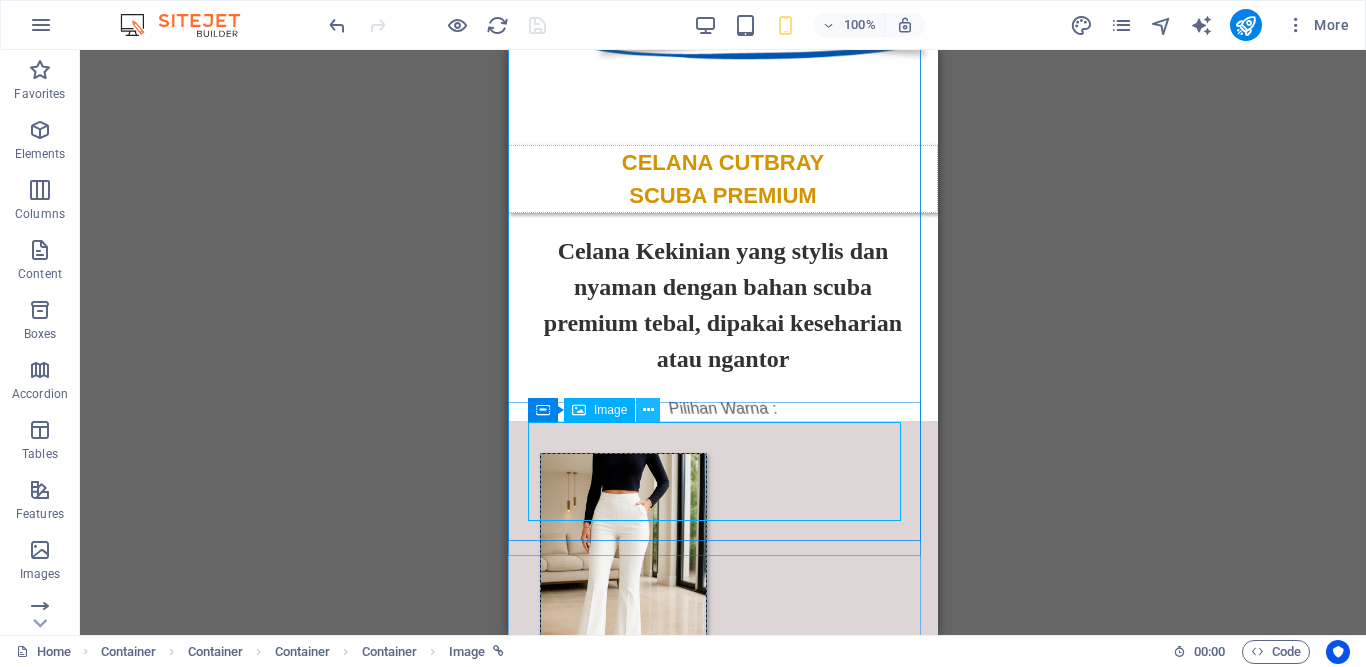 click at bounding box center (648, 410) 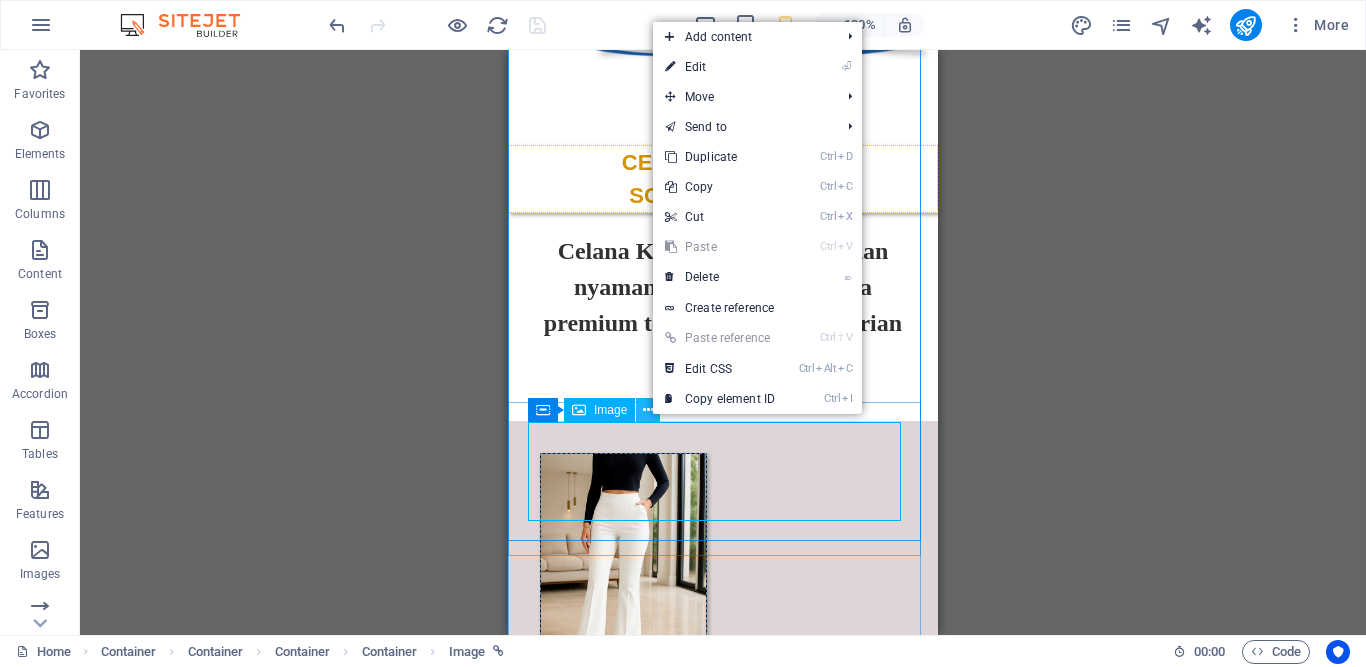 click at bounding box center [648, 410] 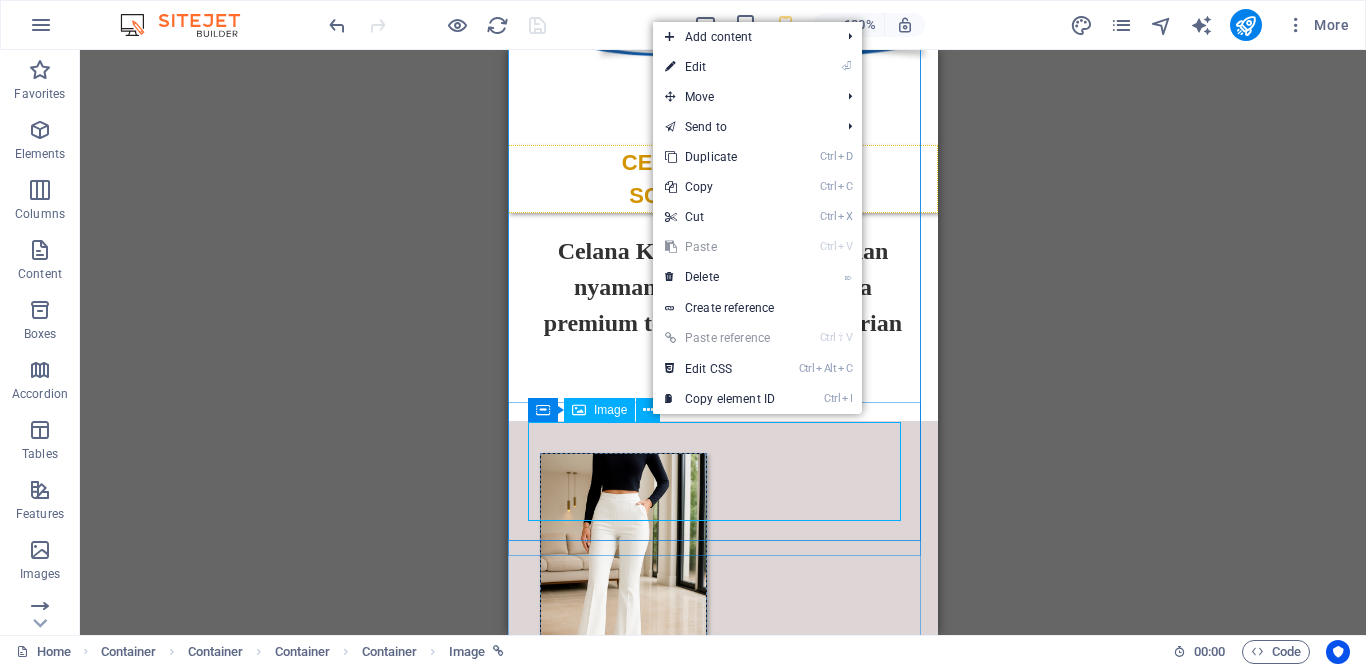 click at bounding box center [723, 2] 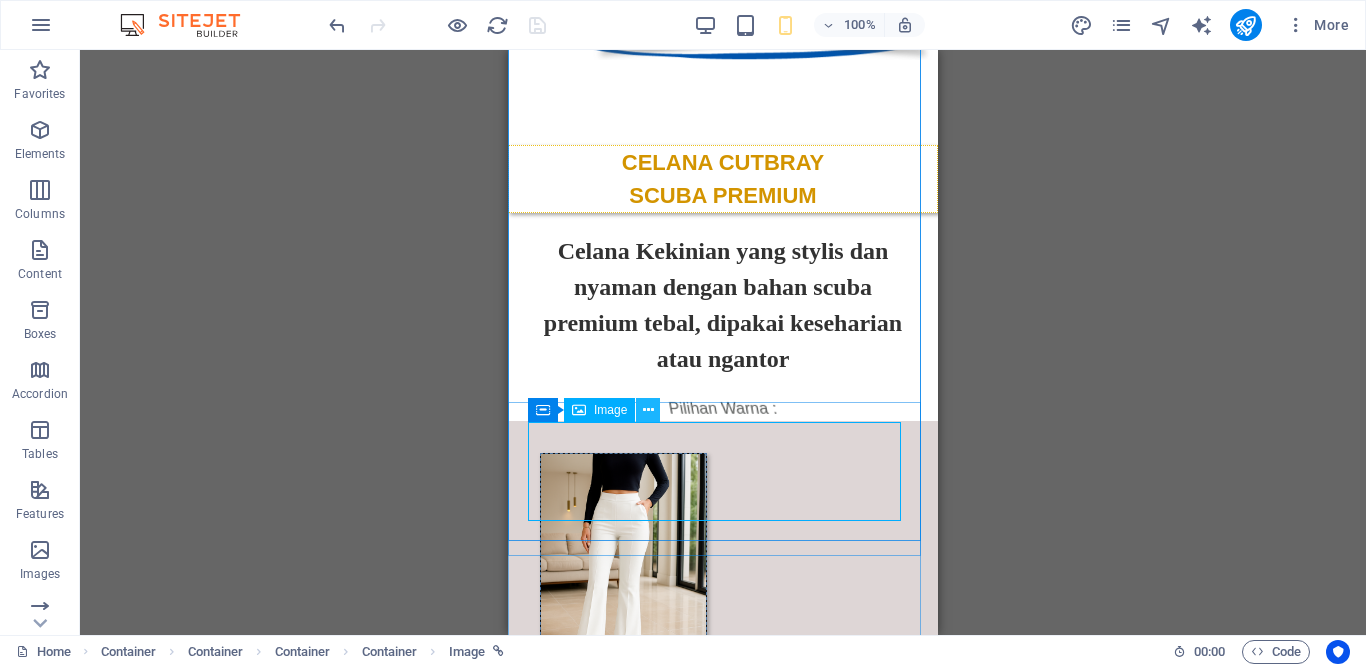 click at bounding box center (648, 410) 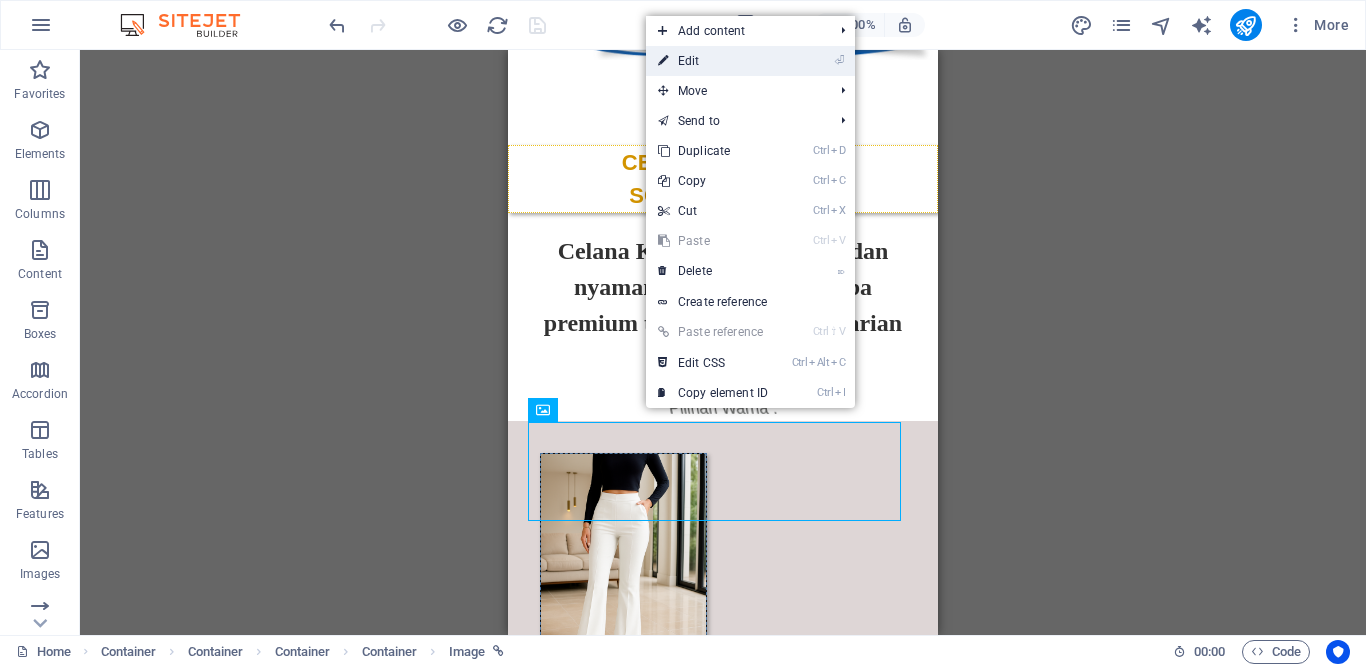 drag, startPoint x: 726, startPoint y: 62, endPoint x: 64, endPoint y: 30, distance: 662.77295 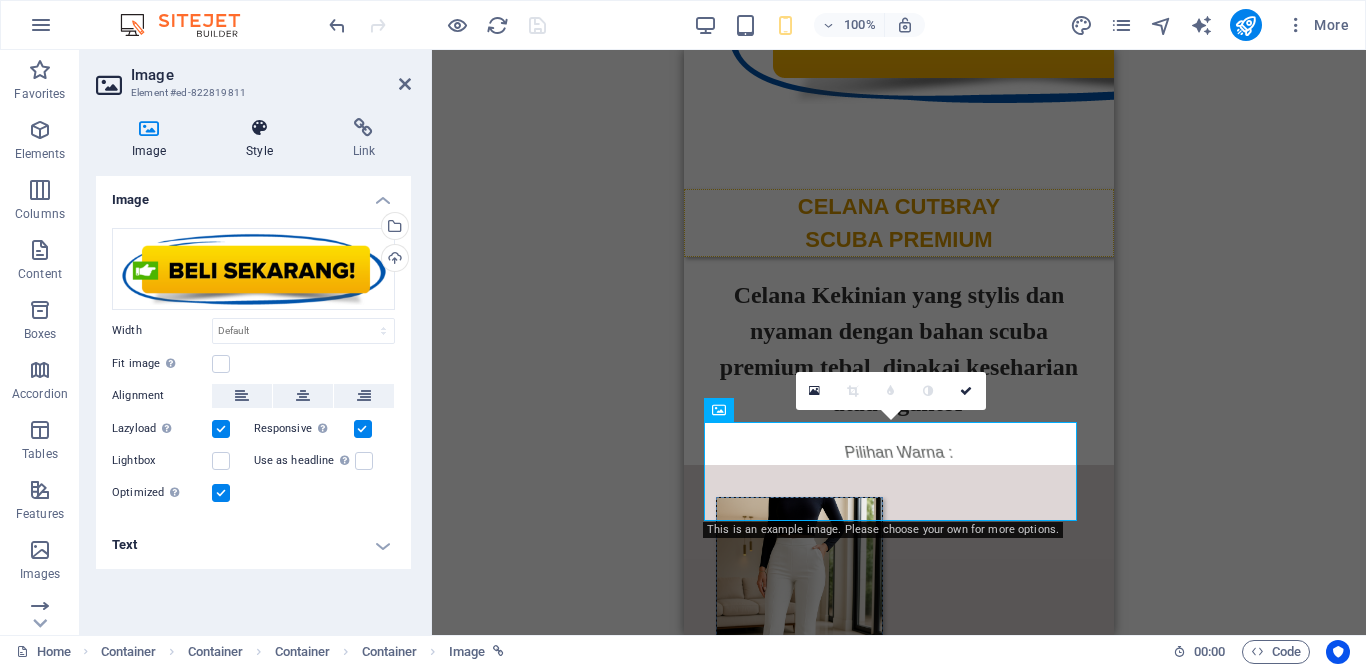 click on "Style" at bounding box center (263, 139) 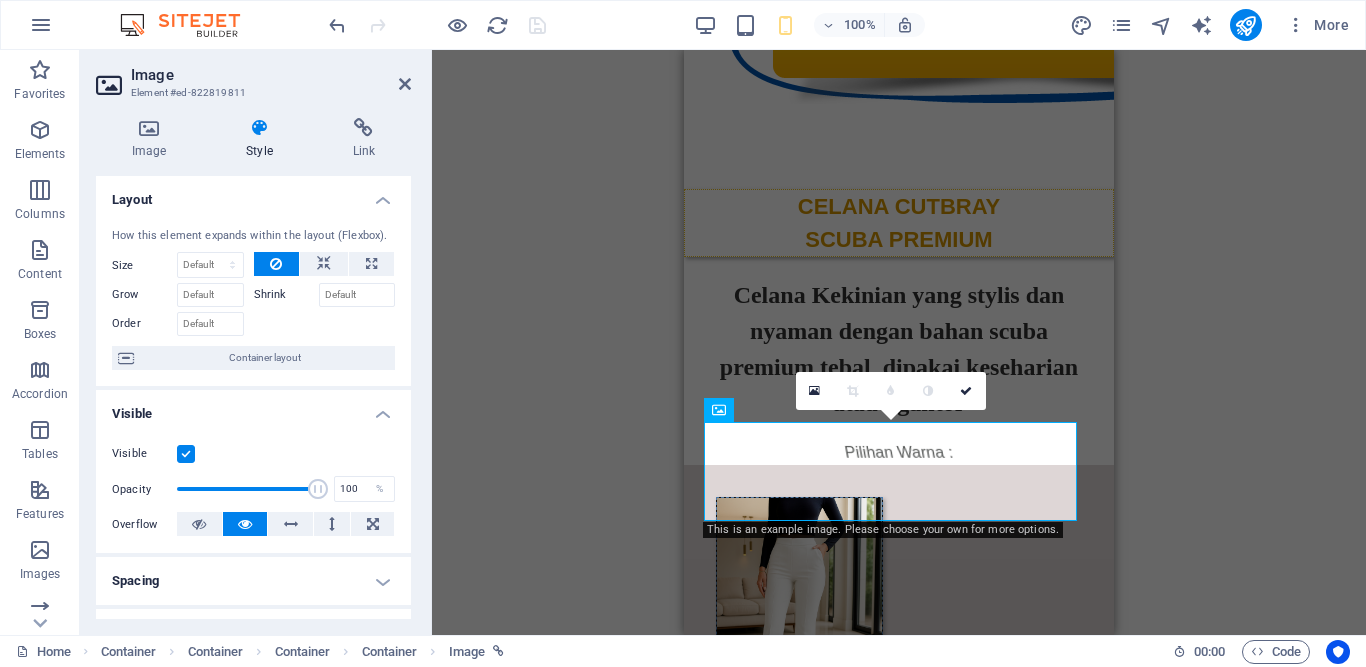 scroll, scrollTop: 402, scrollLeft: 0, axis: vertical 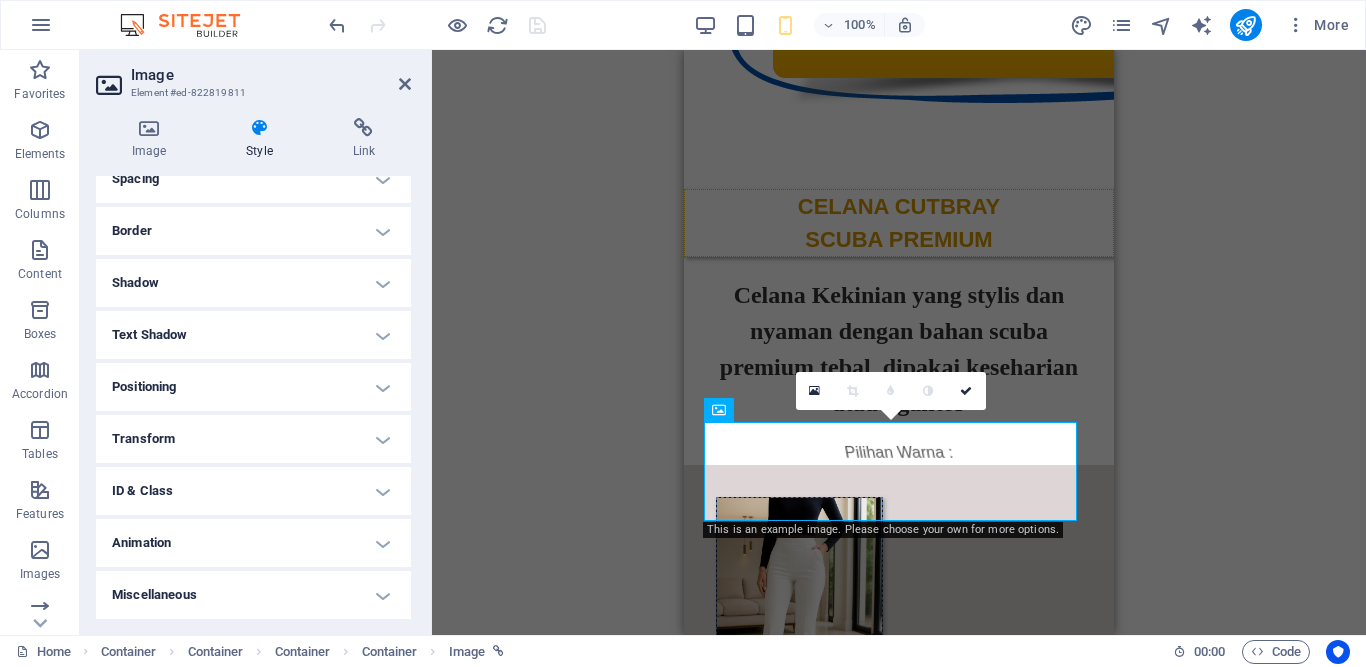 click on "Transform" at bounding box center [253, 439] 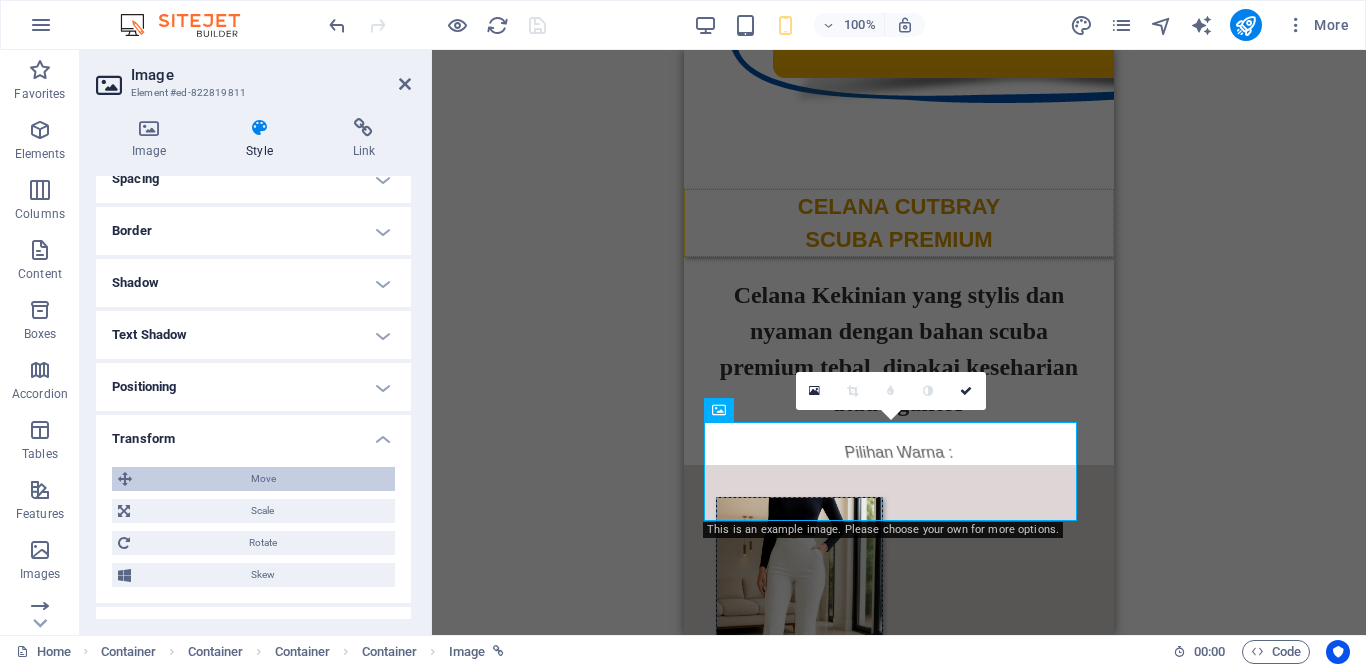 scroll, scrollTop: 542, scrollLeft: 0, axis: vertical 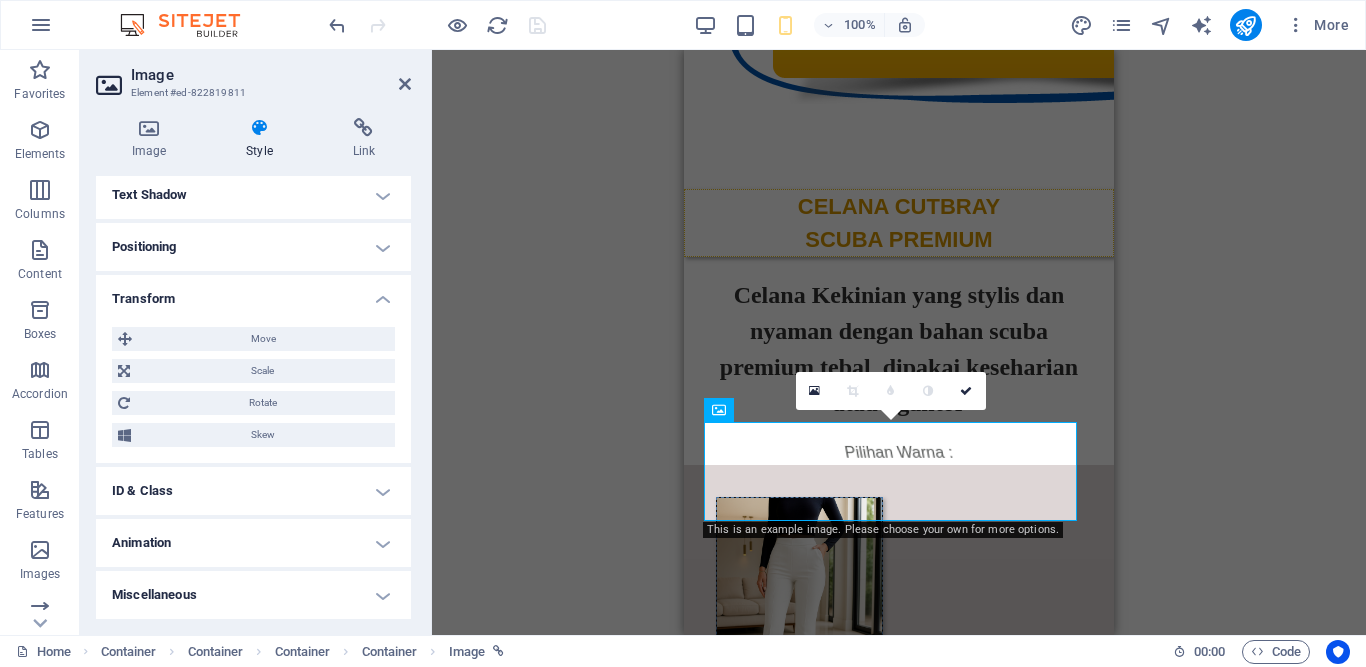 click on "Animation" at bounding box center [253, 543] 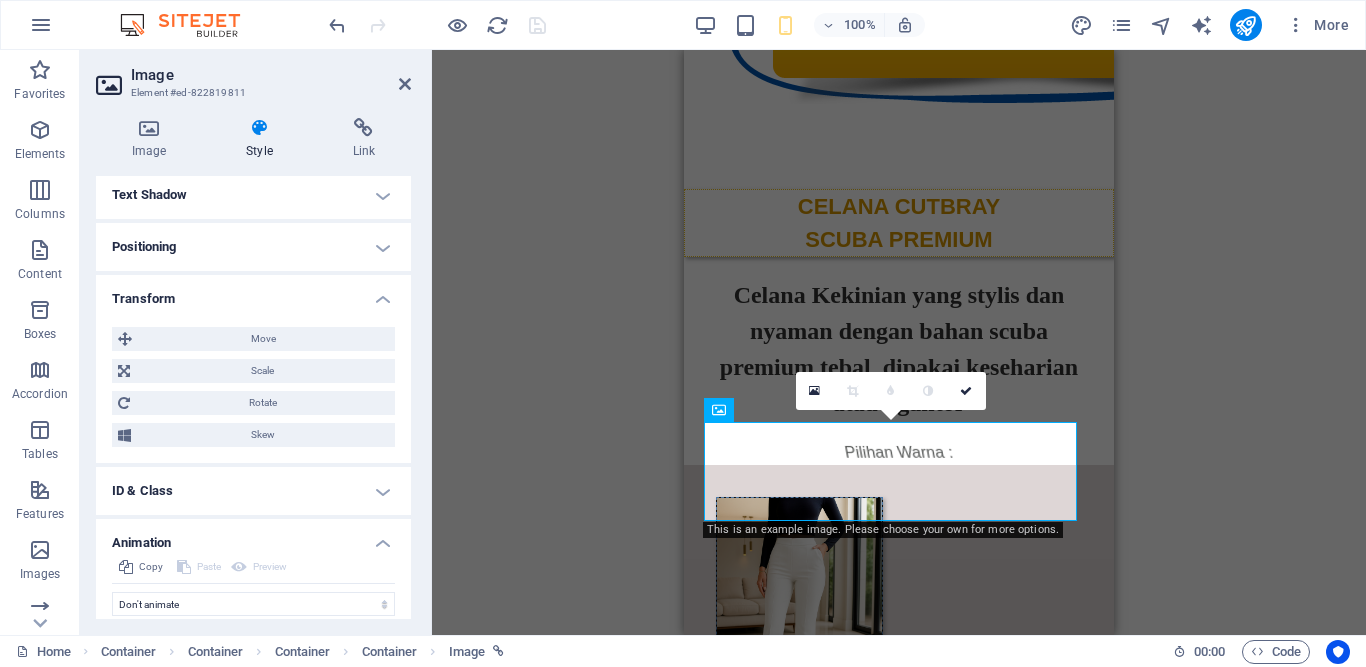 scroll, scrollTop: 607, scrollLeft: 0, axis: vertical 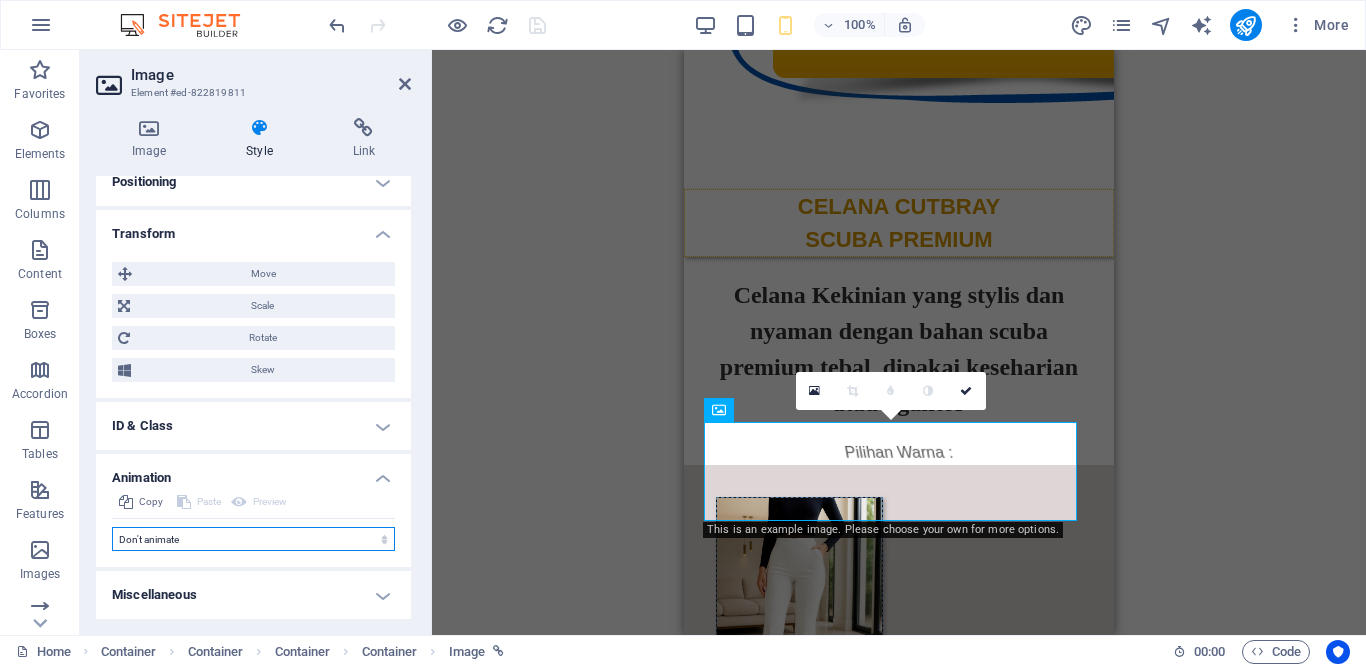 click on "Don't animate Show / Hide Slide up/down Zoom in/out Slide left to right Slide right to left Slide top to bottom Slide bottom to top Pulse Blink Open as overlay" at bounding box center (253, 539) 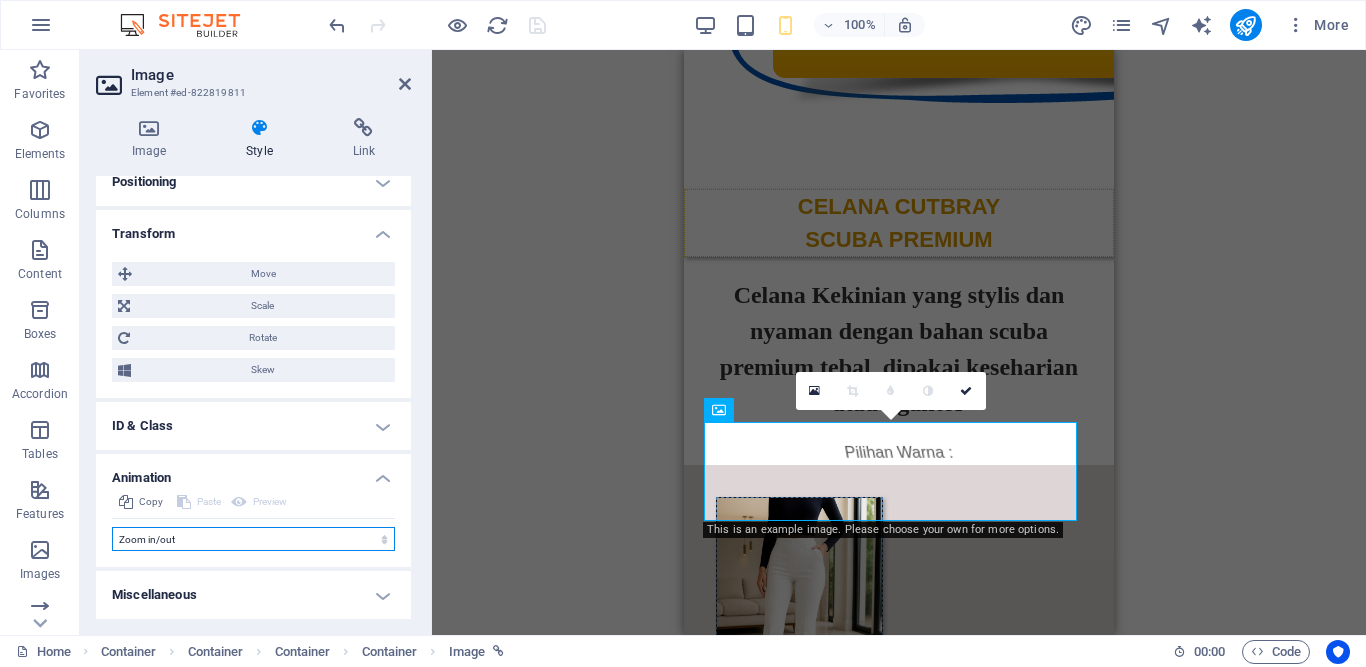 click on "Don't animate Show / Hide Slide up/down Zoom in/out Slide left to right Slide right to left Slide top to bottom Slide bottom to top Pulse Blink Open as overlay" at bounding box center (253, 539) 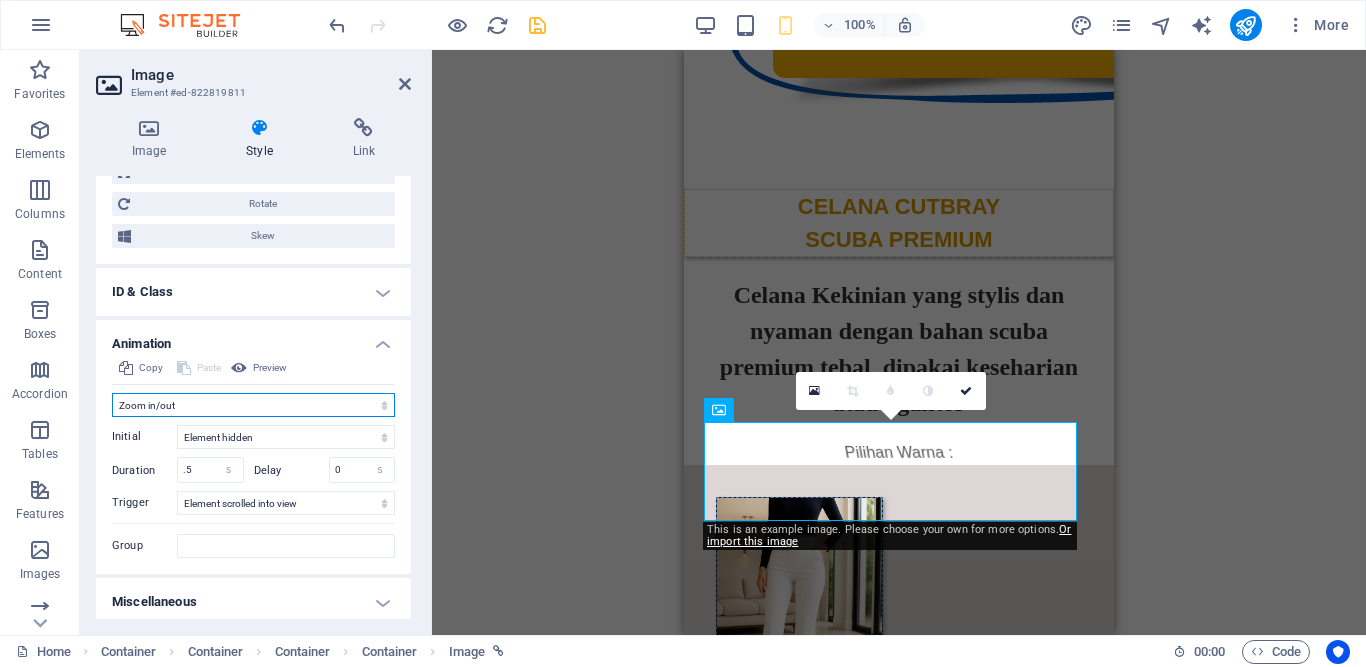 scroll, scrollTop: 748, scrollLeft: 0, axis: vertical 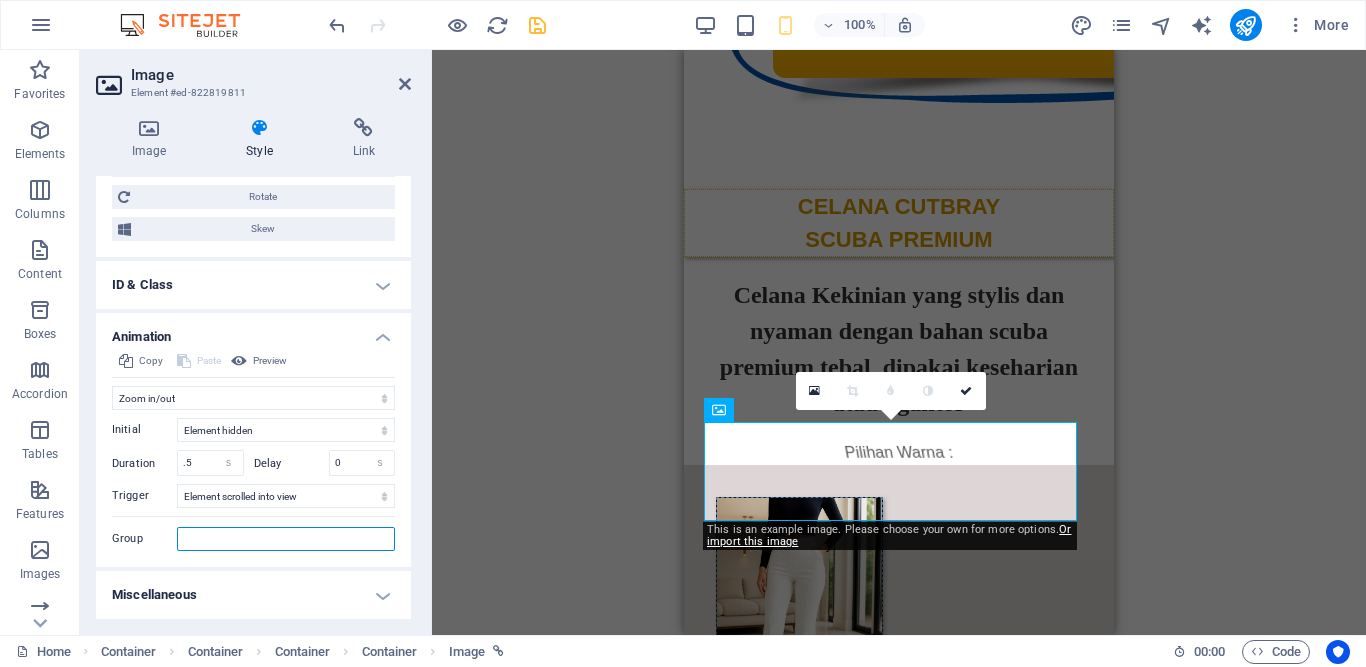 click on "Group" at bounding box center (286, 539) 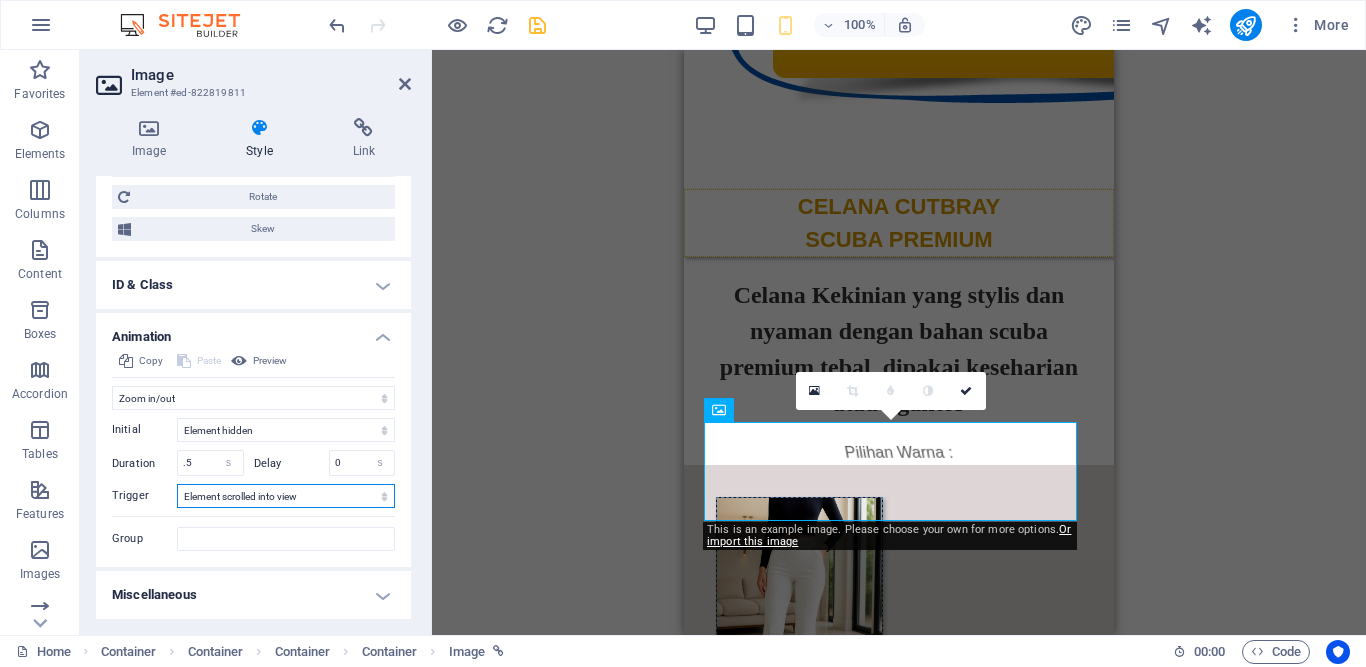 click on "No automatic trigger On page load Element scrolled into view" at bounding box center (286, 496) 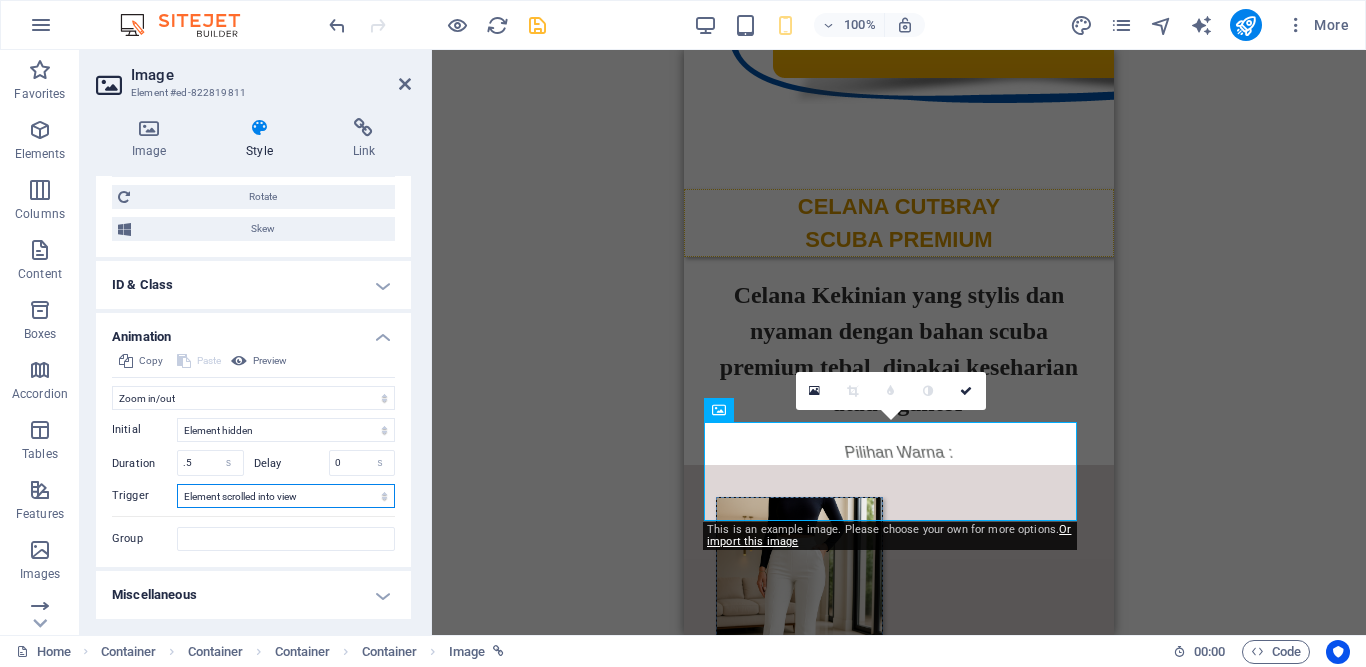 click on "No automatic trigger On page load Element scrolled into view" at bounding box center [286, 496] 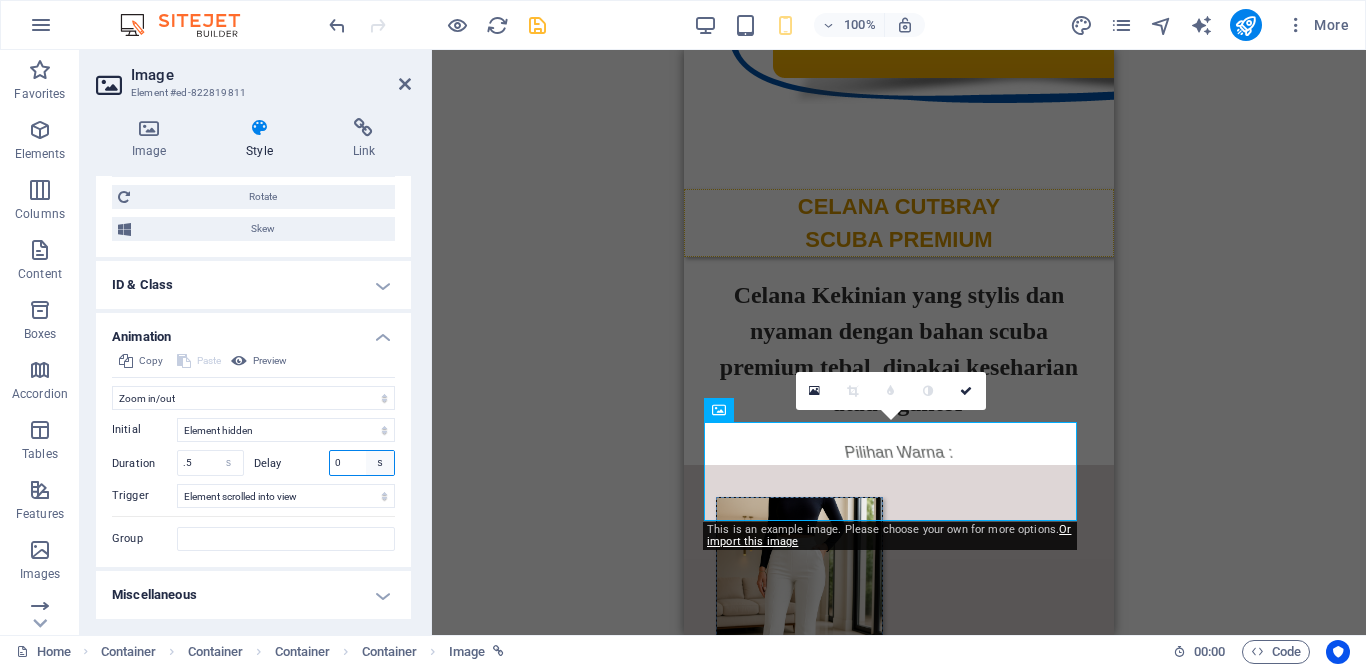 click on "s ms" at bounding box center (380, 463) 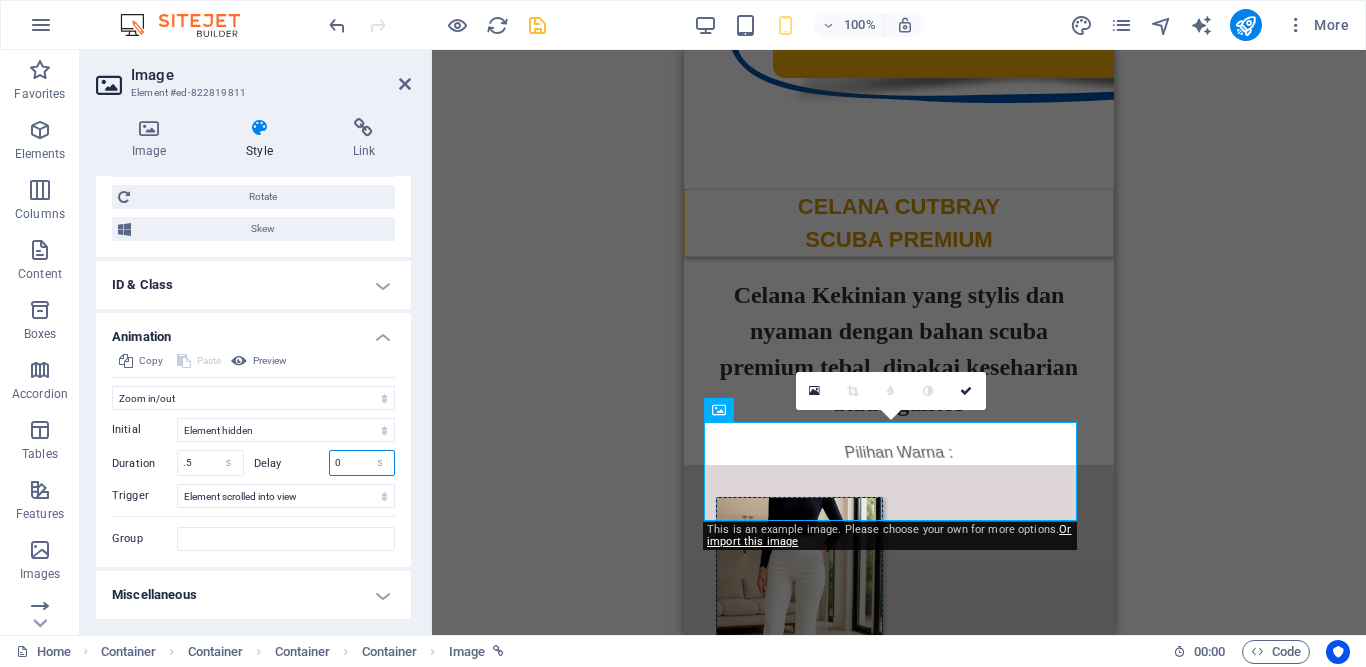 click on "0" at bounding box center [362, 463] 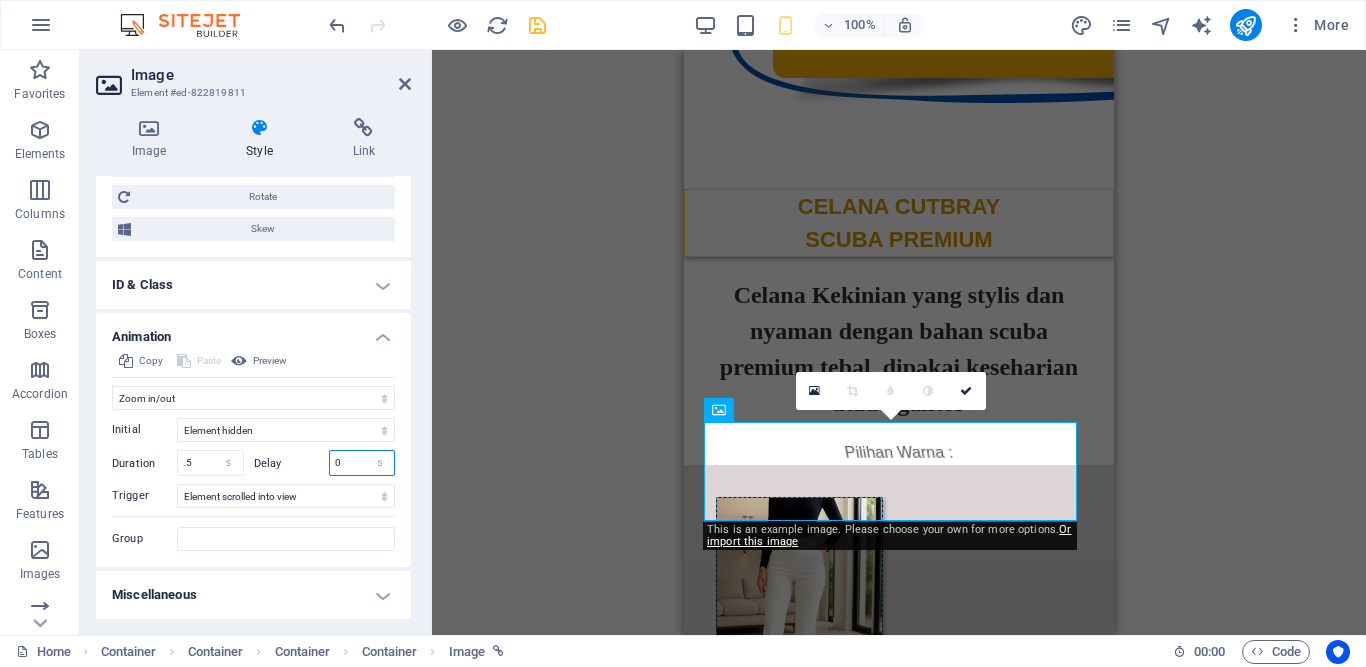 drag, startPoint x: 346, startPoint y: 468, endPoint x: 320, endPoint y: 464, distance: 26.305893 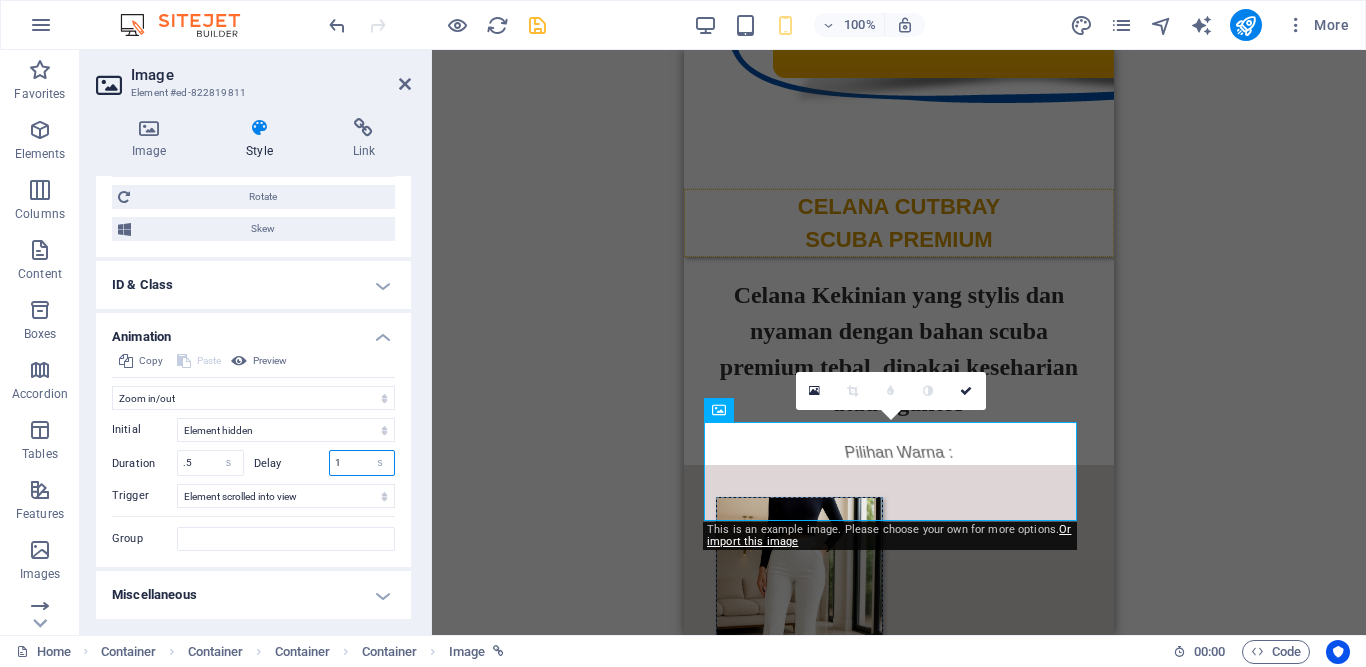 scroll, scrollTop: 360, scrollLeft: 0, axis: vertical 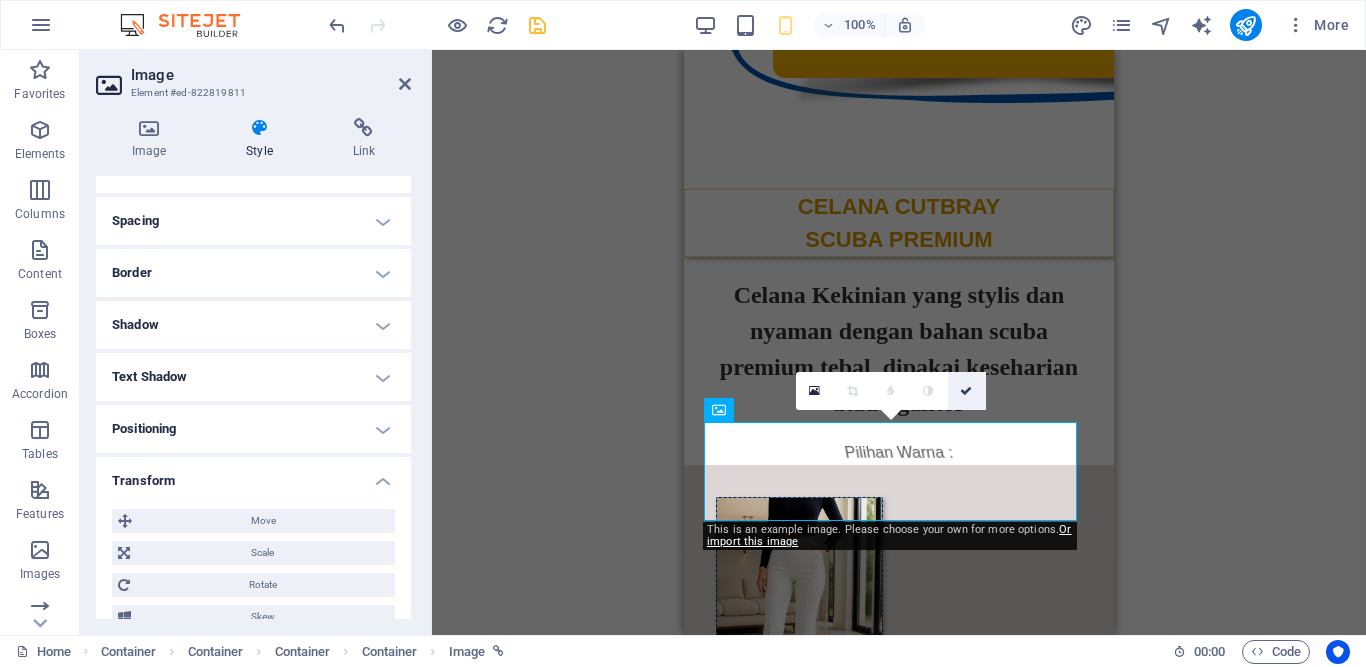 type on "1" 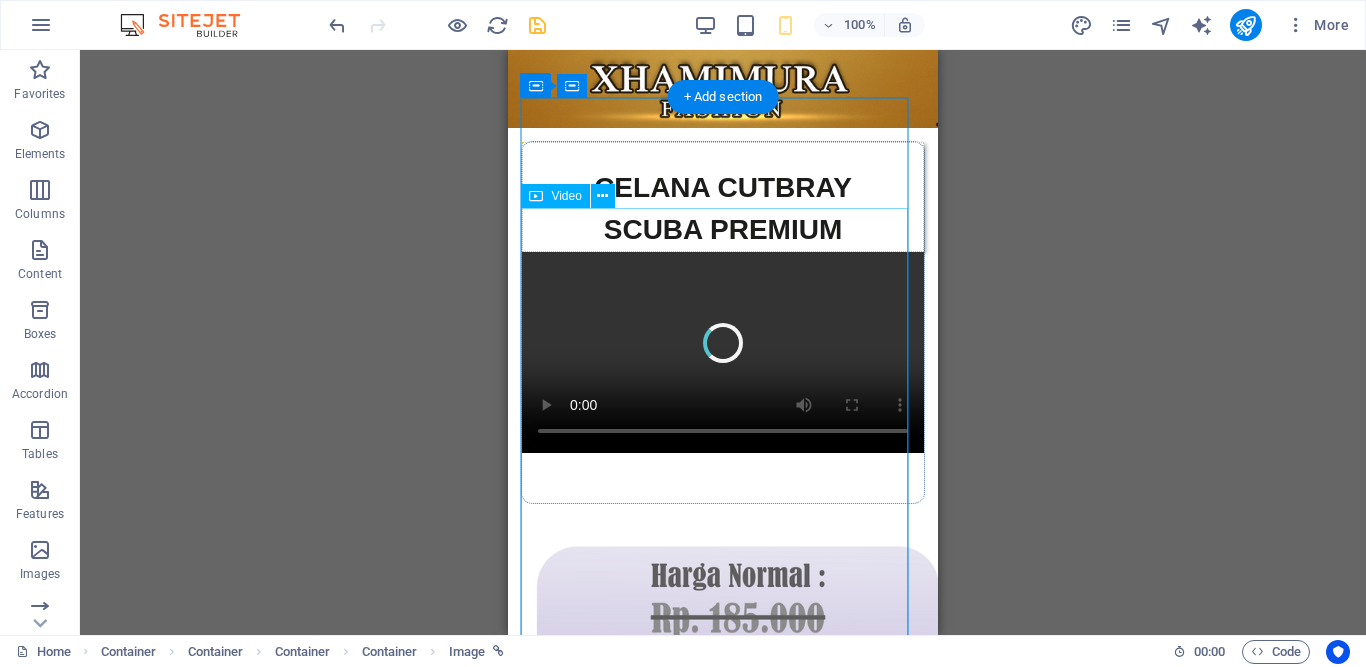 scroll, scrollTop: 1024, scrollLeft: 0, axis: vertical 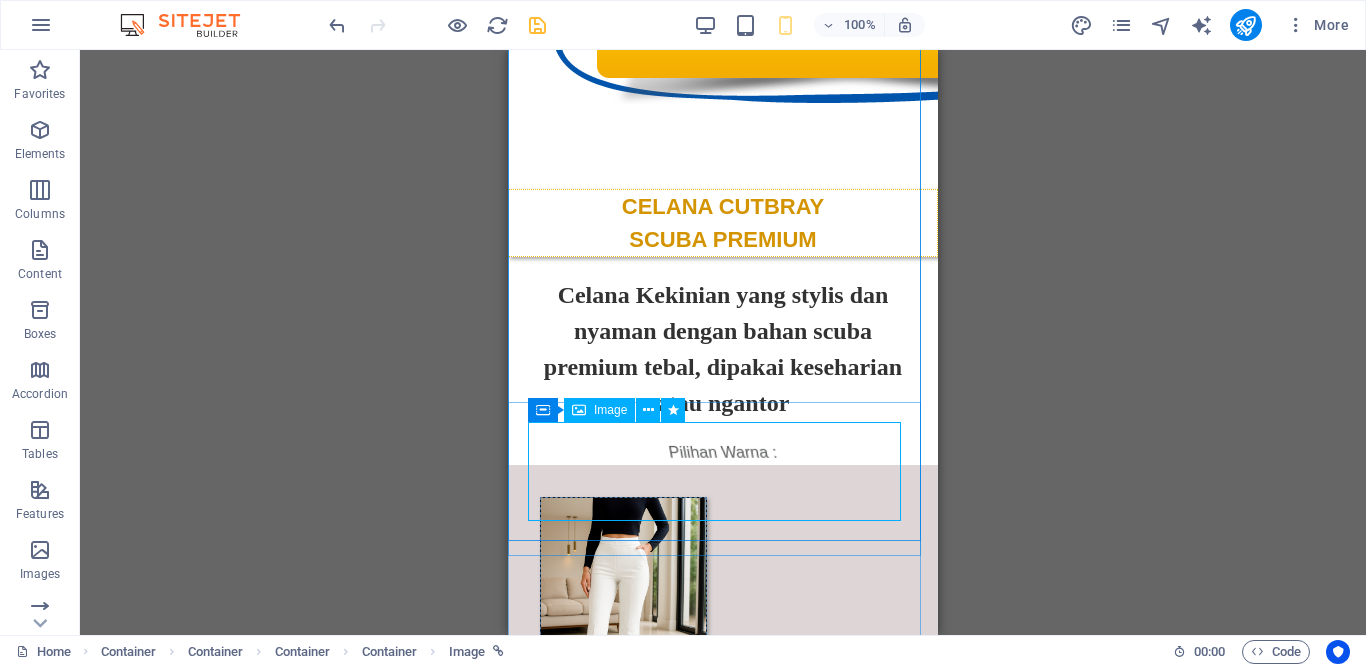 click at bounding box center (723, 24) 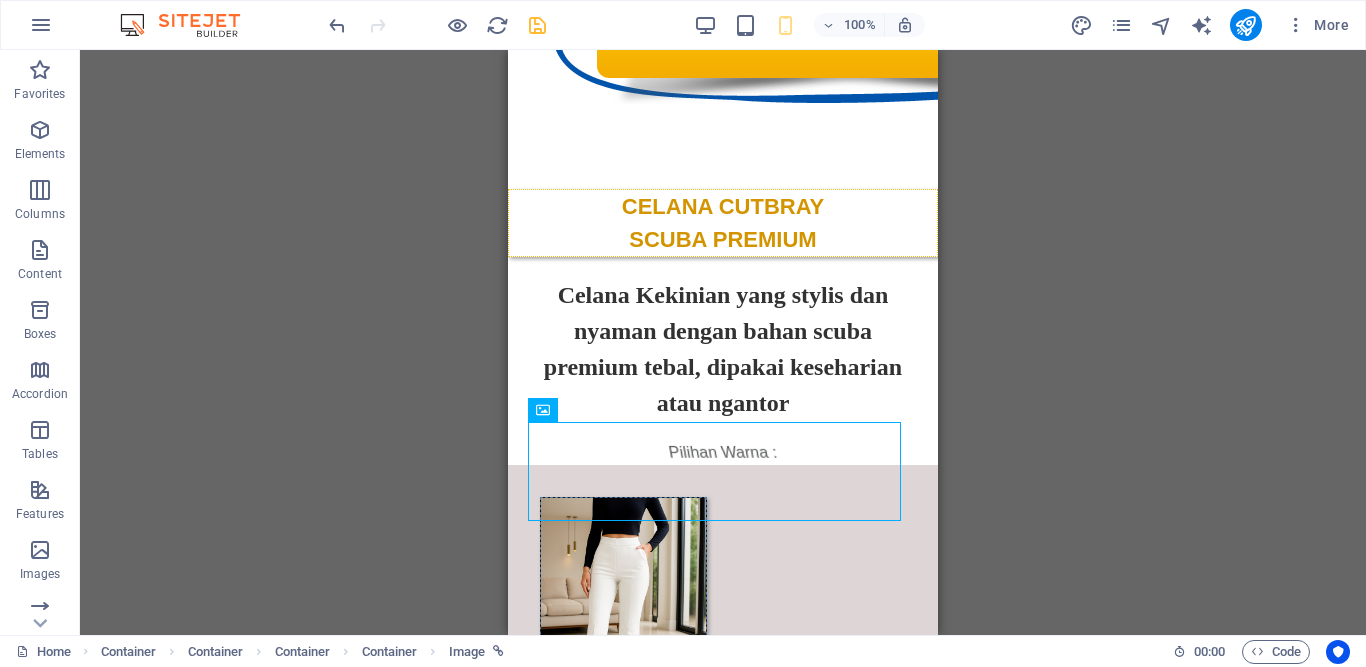 click on "H1   Container   Container   Container   Container   Container   Video   Container   Container   Container   Image   Container   Container   Container   Container   Container   Container   H1   Spacer   Container   Container   Container   H4   H2   Spacer   Container   Text   Container   Cards   Container   Image   Container   Container   Image   Container   Image   Container   Image   Container   Text   Container   Image   Container   H1   Container   Text image overlap   Container   HTML   Footer Skadi   Footer Skadi   Logo   Spacer   Text   Slider   Text image overlap   Image   Text image overlap   Slider   Slider   Text image overlap   Image   Container   Image   Container   Spacer   Container   Image   Container" at bounding box center (723, 342) 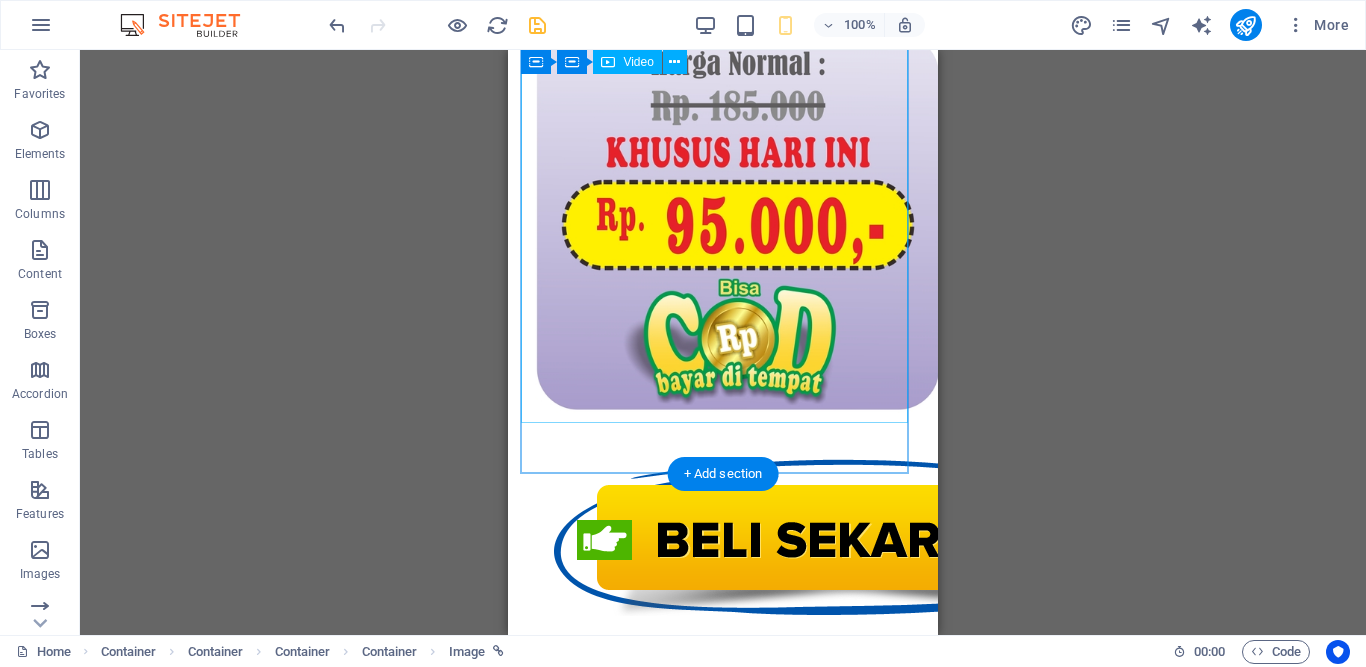 scroll, scrollTop: 0, scrollLeft: 0, axis: both 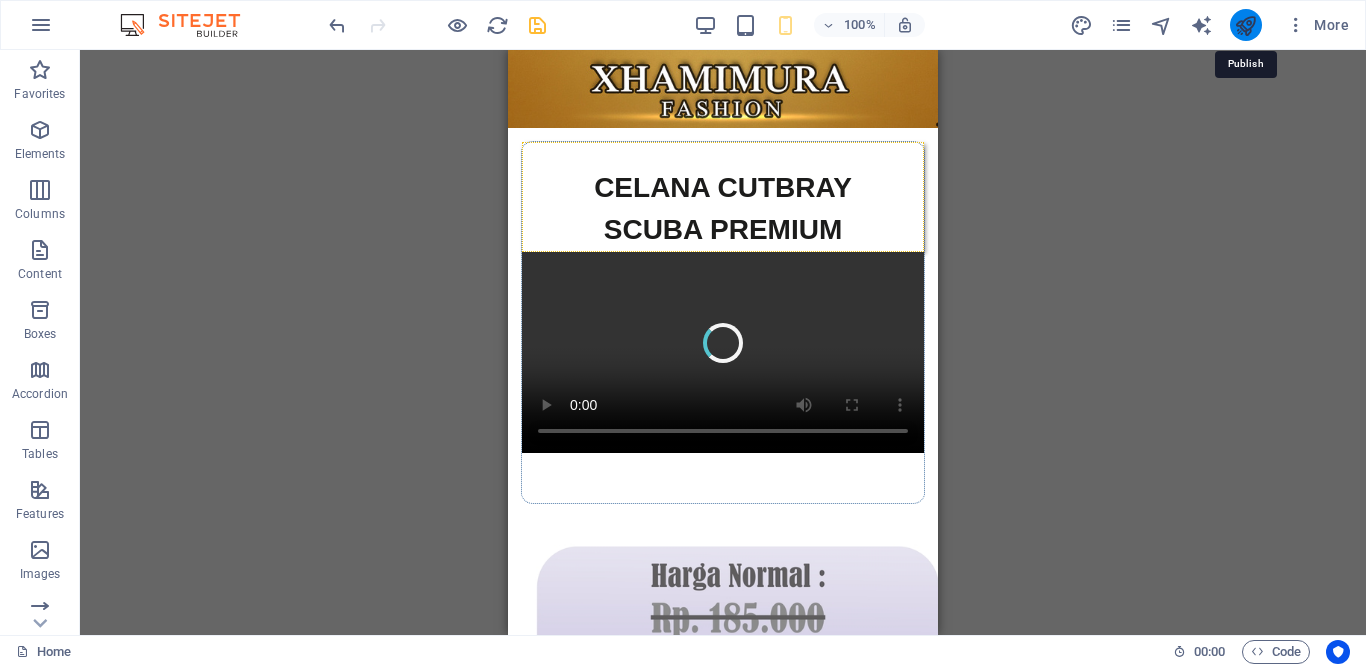 click at bounding box center [1245, 25] 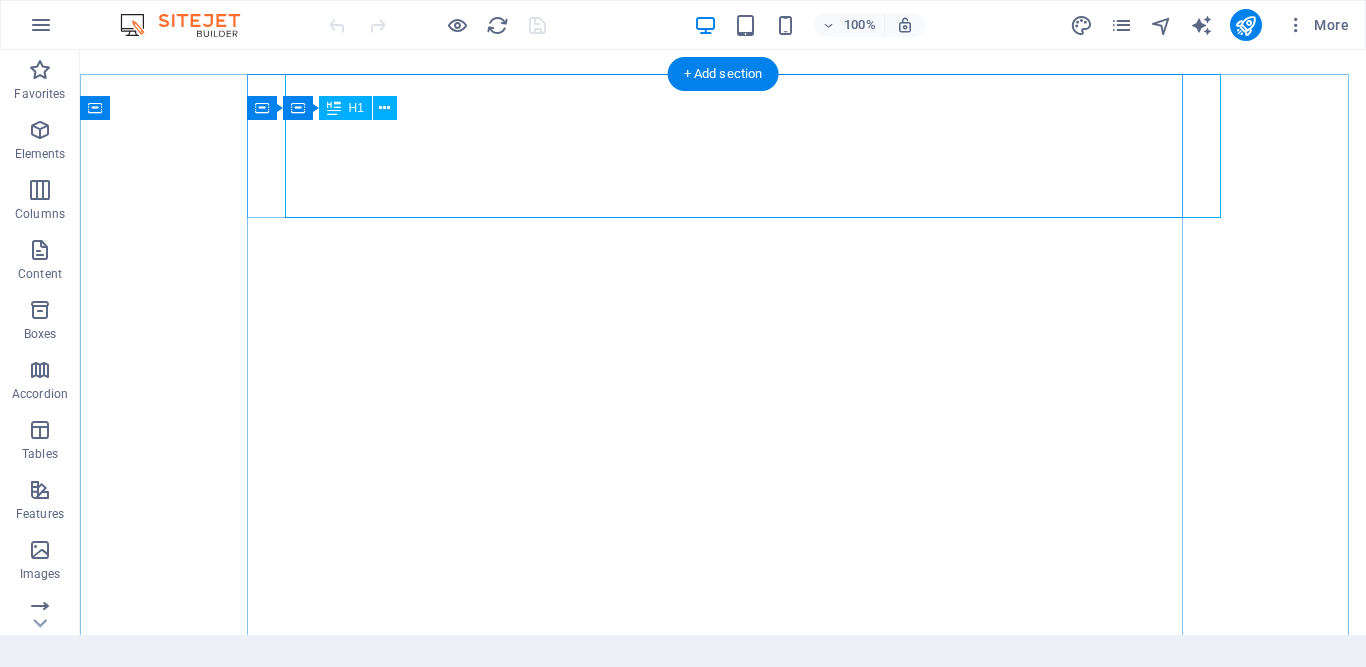 scroll, scrollTop: 0, scrollLeft: 0, axis: both 